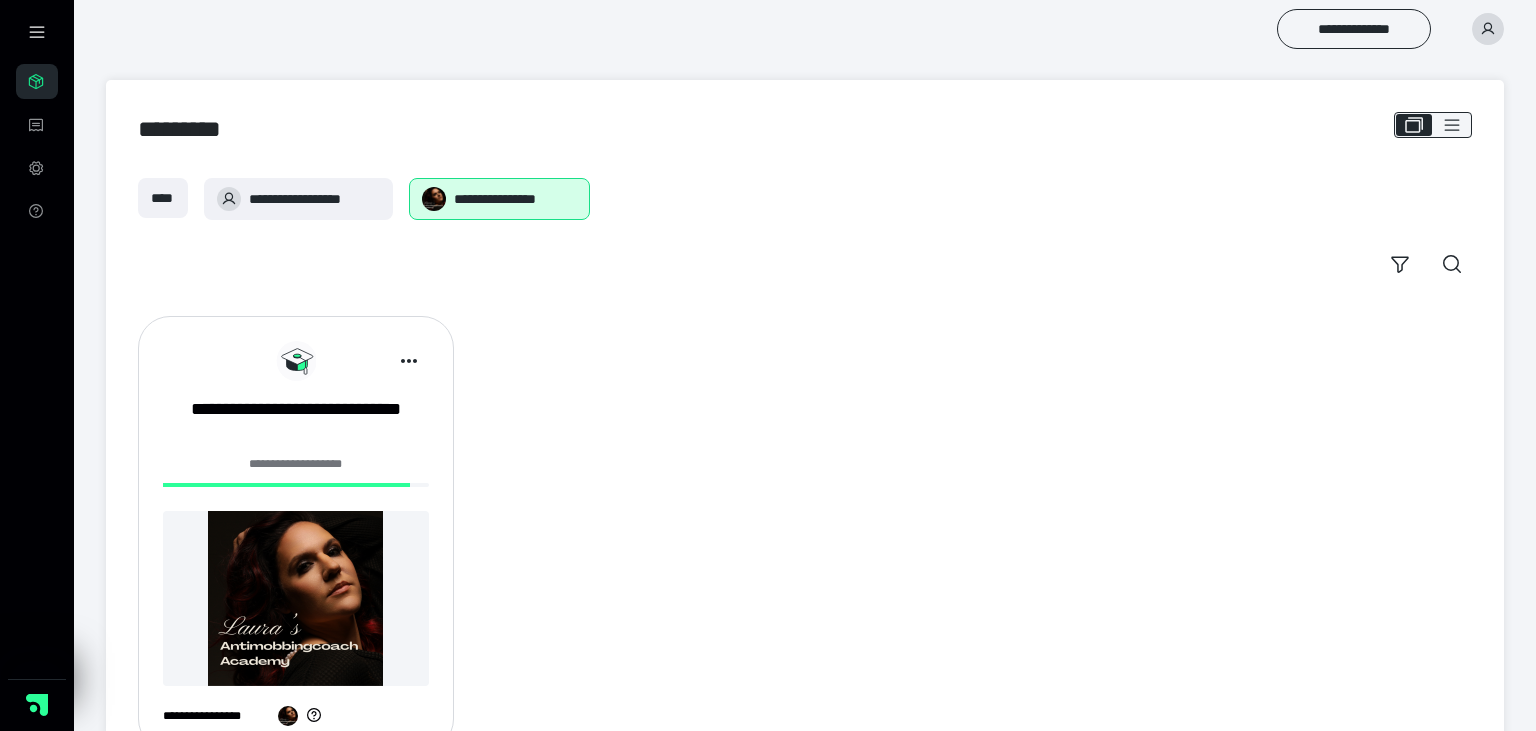 scroll, scrollTop: 0, scrollLeft: 0, axis: both 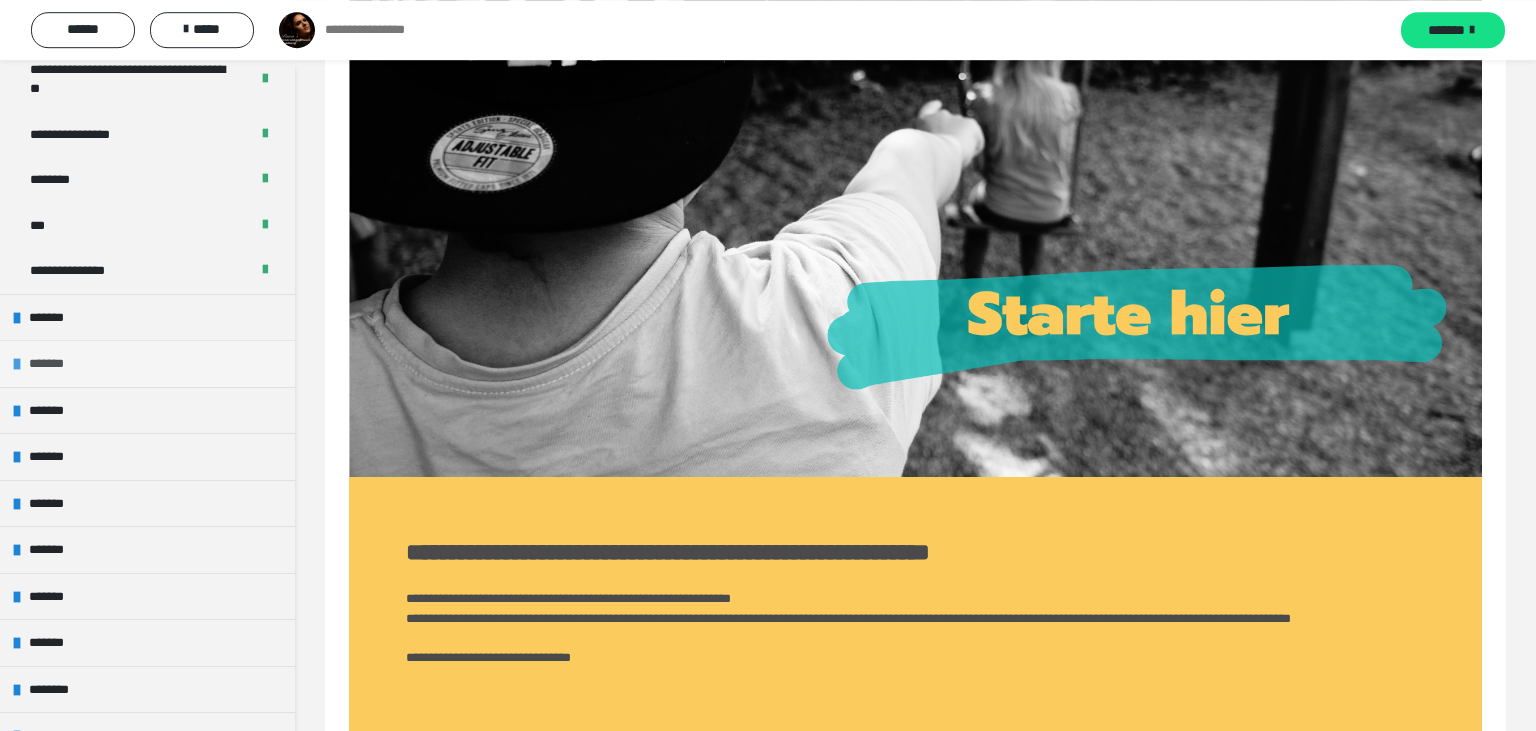 click at bounding box center (17, 364) 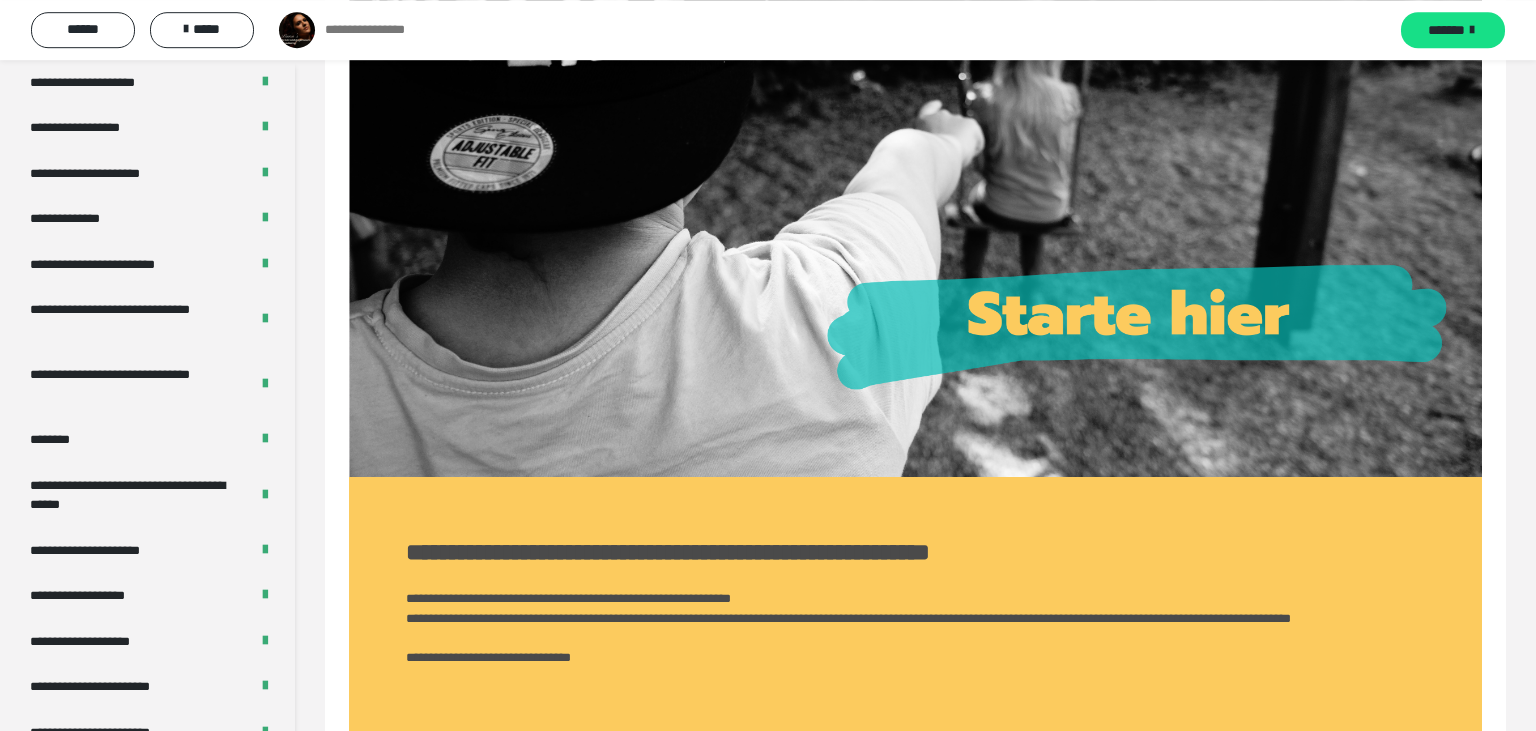scroll, scrollTop: 1004, scrollLeft: 0, axis: vertical 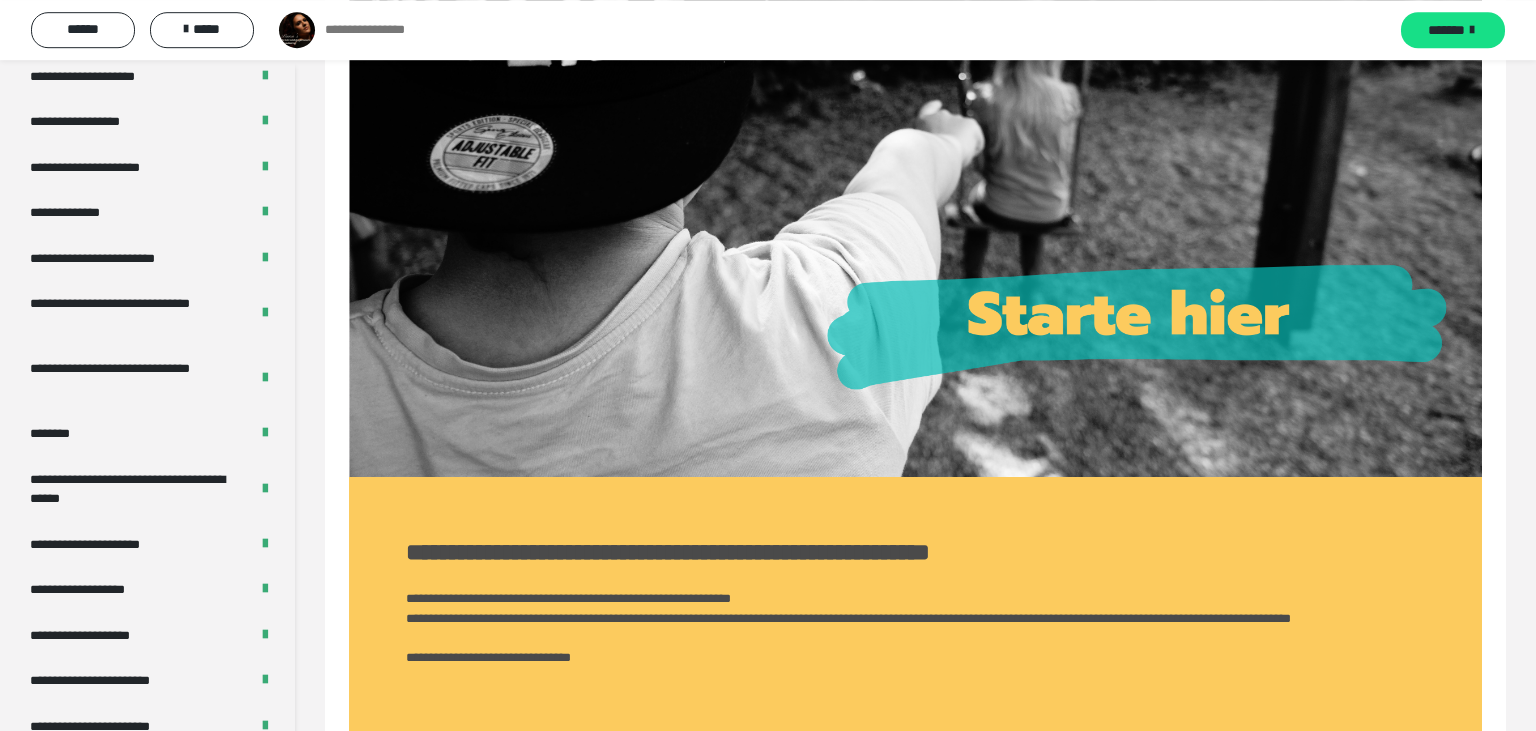 click on "********" at bounding box center (147, 434) 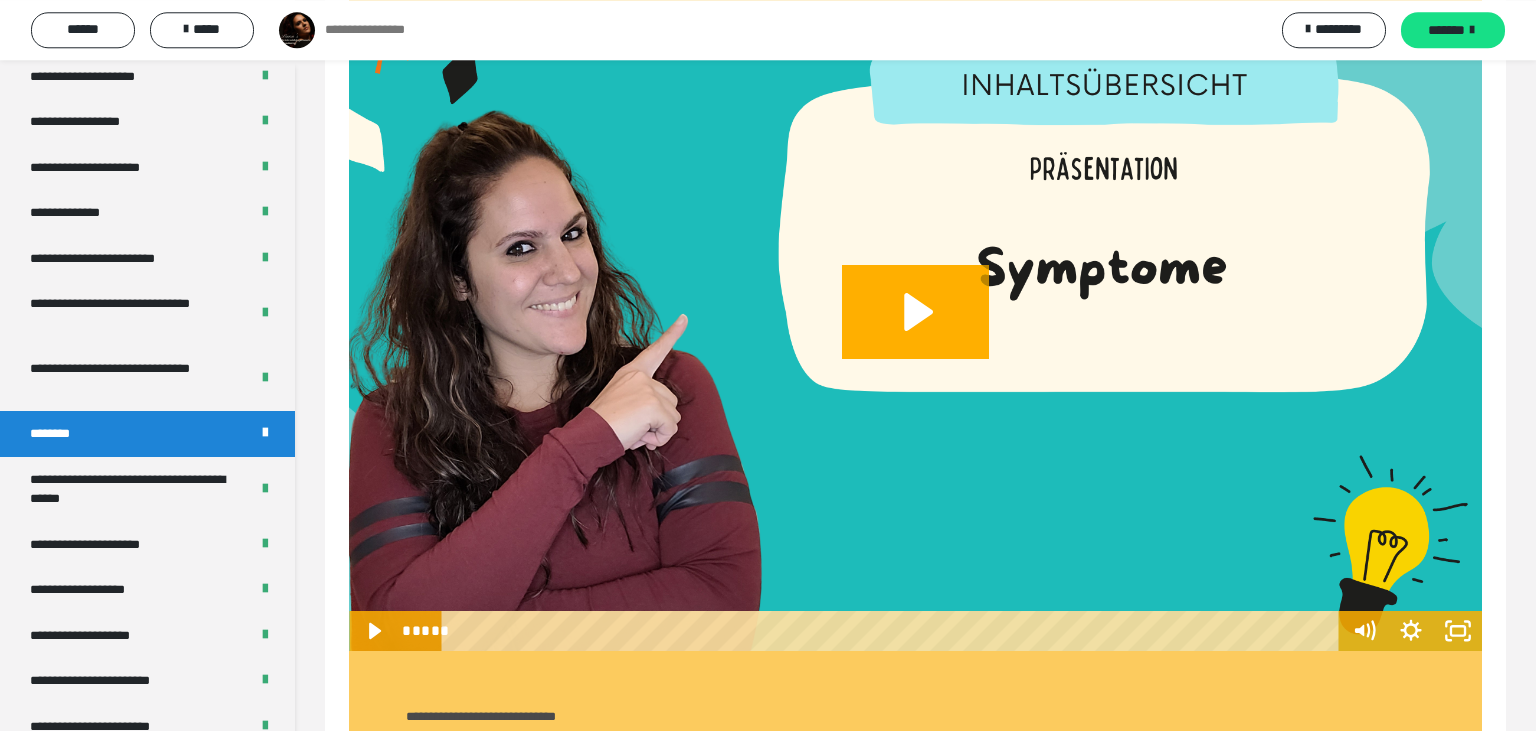 scroll, scrollTop: 960, scrollLeft: 0, axis: vertical 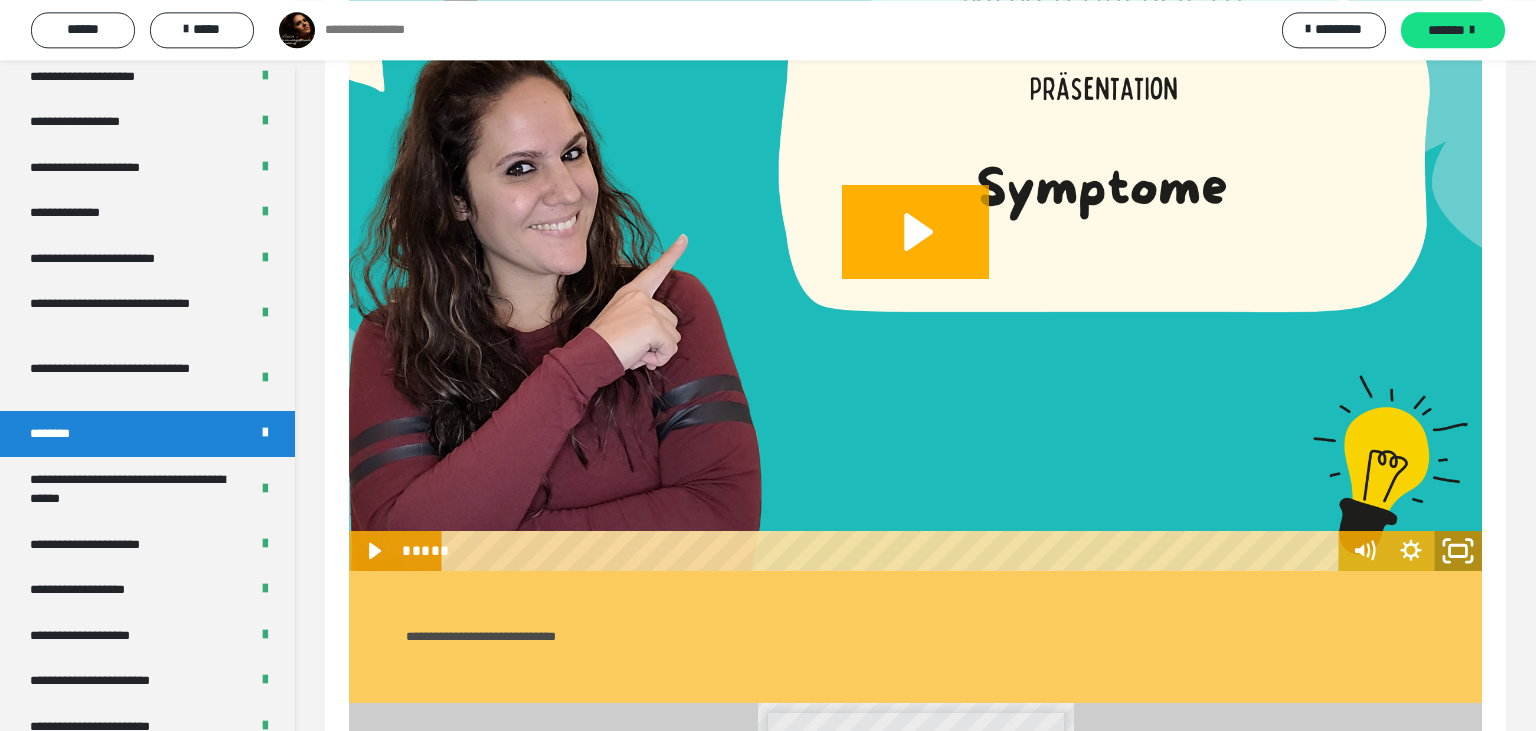 click 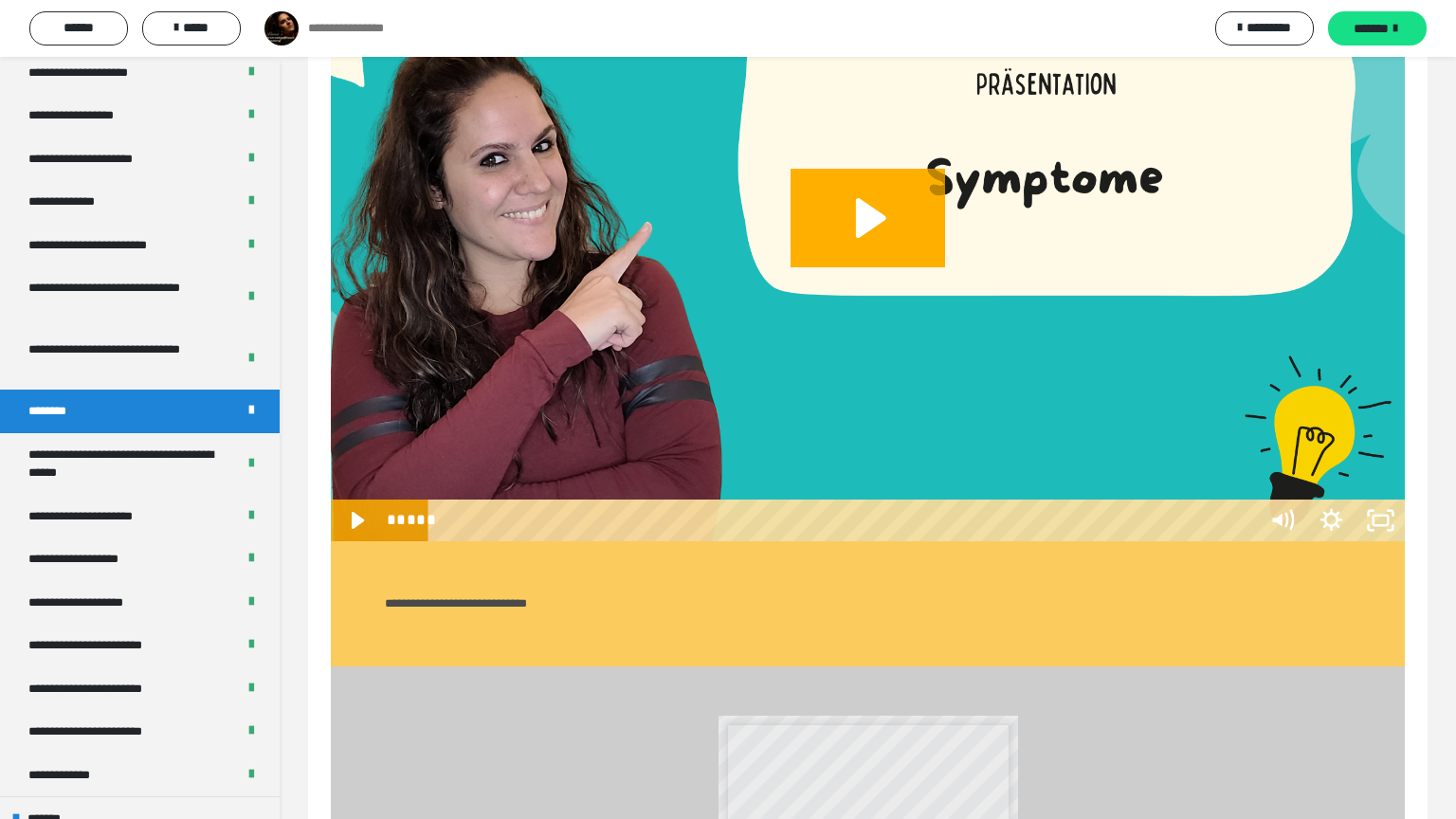 type 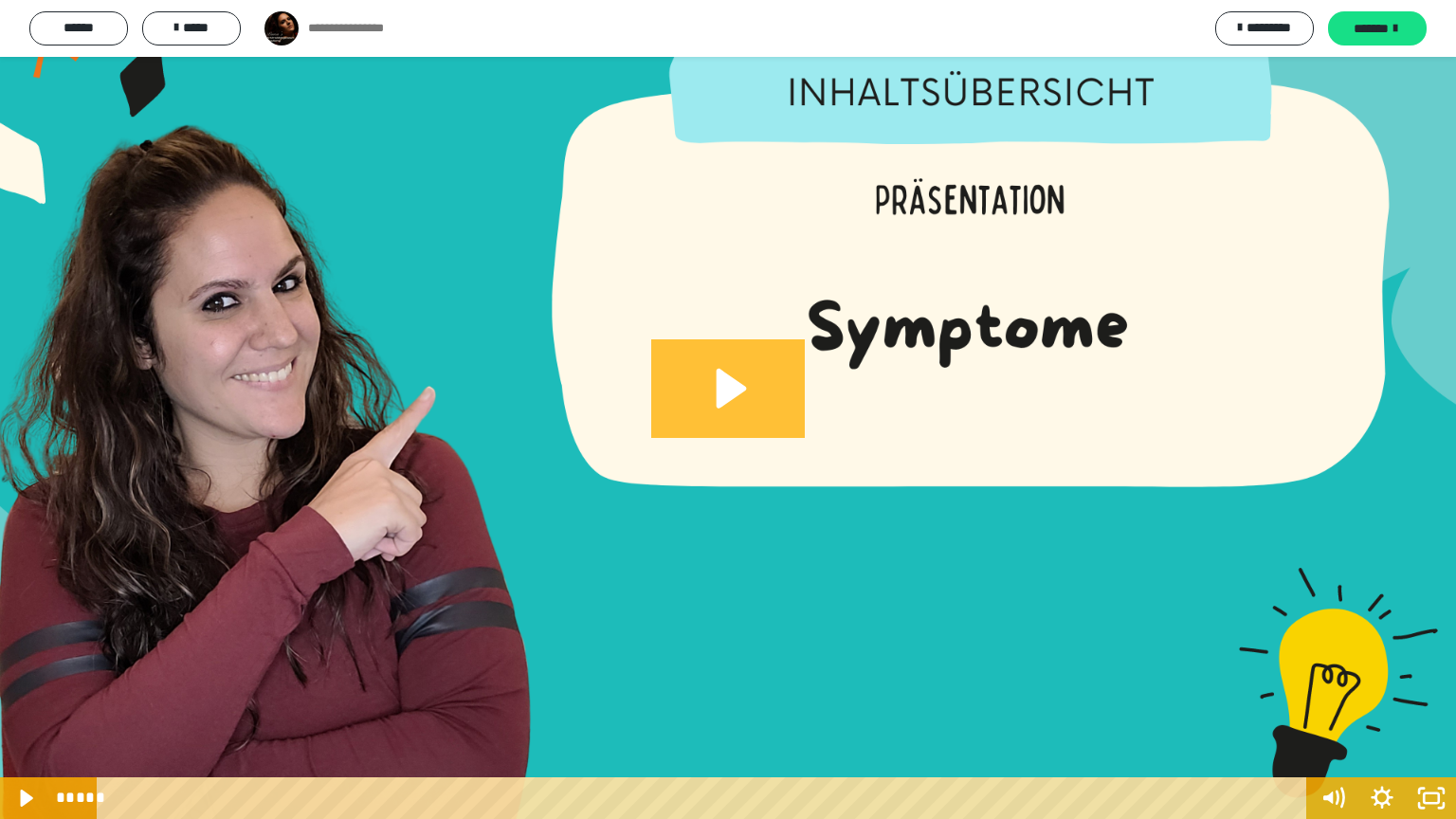 click 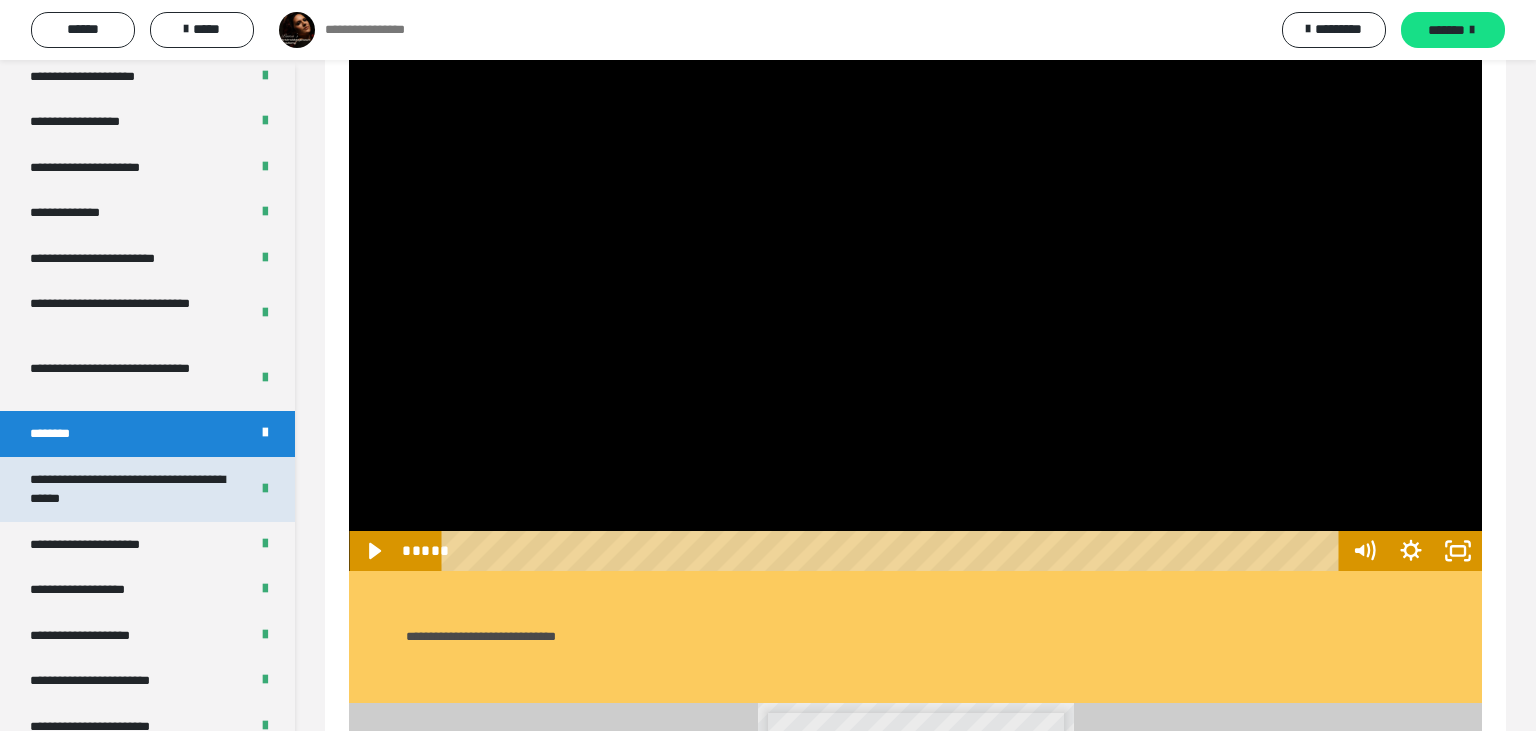 click on "**********" at bounding box center [131, 489] 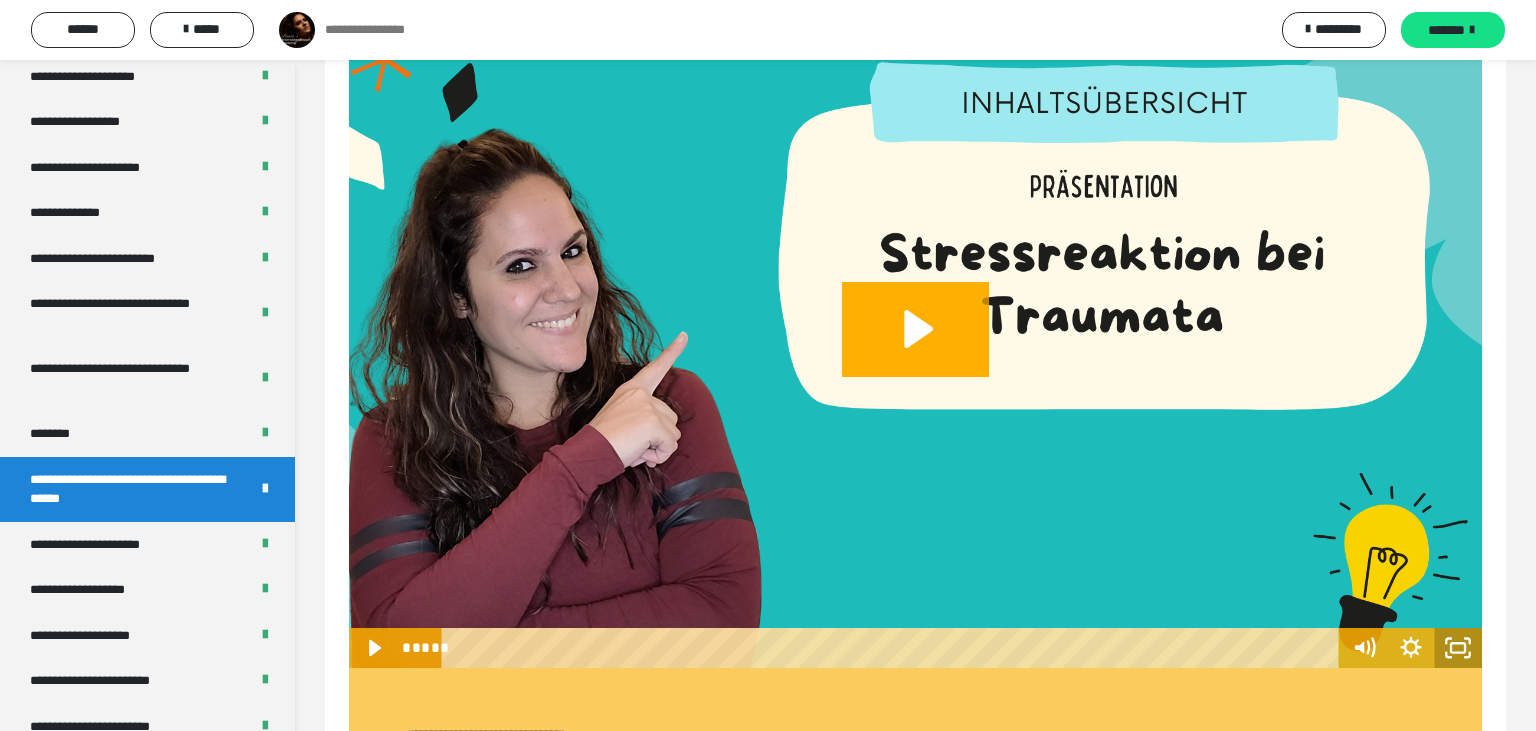 click 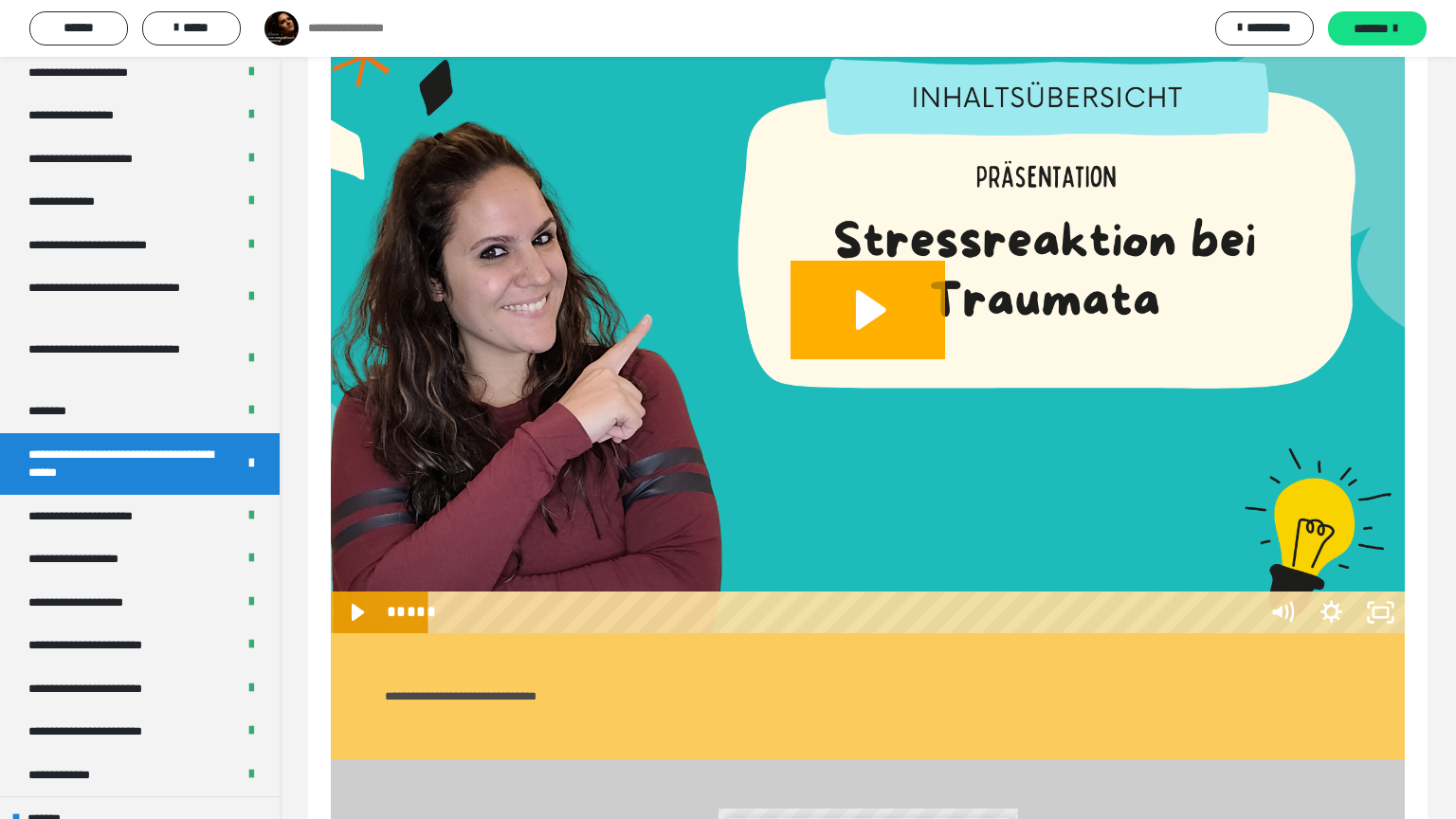 type 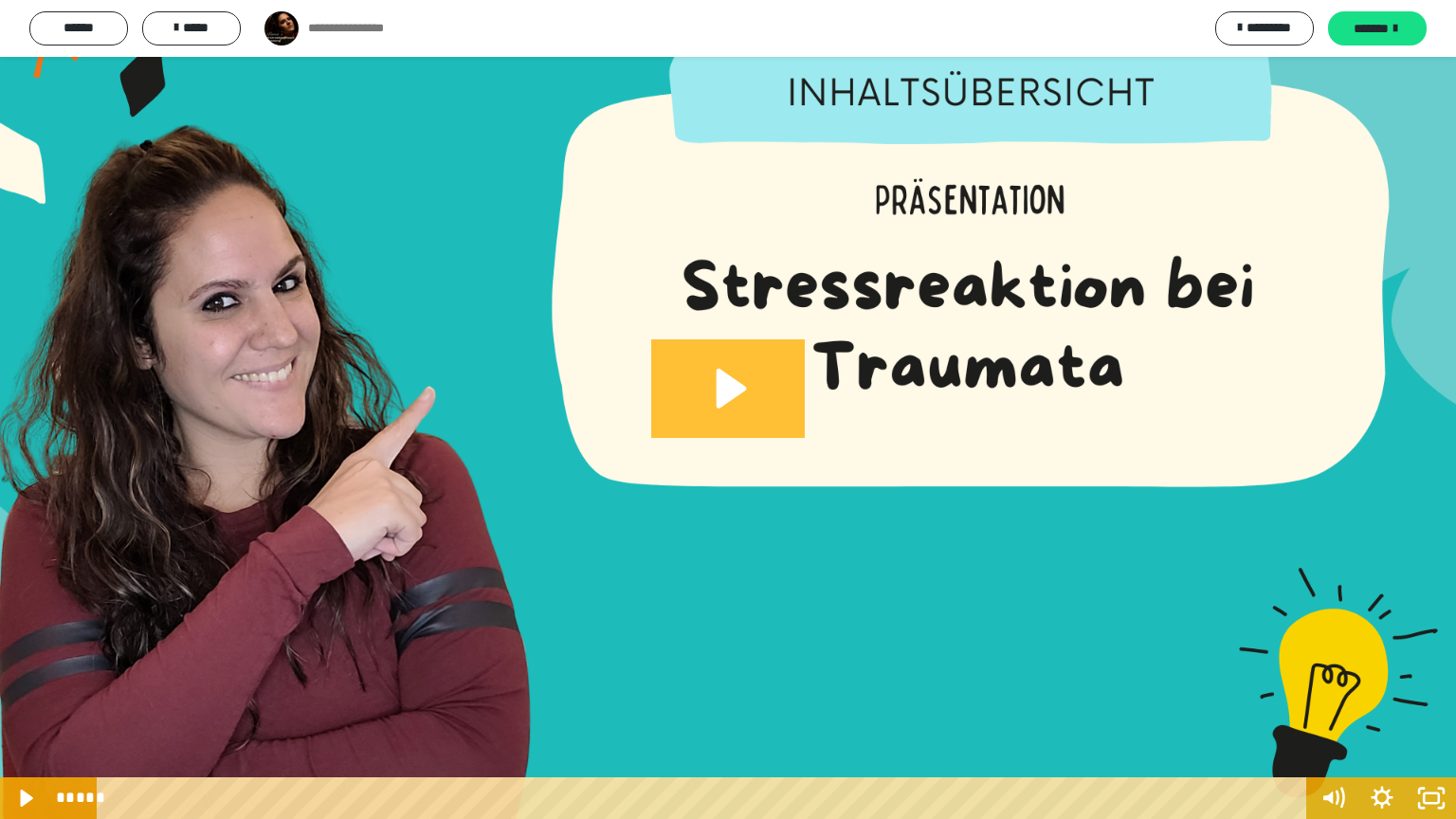 click 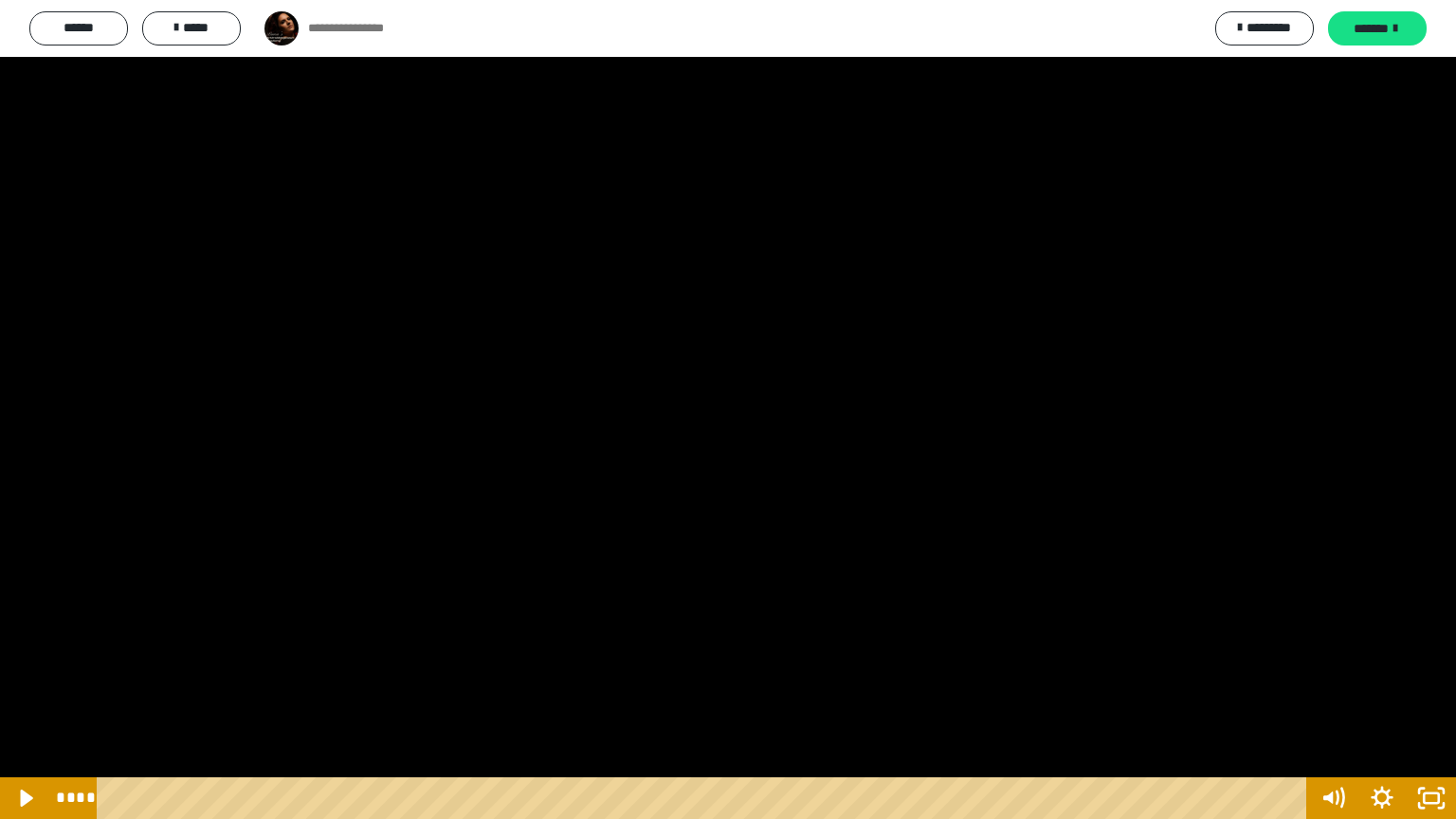 click on "**********" at bounding box center (728, 410) 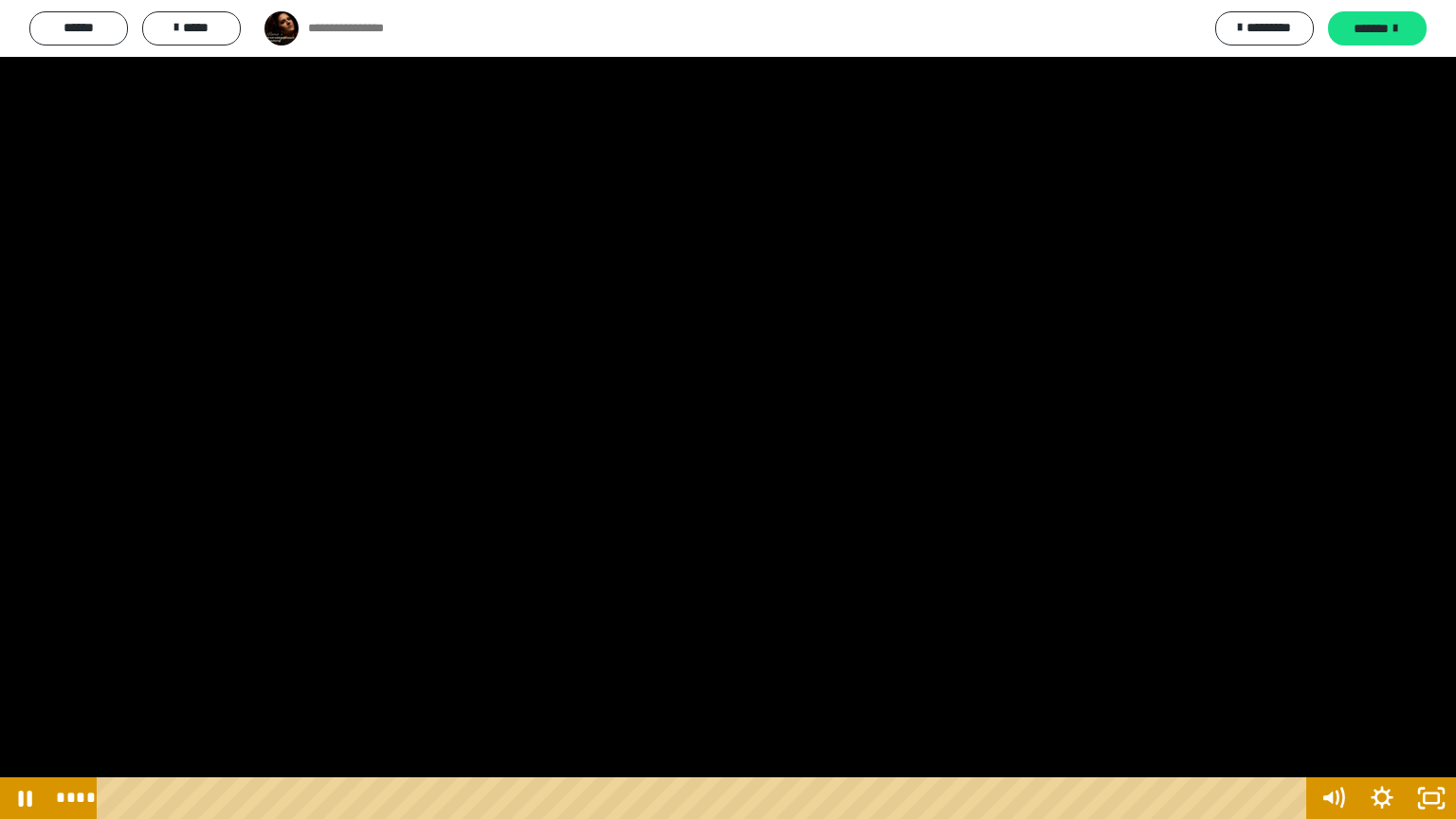 type 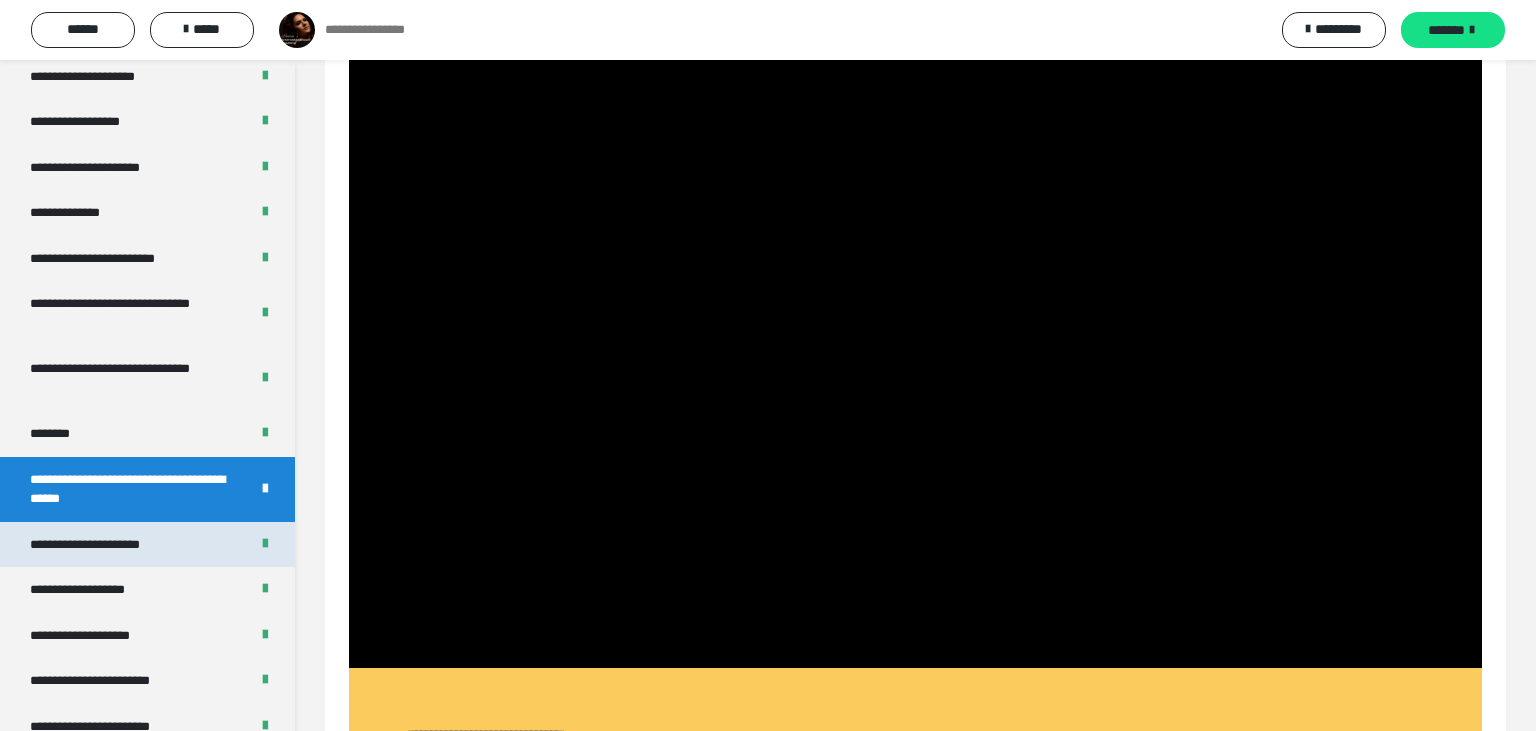 click on "**********" at bounding box center [102, 545] 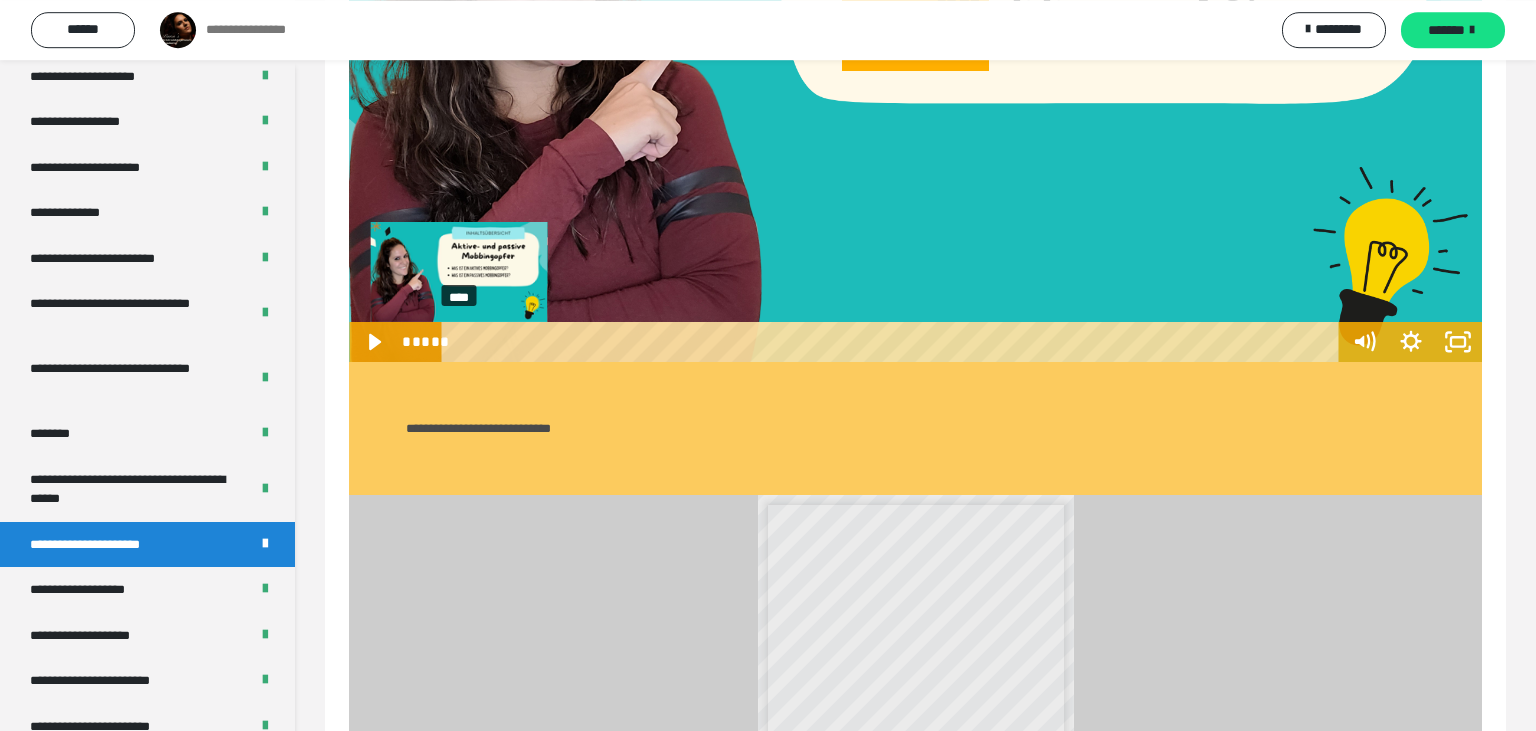 scroll, scrollTop: 1260, scrollLeft: 0, axis: vertical 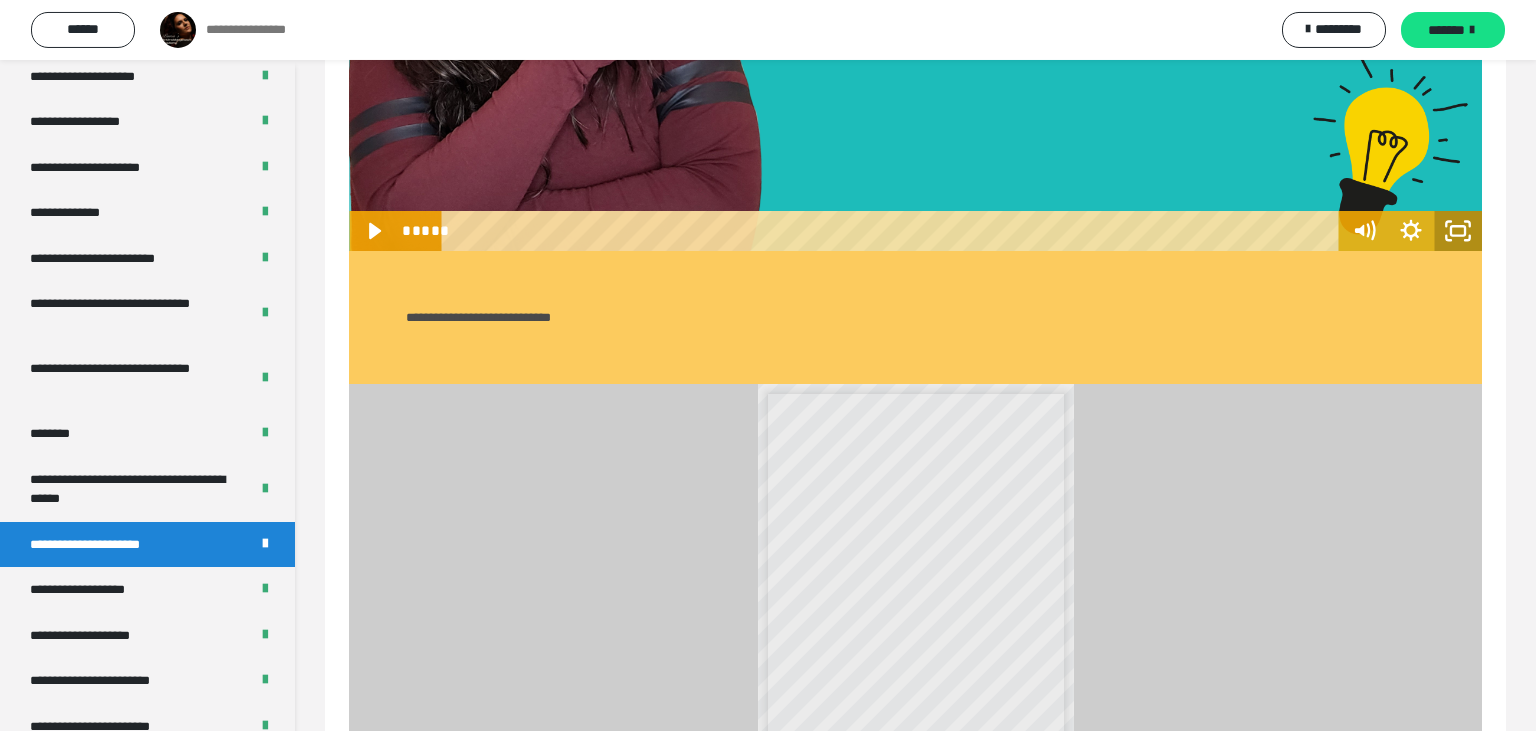 click 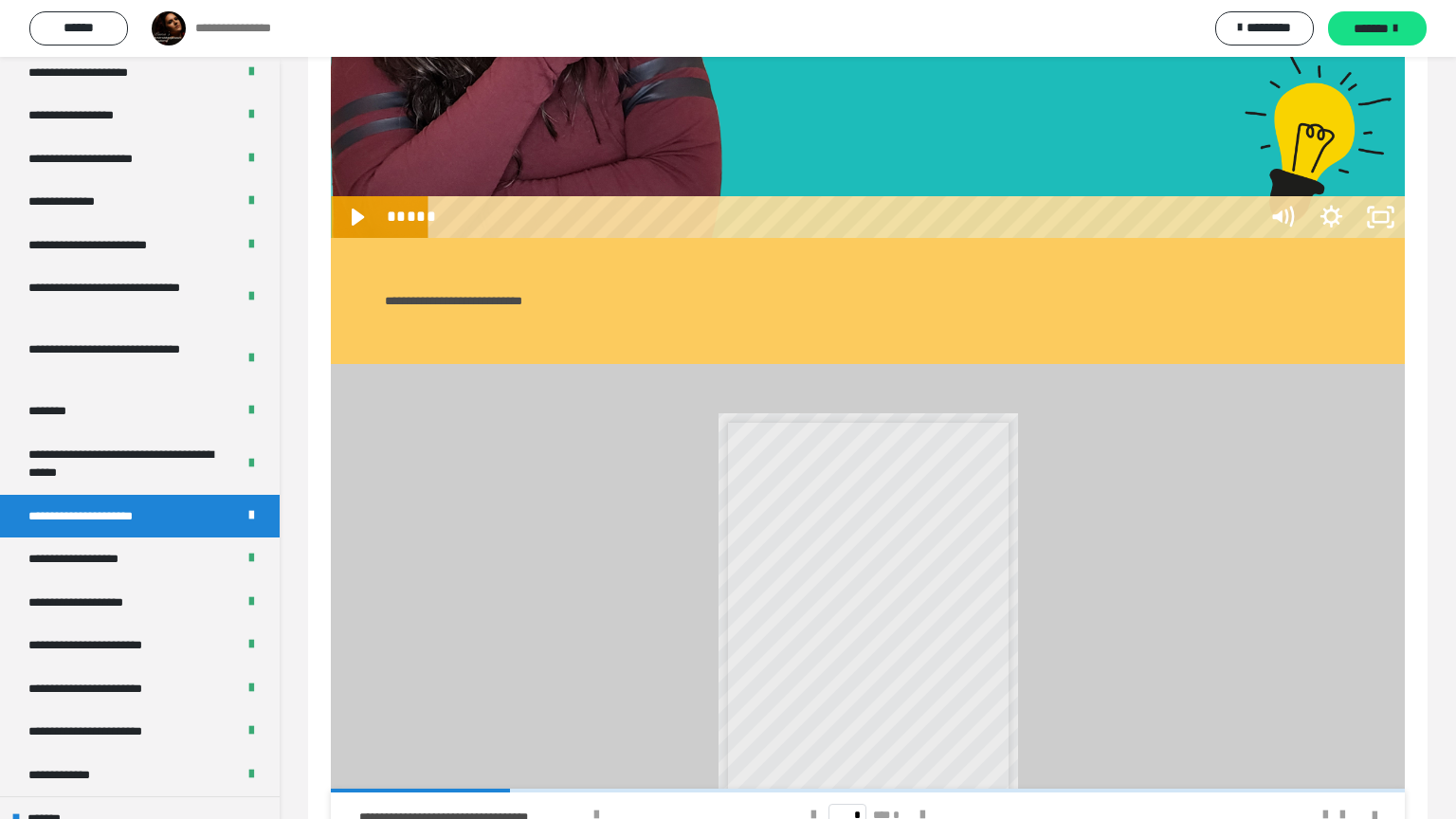type 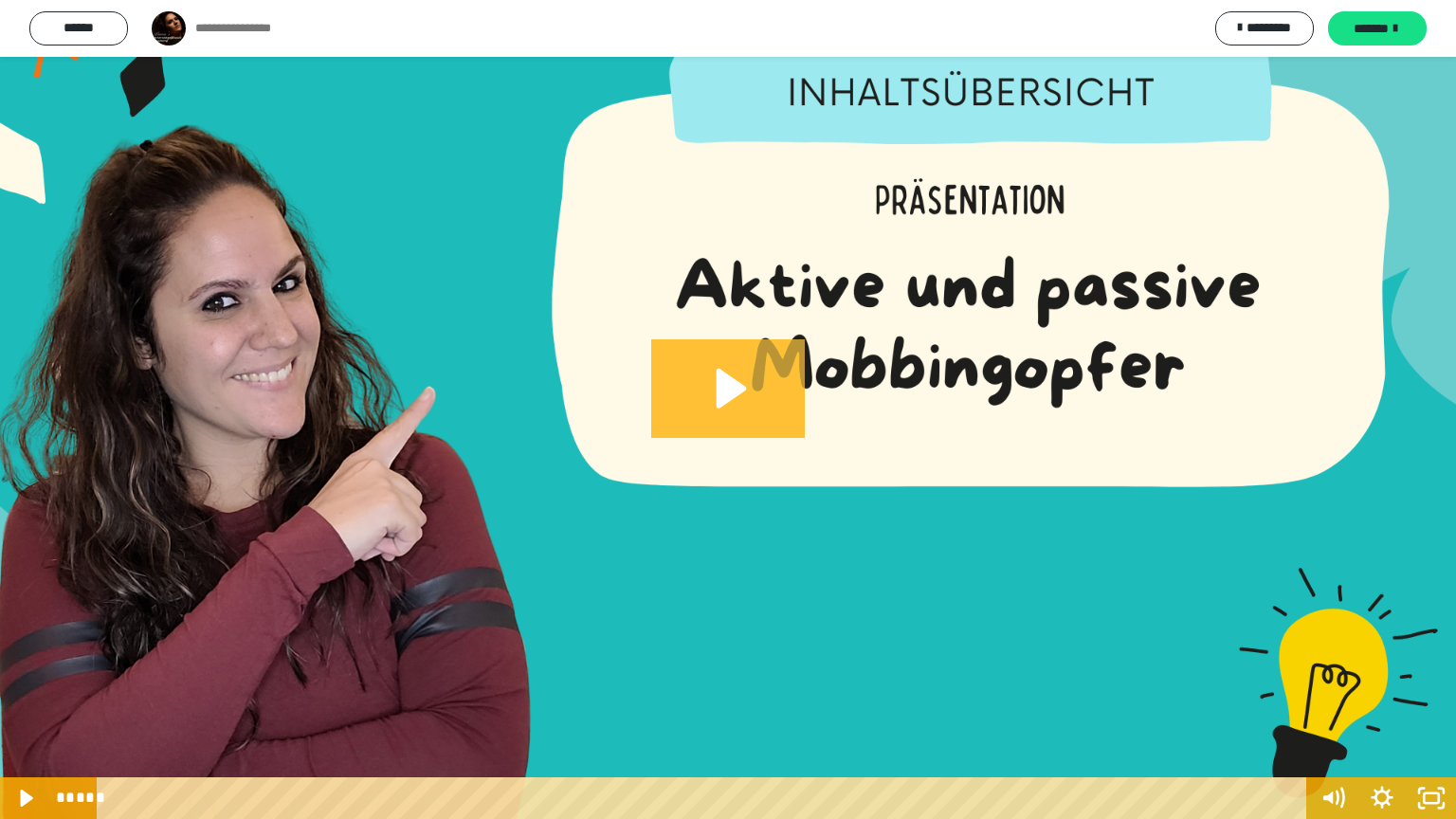 click 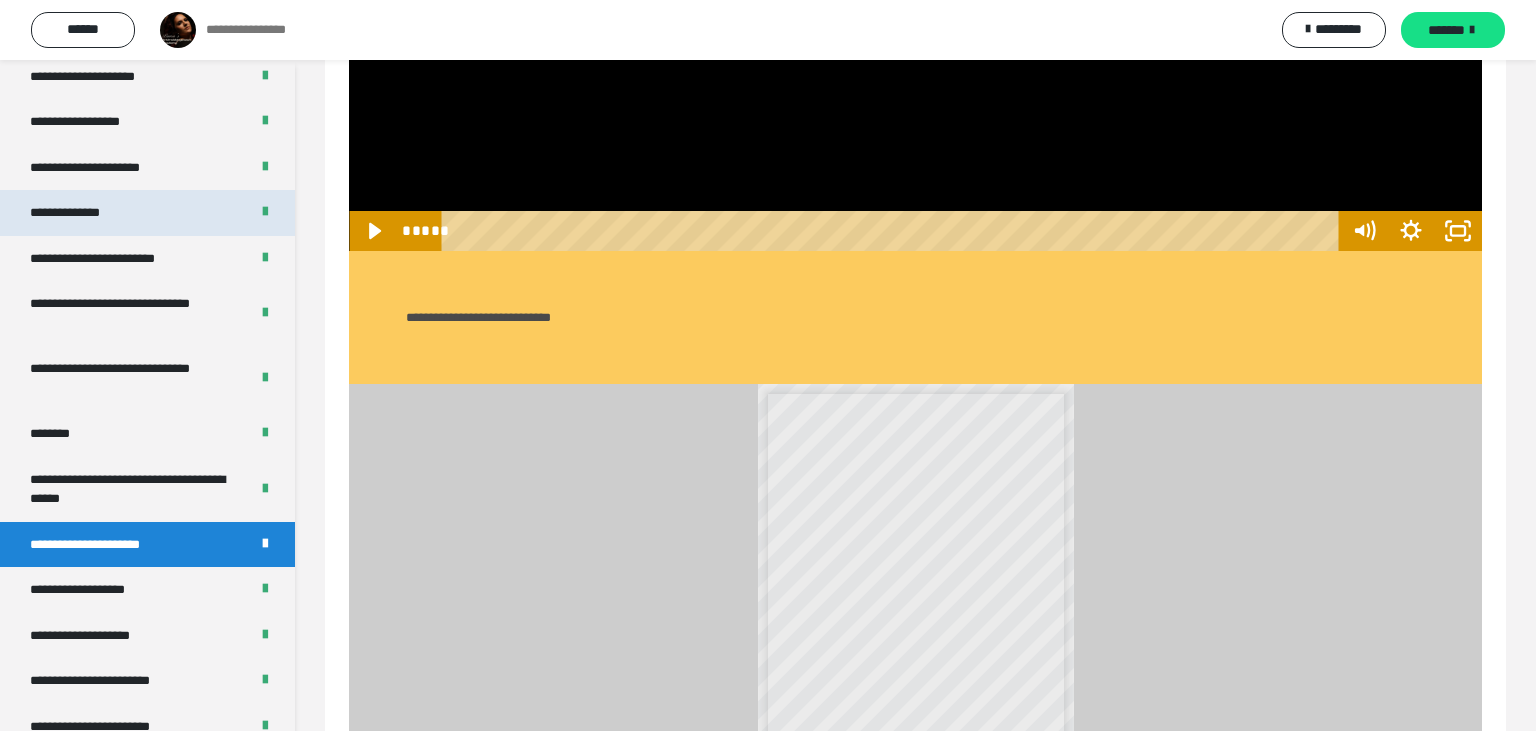 click on "**********" at bounding box center [147, 213] 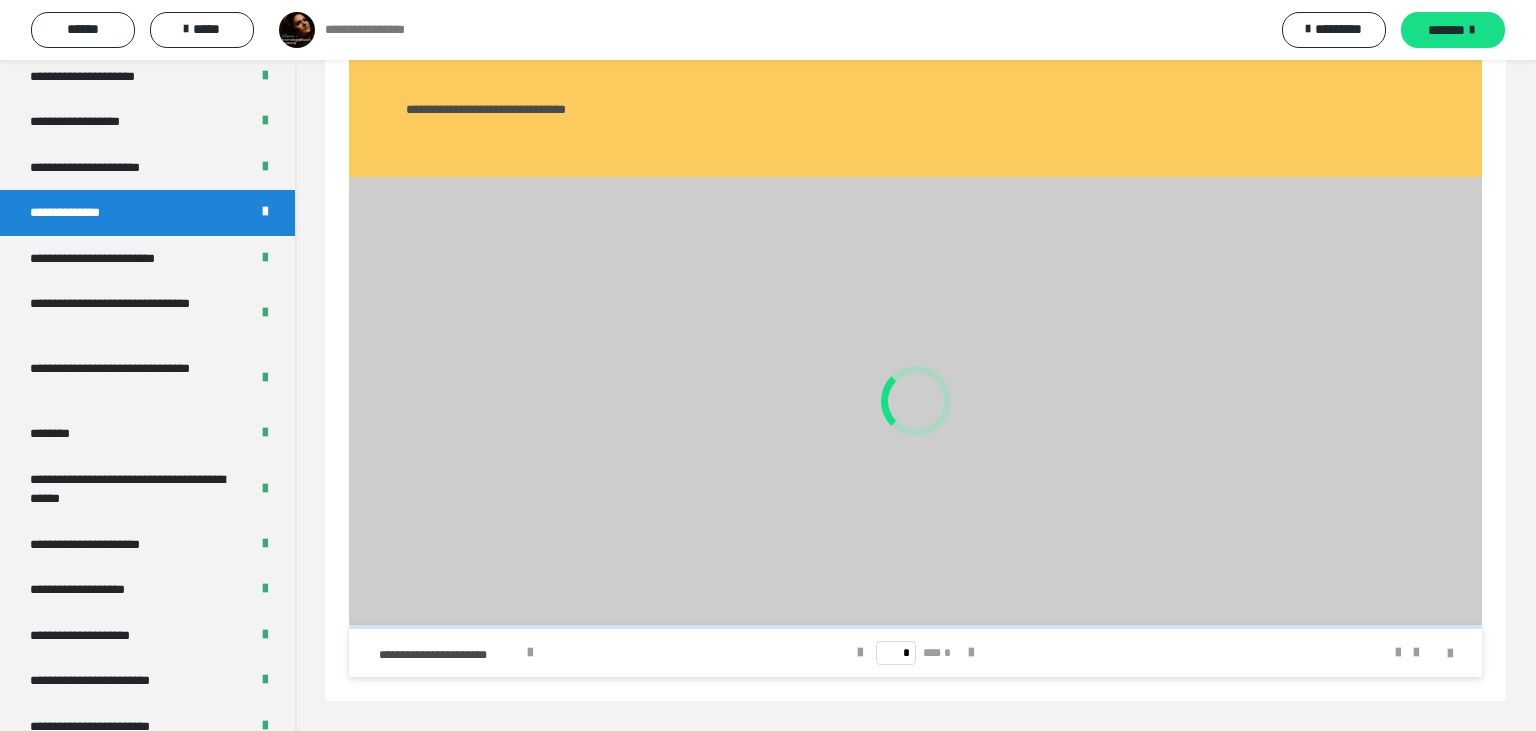 scroll, scrollTop: 907, scrollLeft: 0, axis: vertical 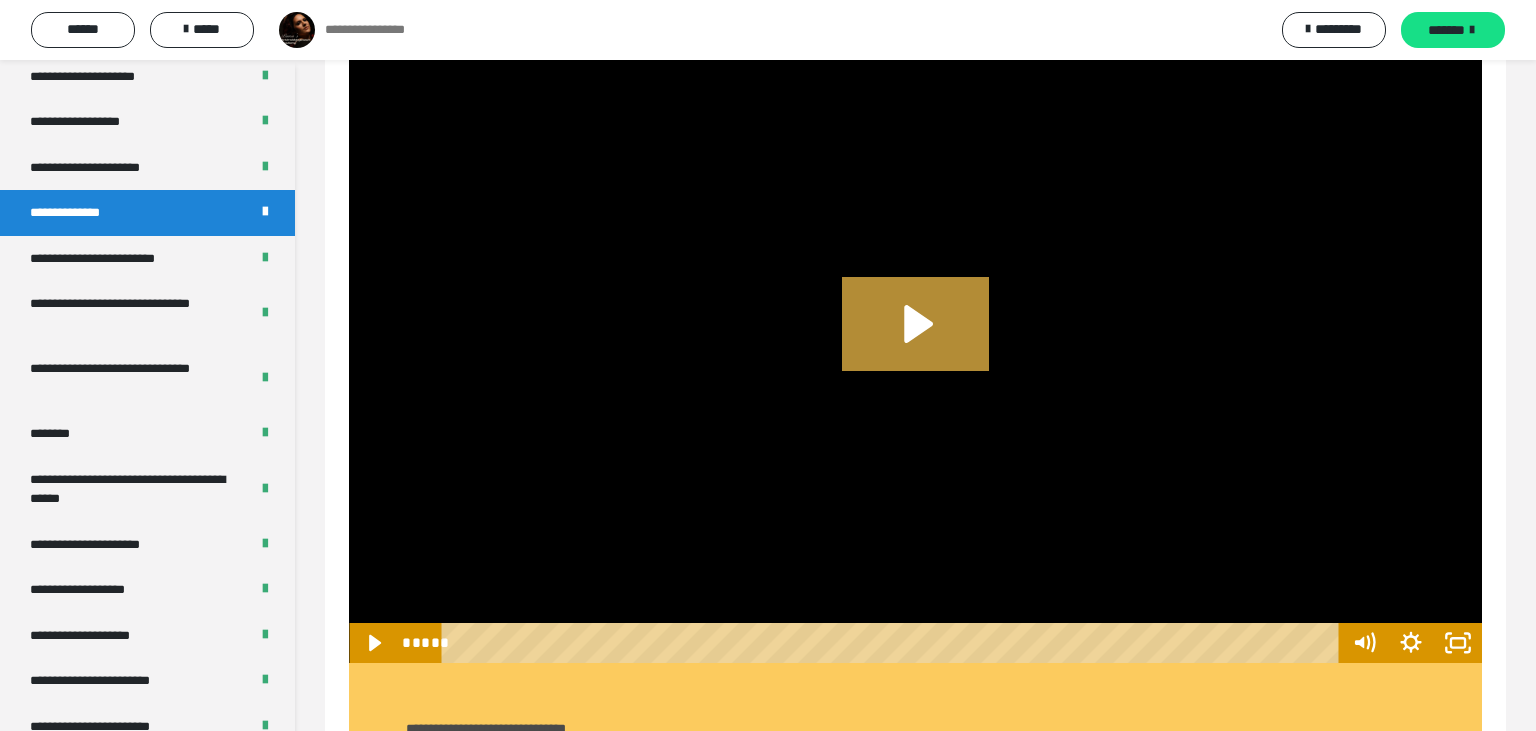 click 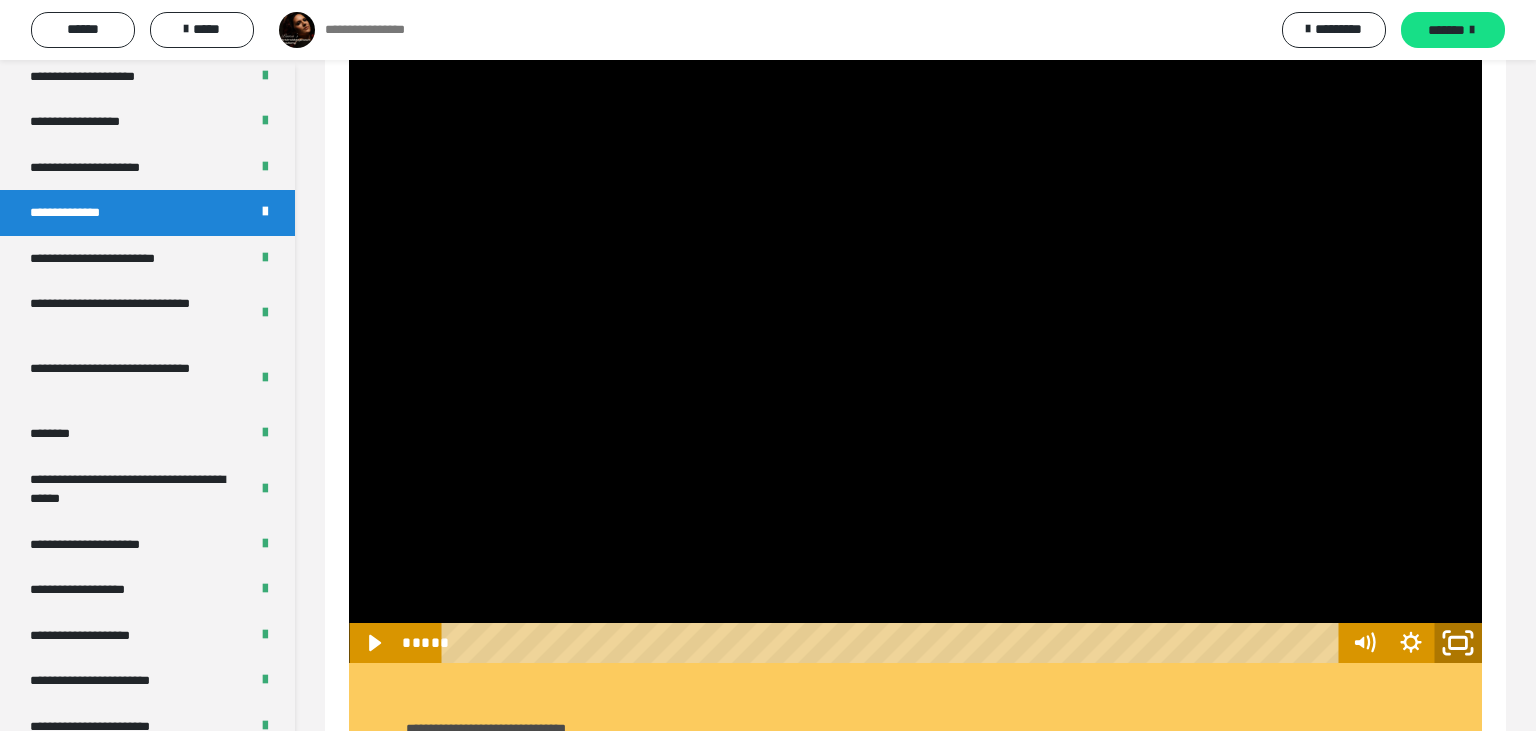 click 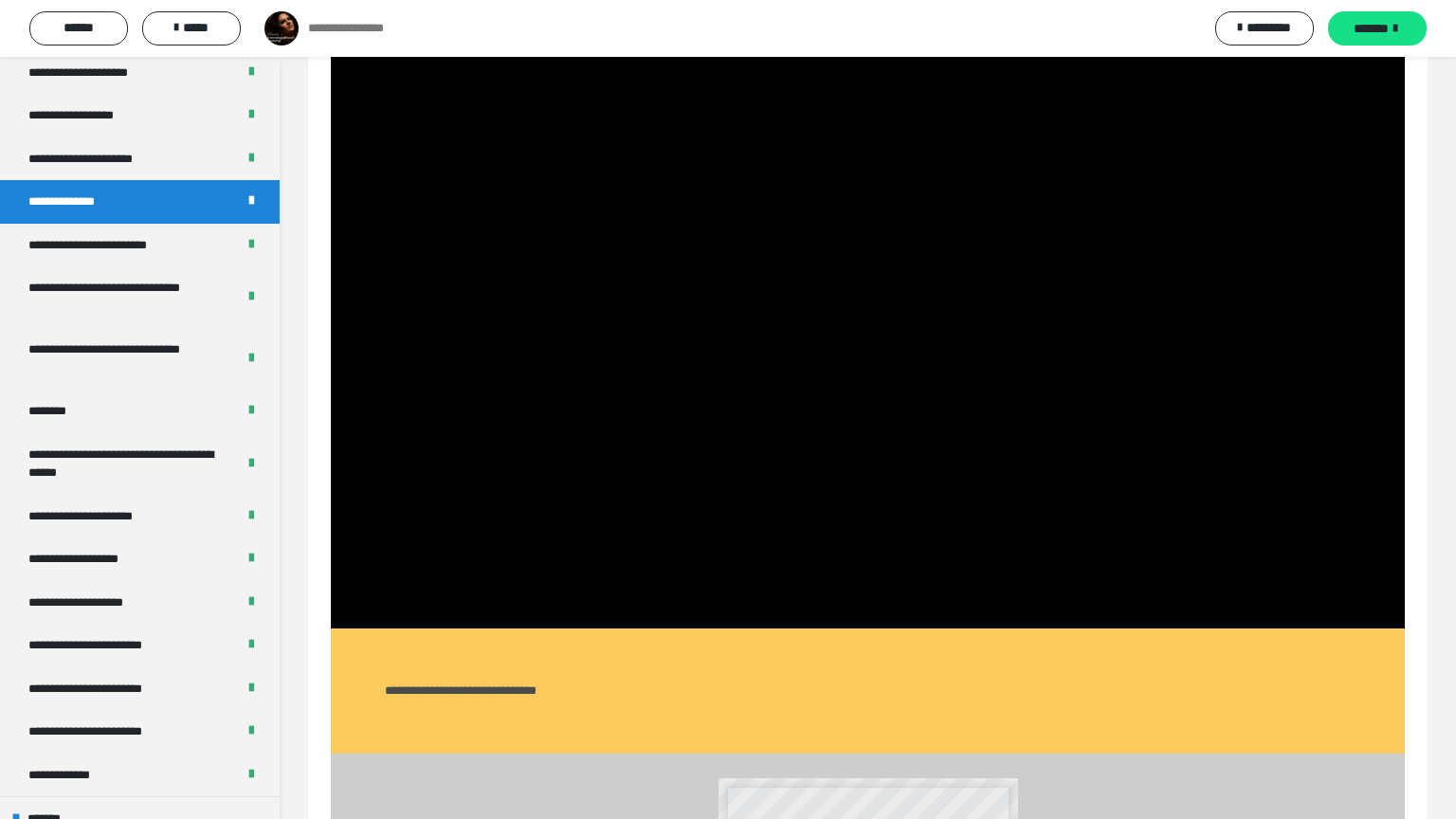 type 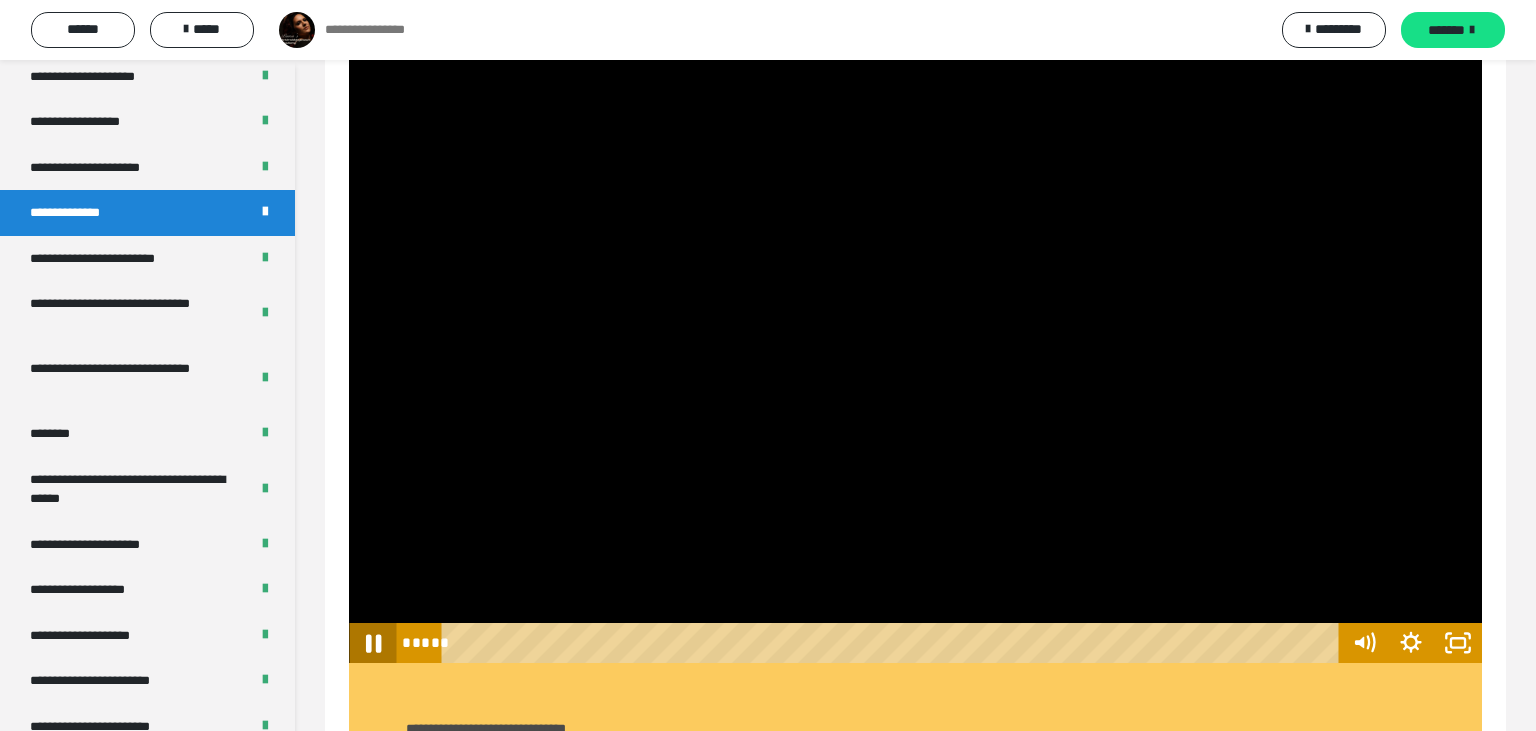 click 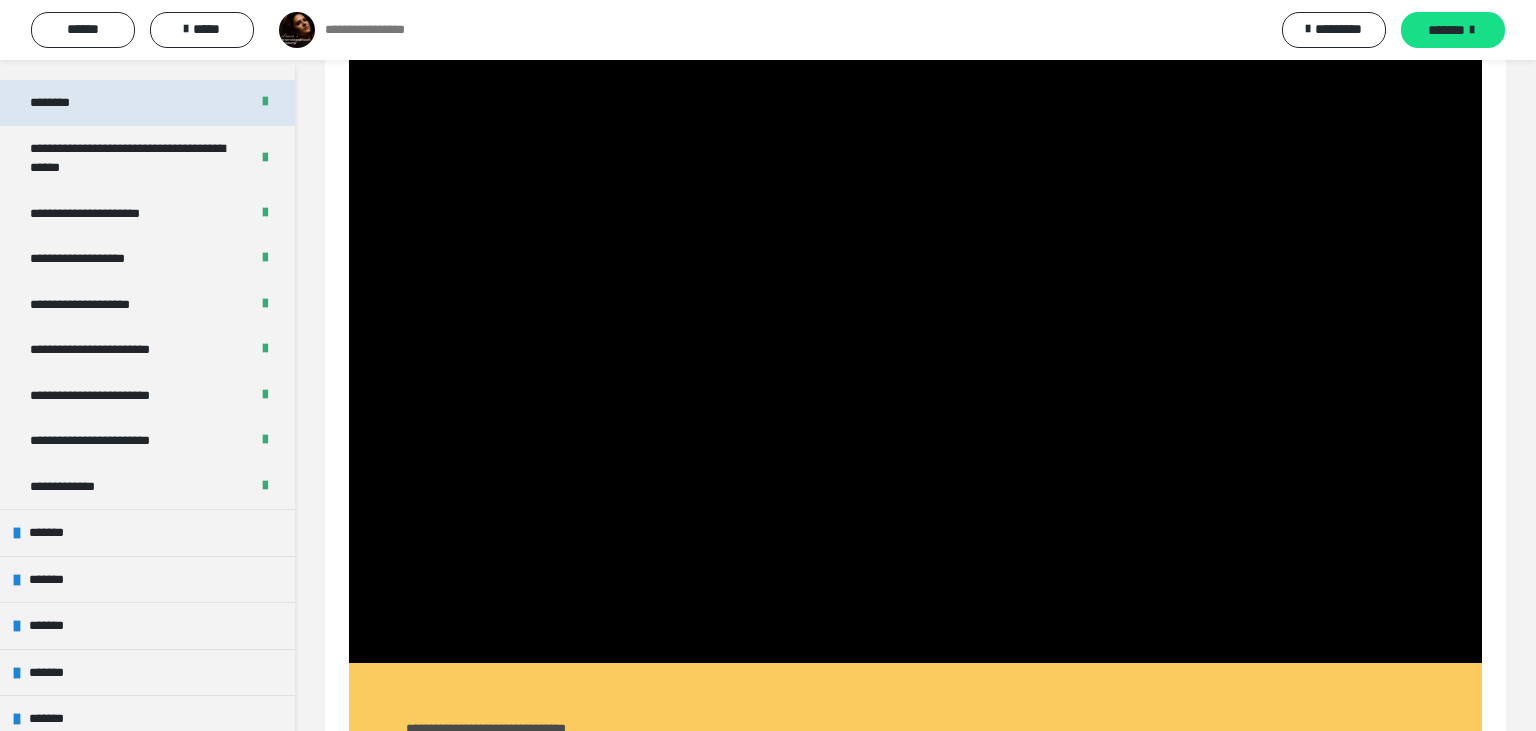 scroll, scrollTop: 1360, scrollLeft: 0, axis: vertical 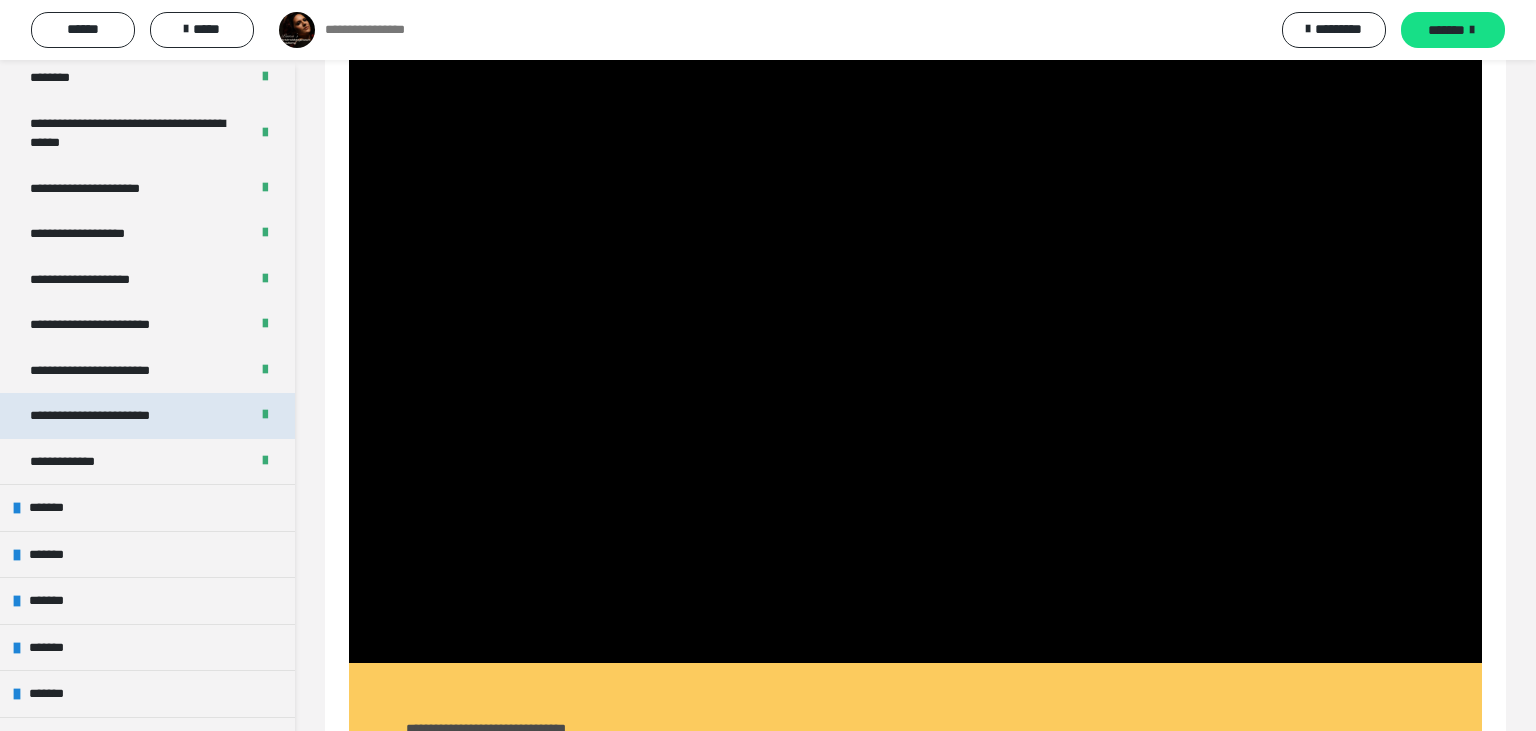 click on "**********" at bounding box center [110, 416] 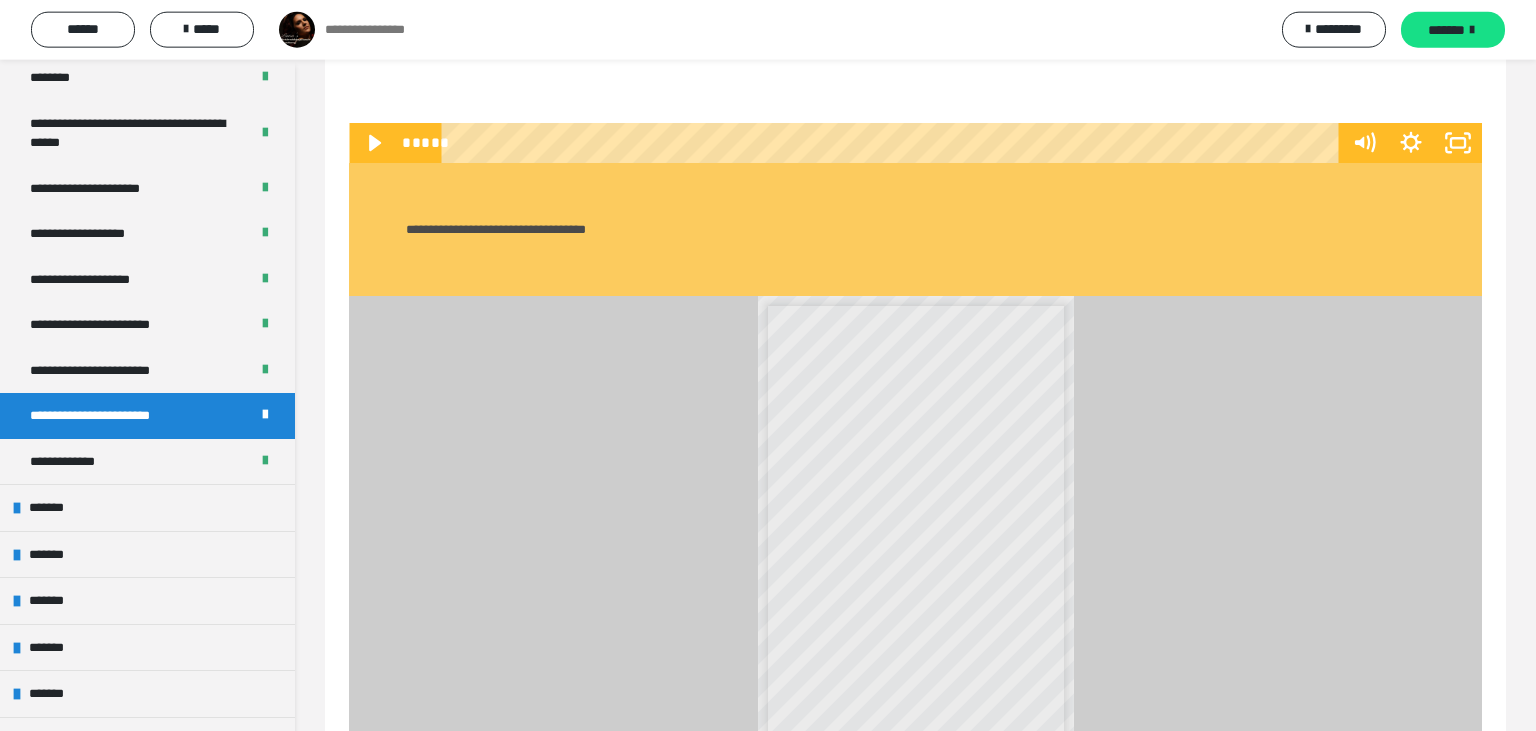 scroll, scrollTop: 1544, scrollLeft: 0, axis: vertical 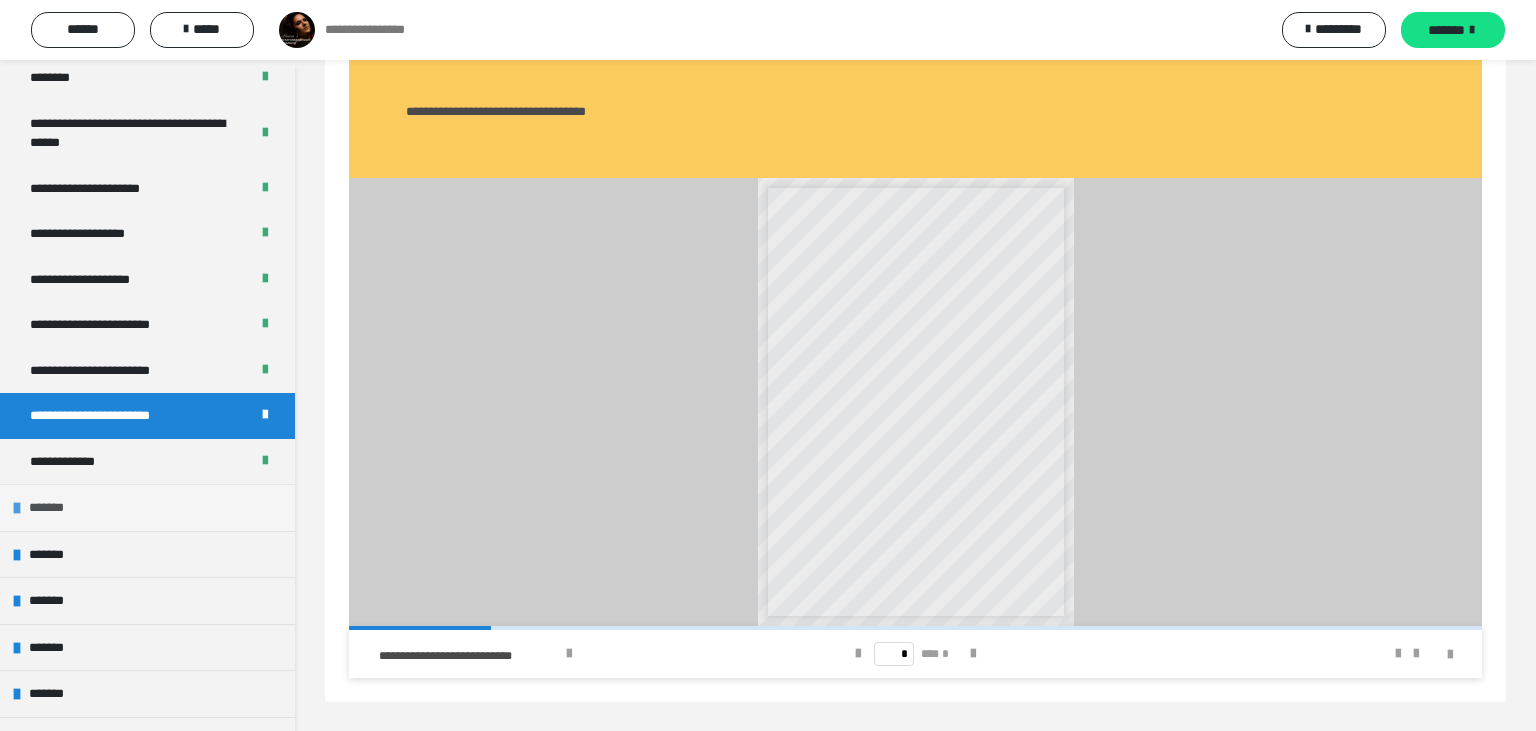 click at bounding box center (17, 508) 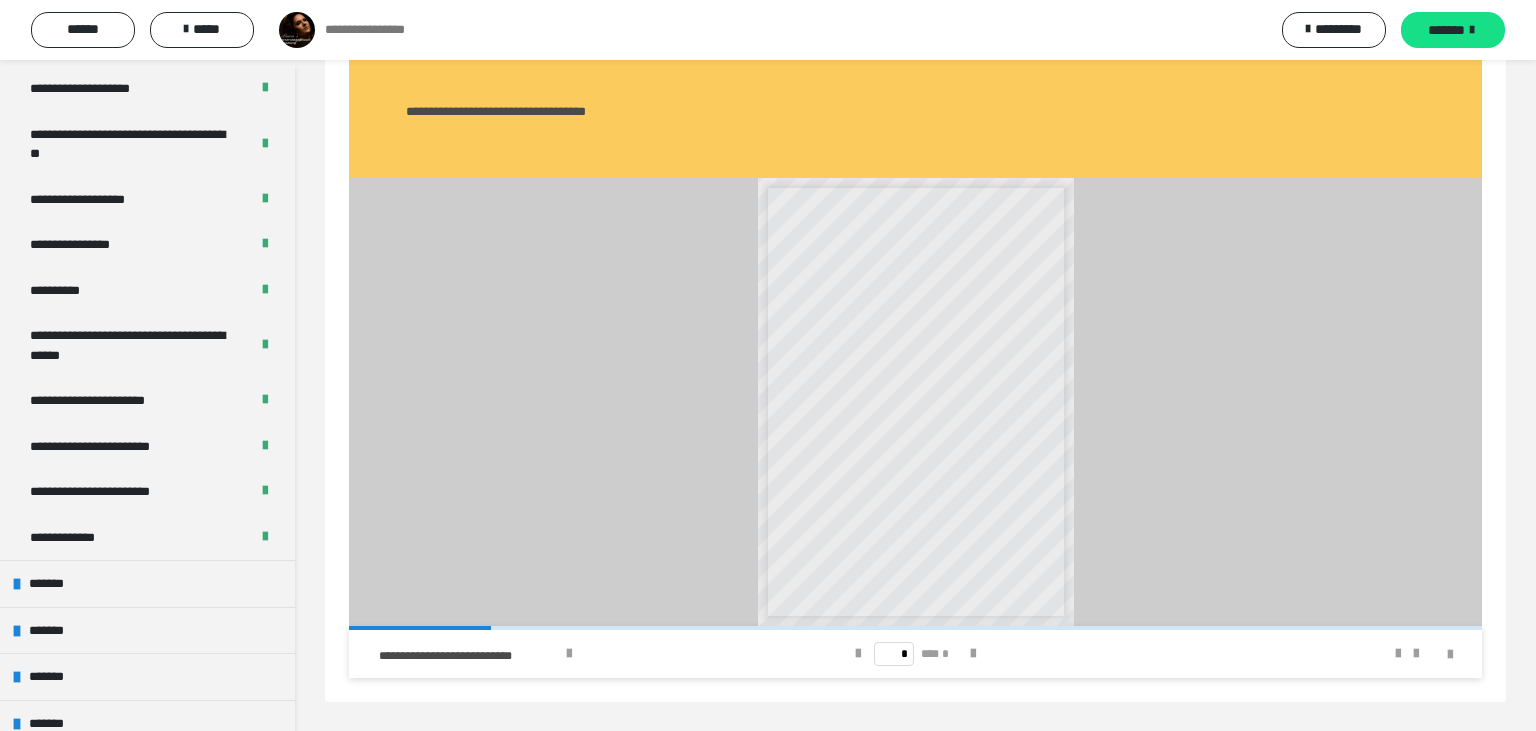 scroll, scrollTop: 1936, scrollLeft: 0, axis: vertical 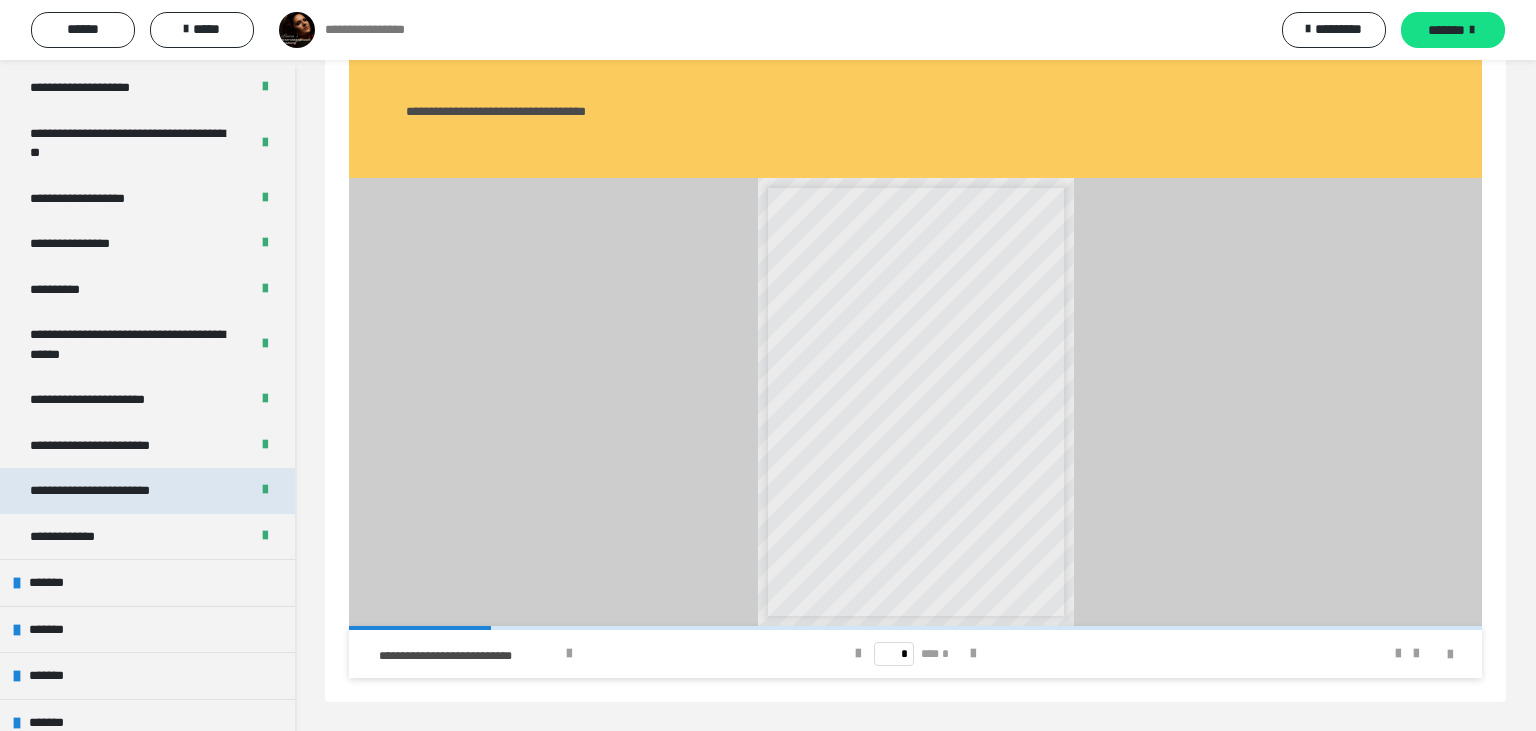 click on "**********" at bounding box center (110, 491) 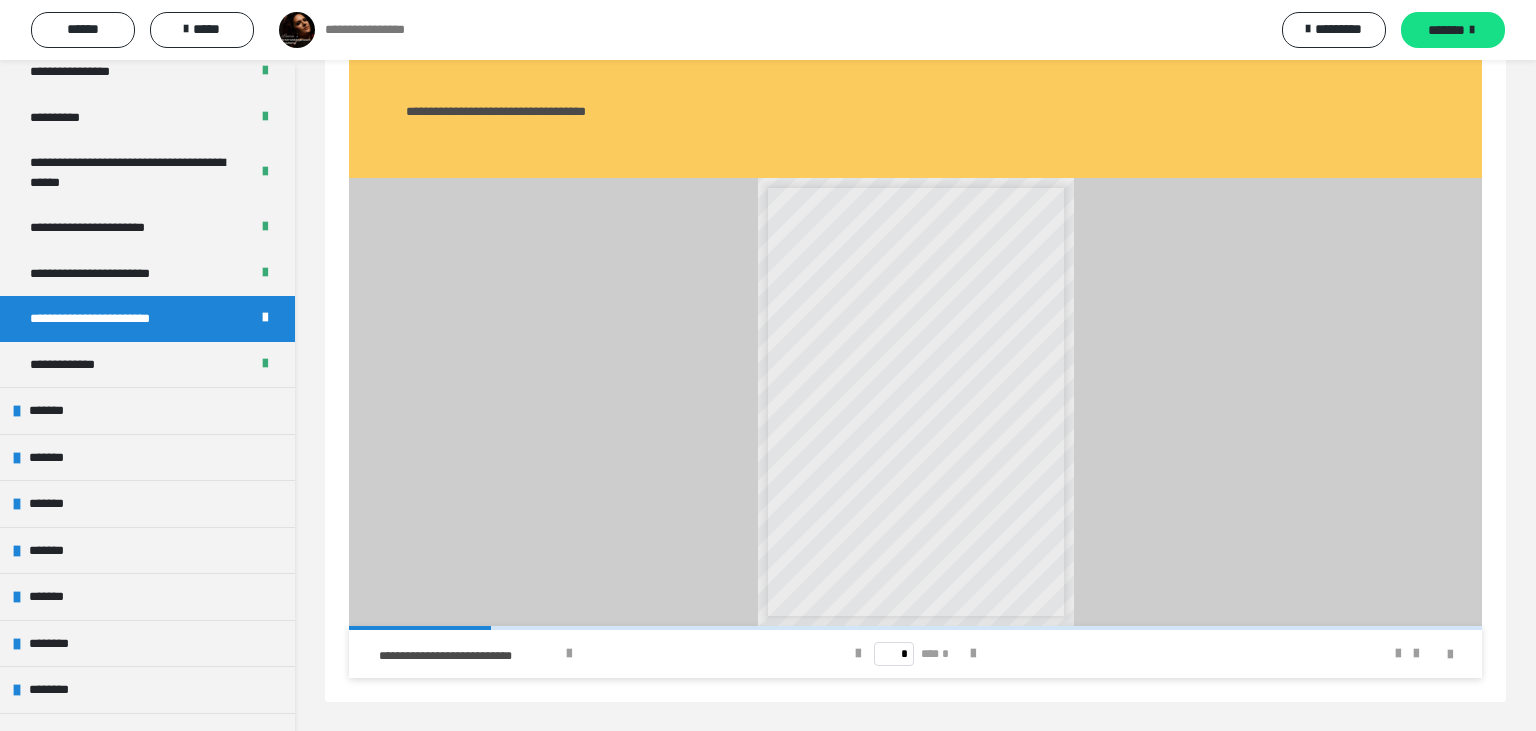 scroll, scrollTop: 2113, scrollLeft: 0, axis: vertical 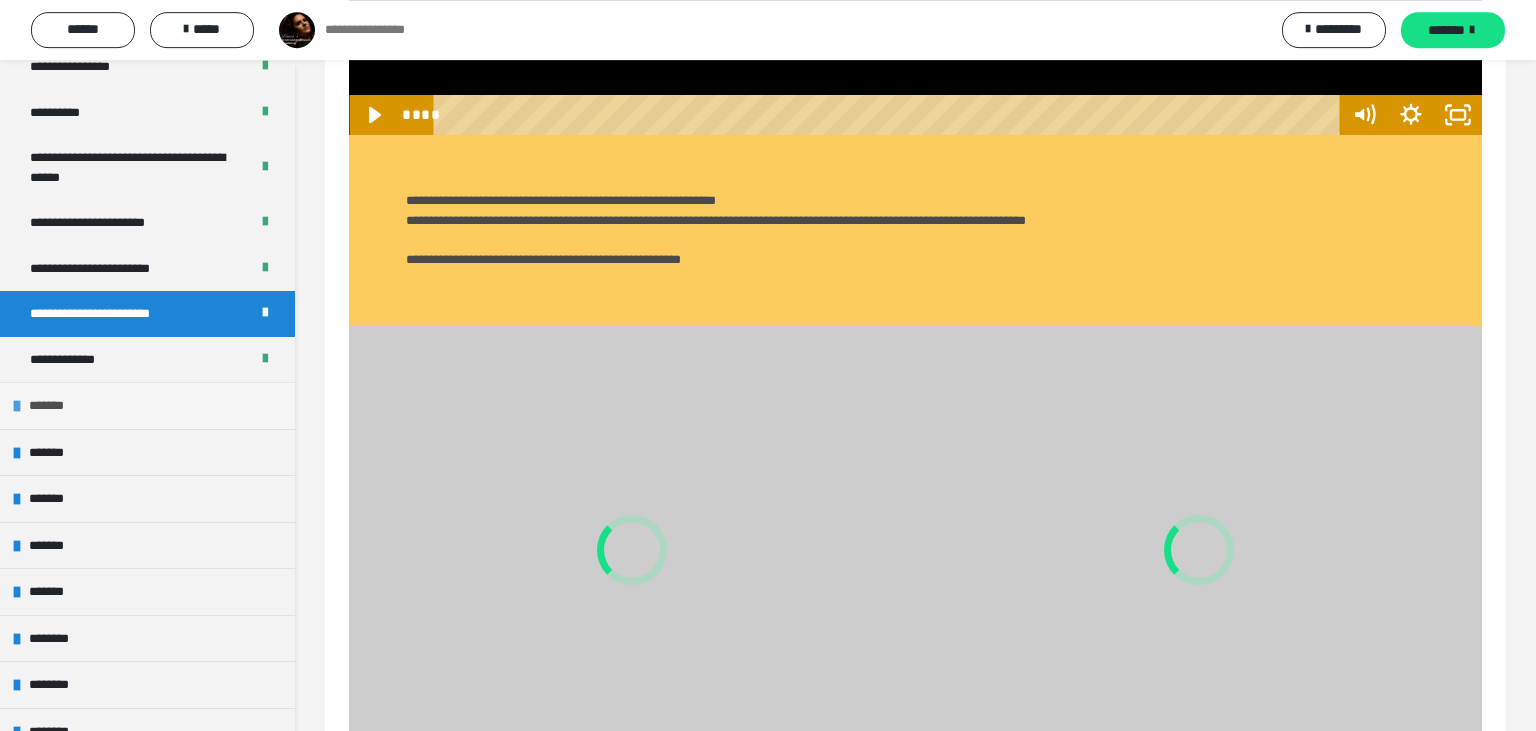 click at bounding box center [17, 406] 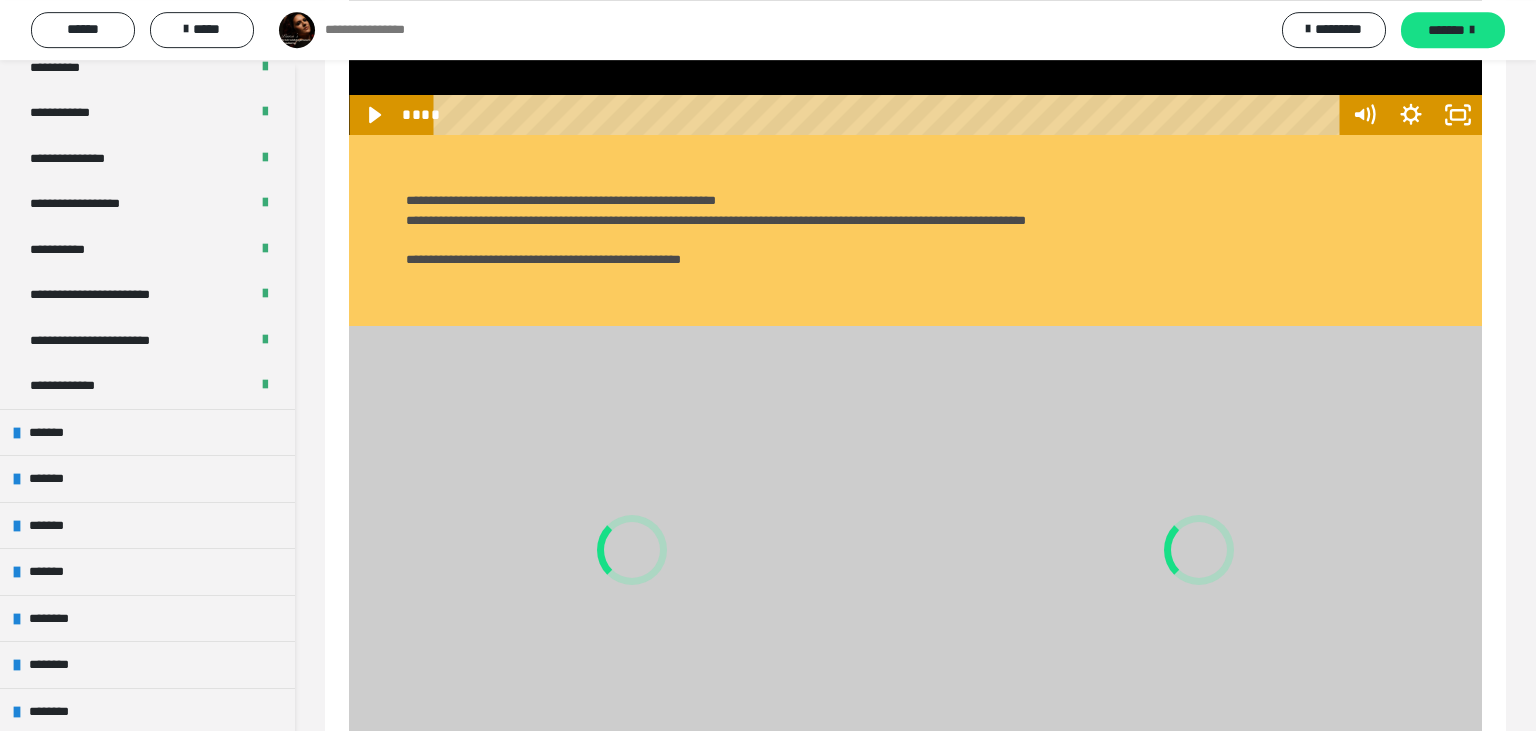 scroll, scrollTop: 3090, scrollLeft: 0, axis: vertical 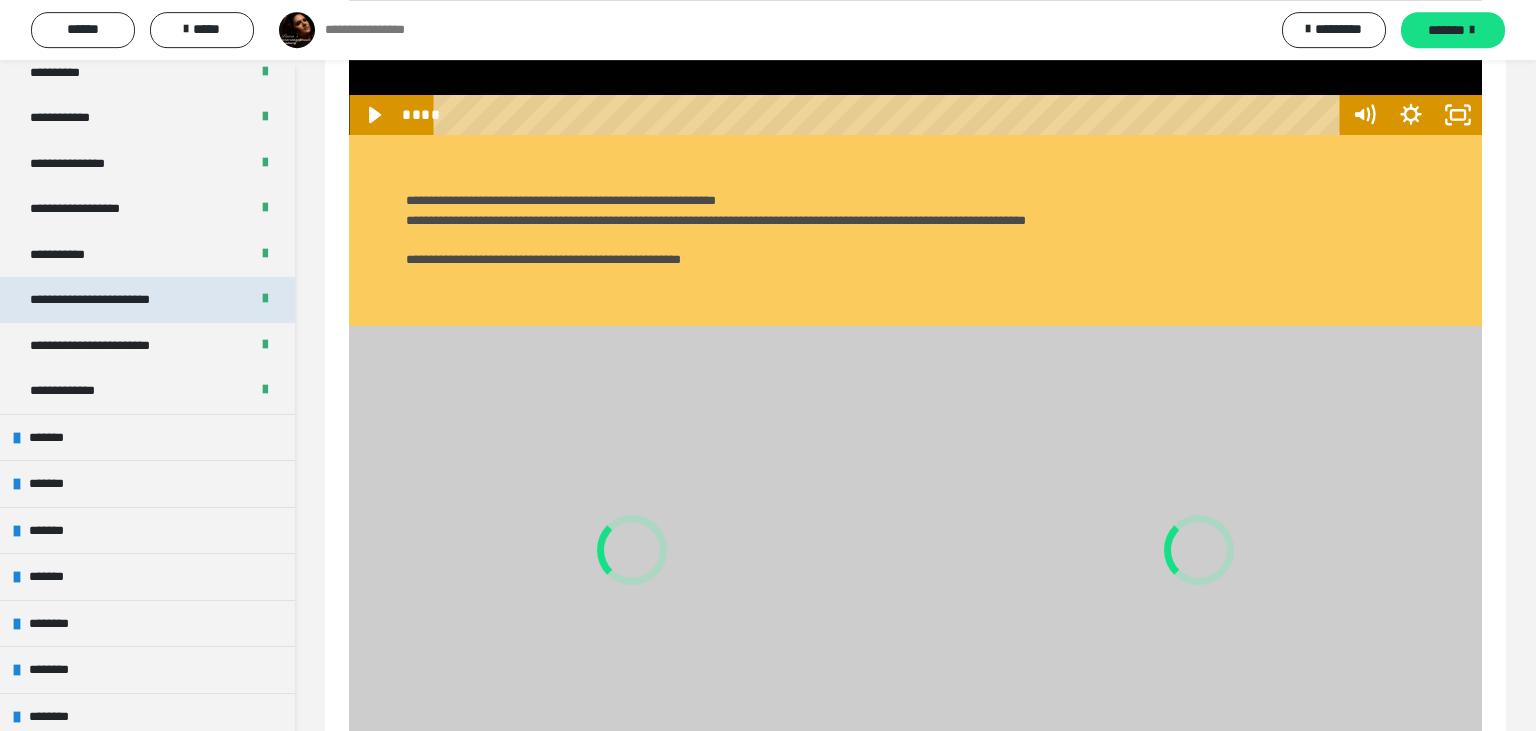 click on "**********" at bounding box center (110, 300) 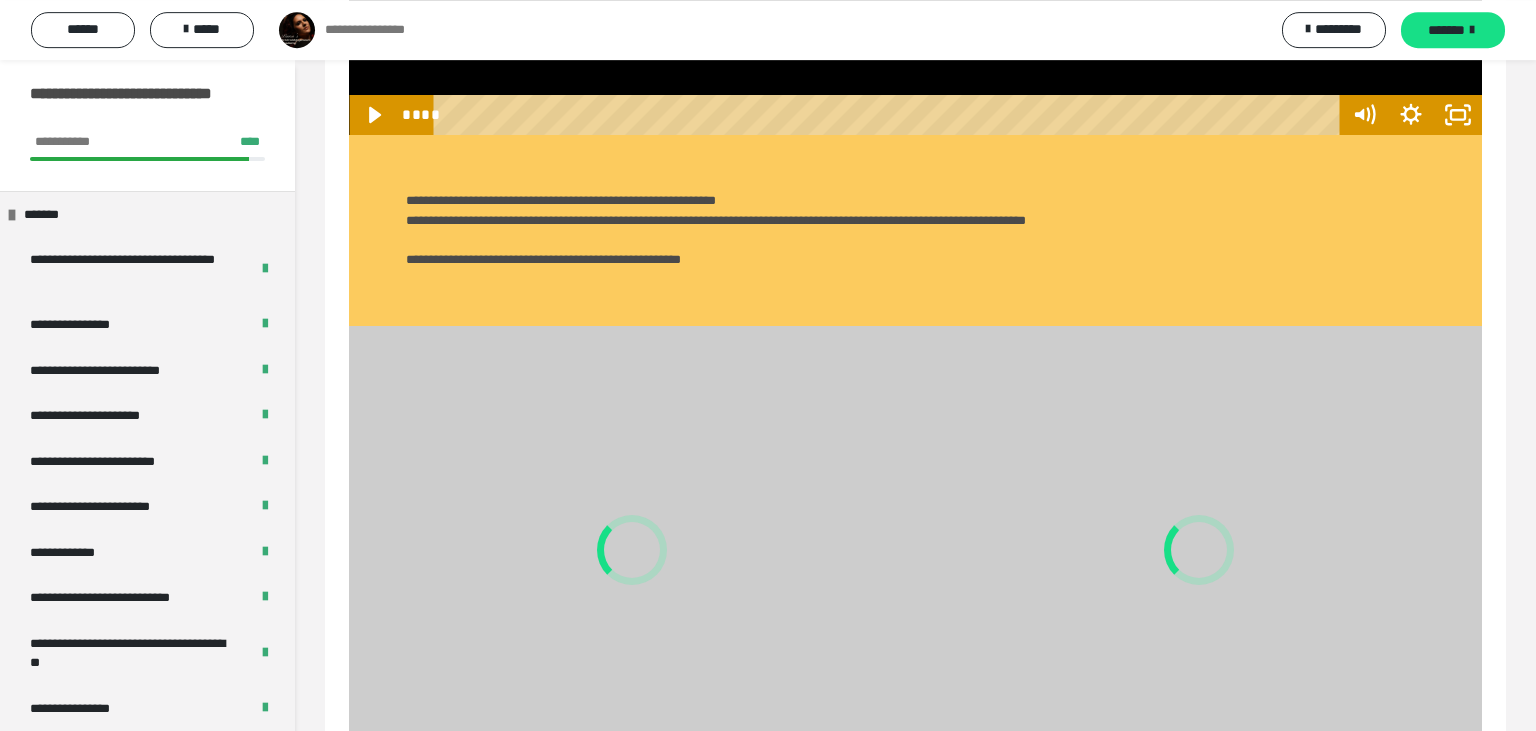 scroll, scrollTop: 0, scrollLeft: 0, axis: both 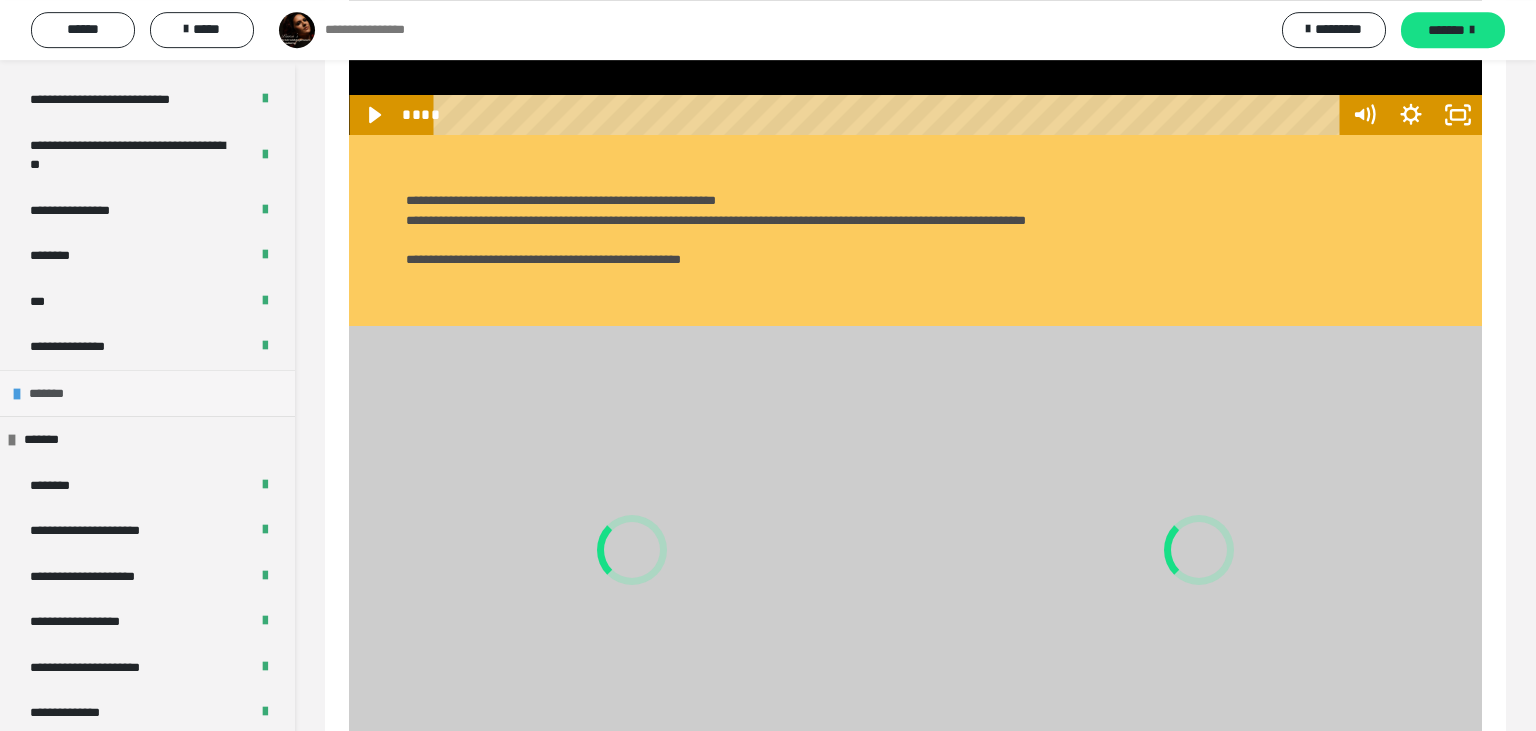 click on "*******" at bounding box center [147, 393] 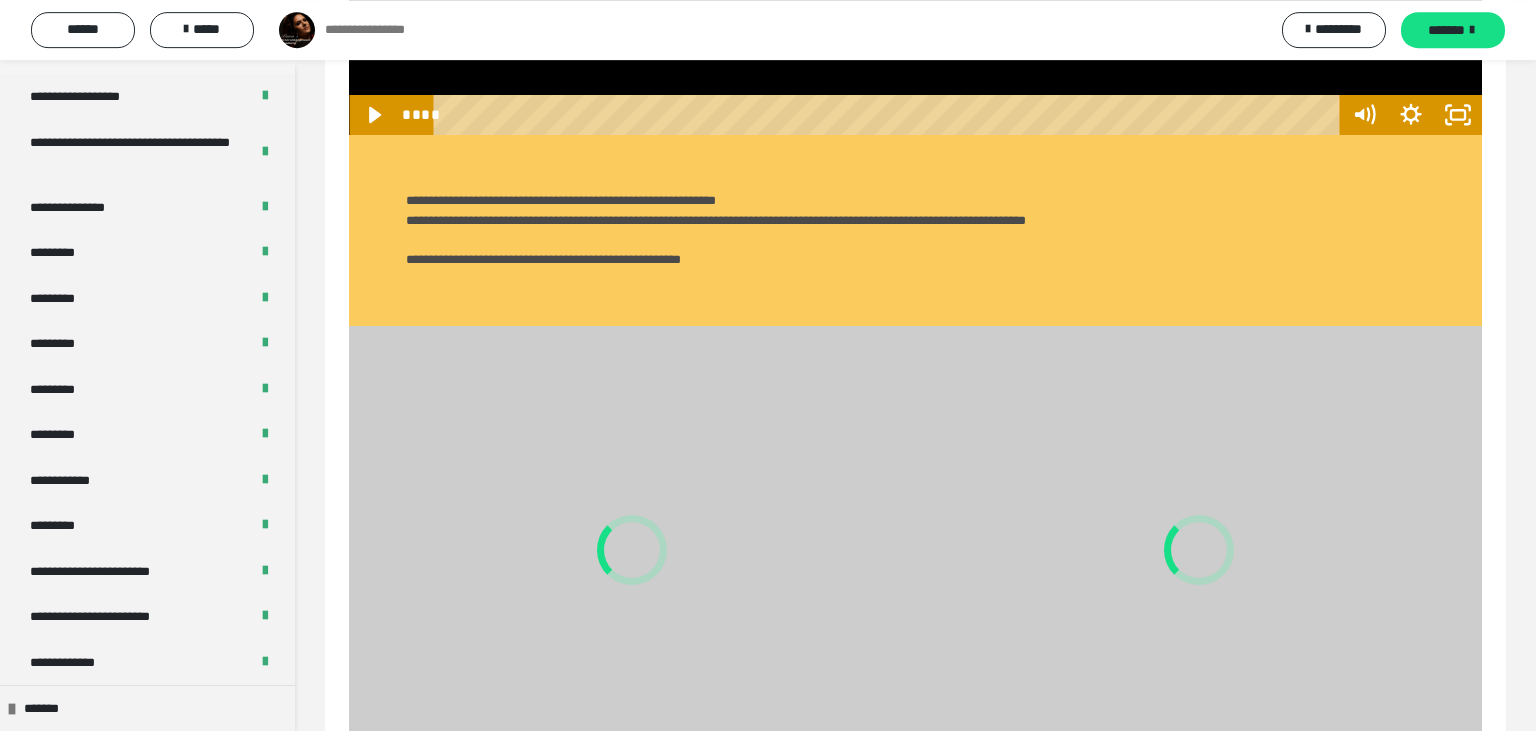 scroll, scrollTop: 1171, scrollLeft: 0, axis: vertical 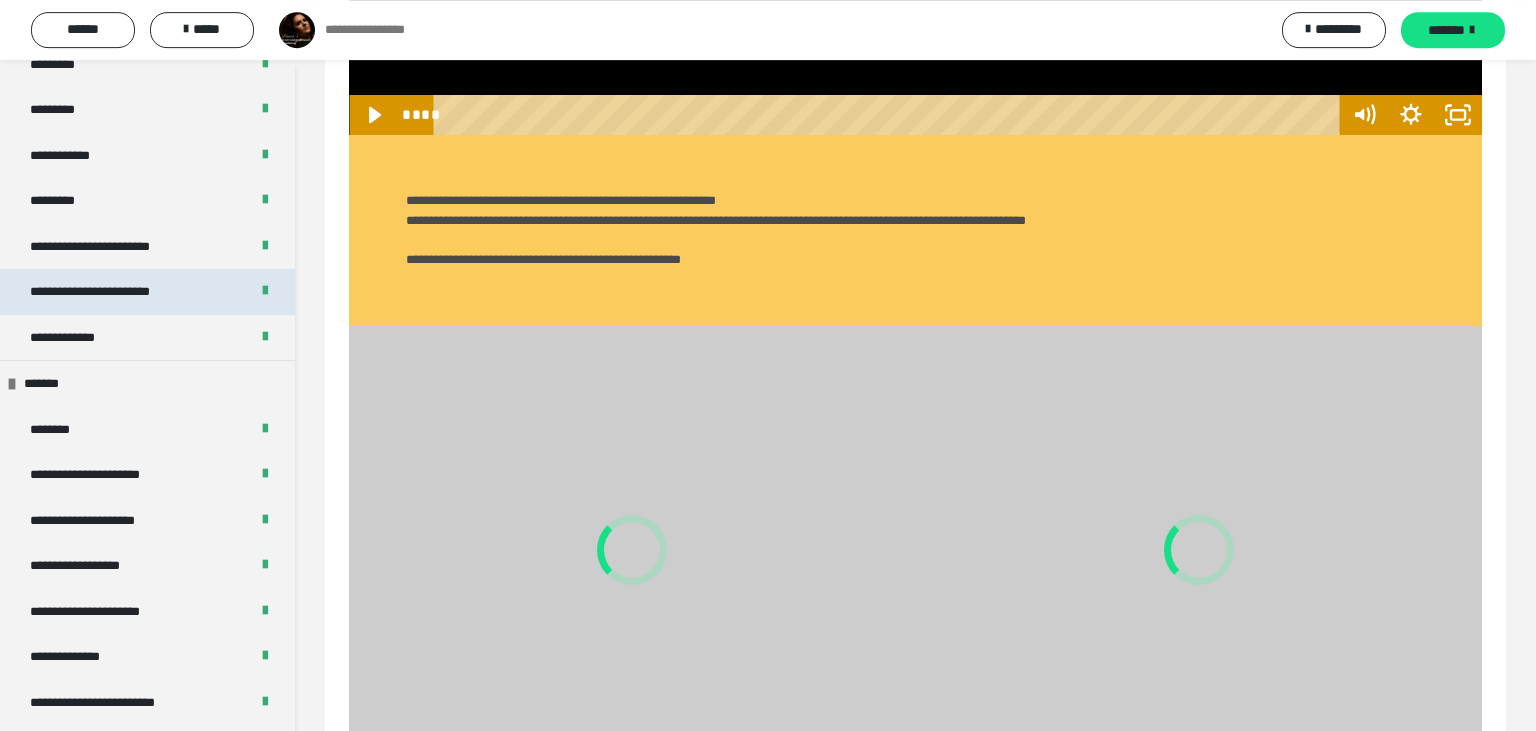 click on "**********" at bounding box center (116, 292) 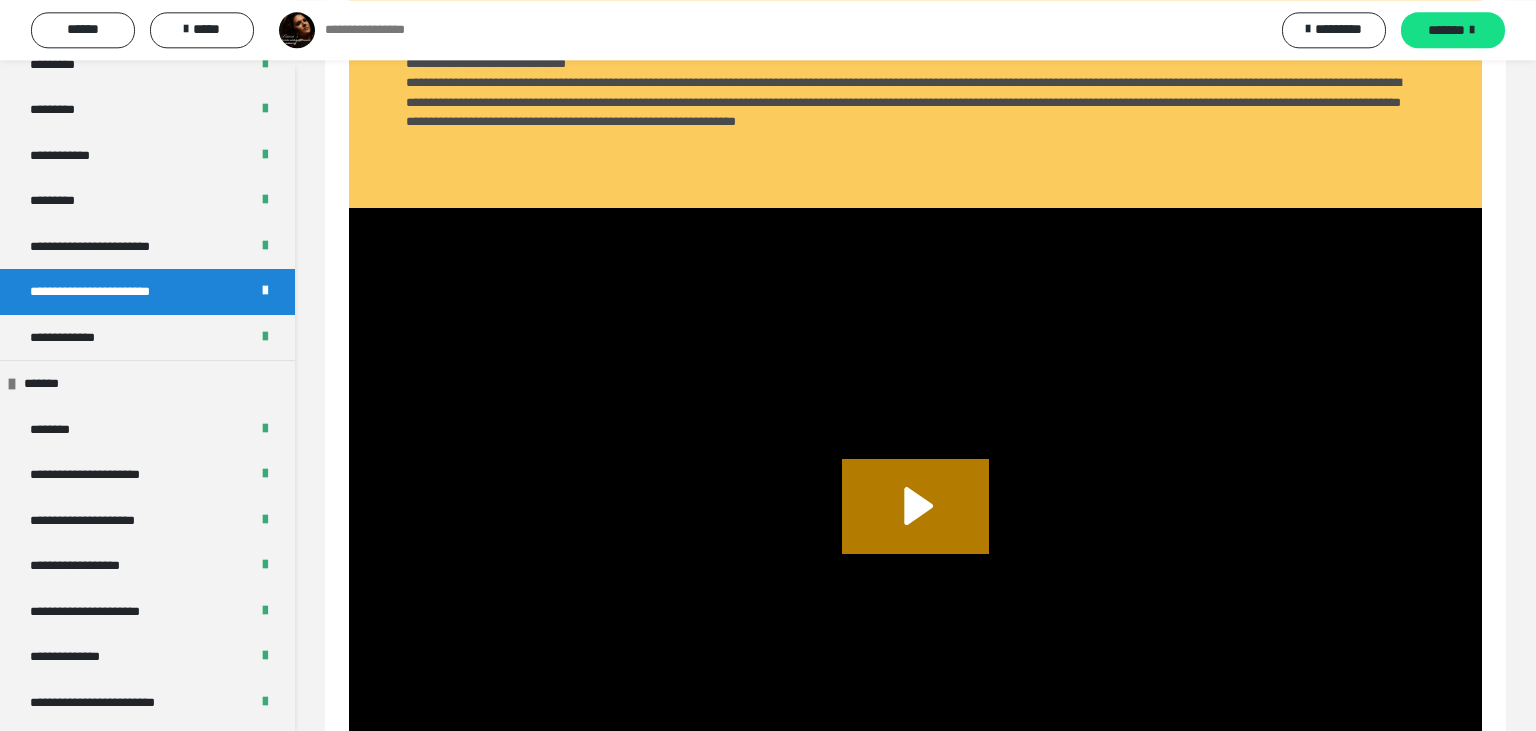 scroll, scrollTop: 742, scrollLeft: 0, axis: vertical 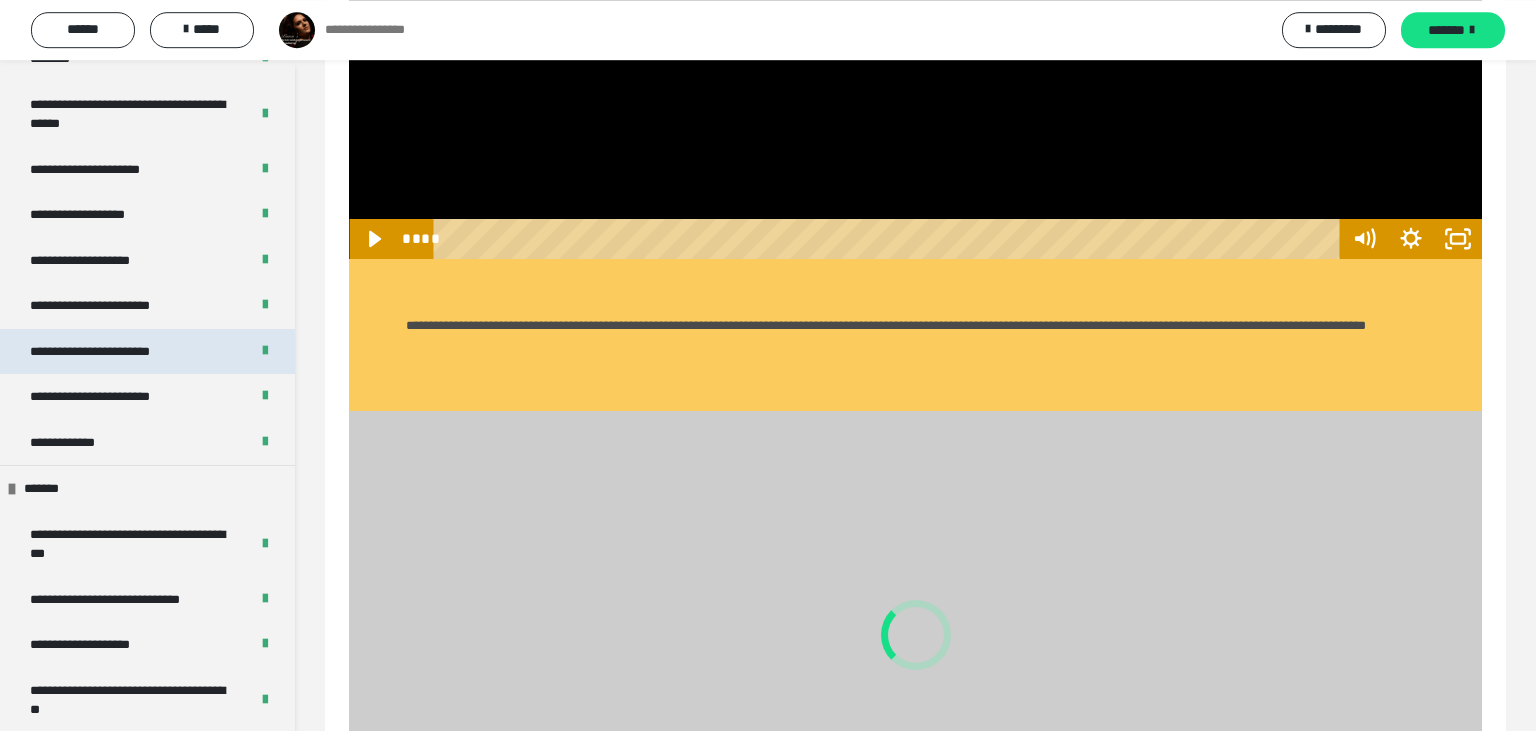click on "**********" at bounding box center [147, 352] 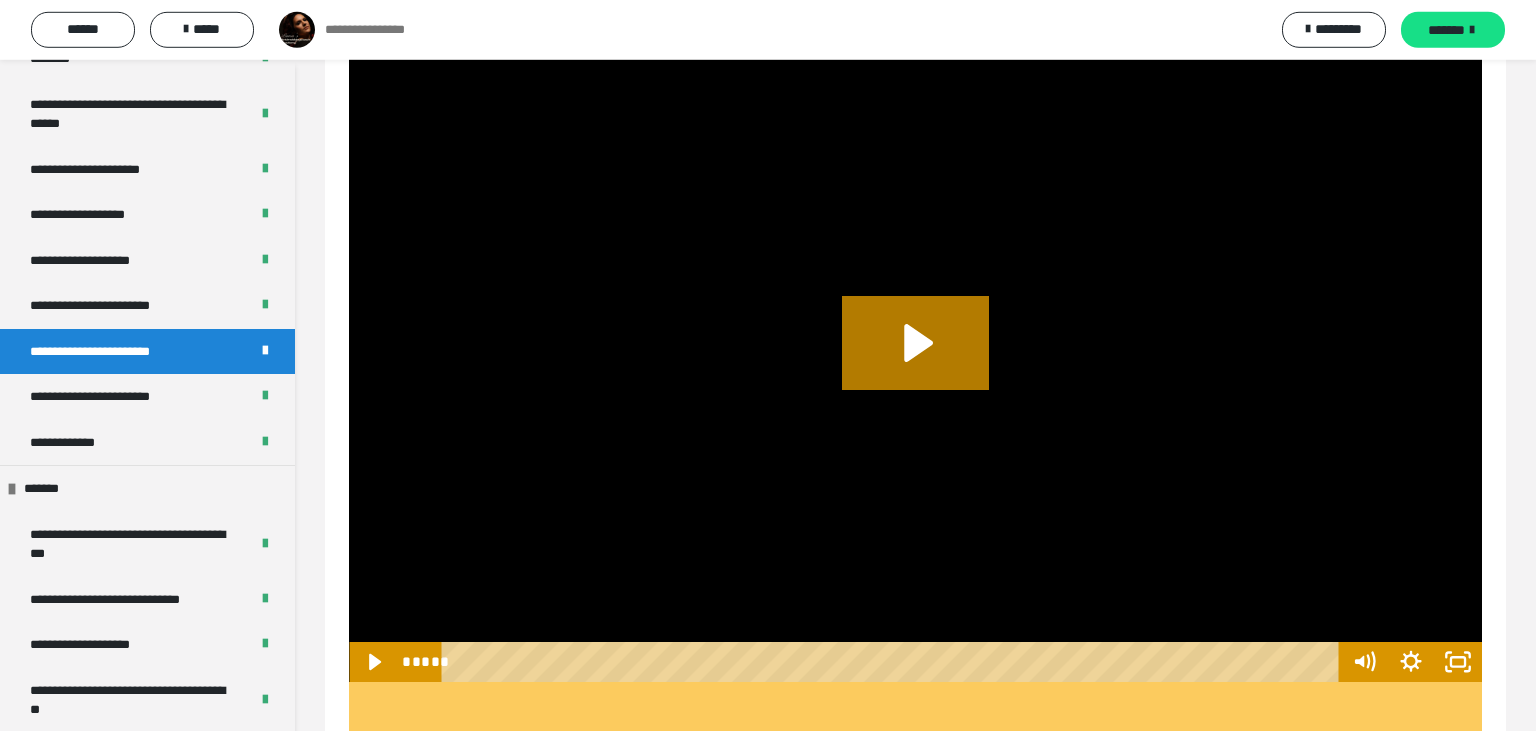 scroll, scrollTop: 2176, scrollLeft: 0, axis: vertical 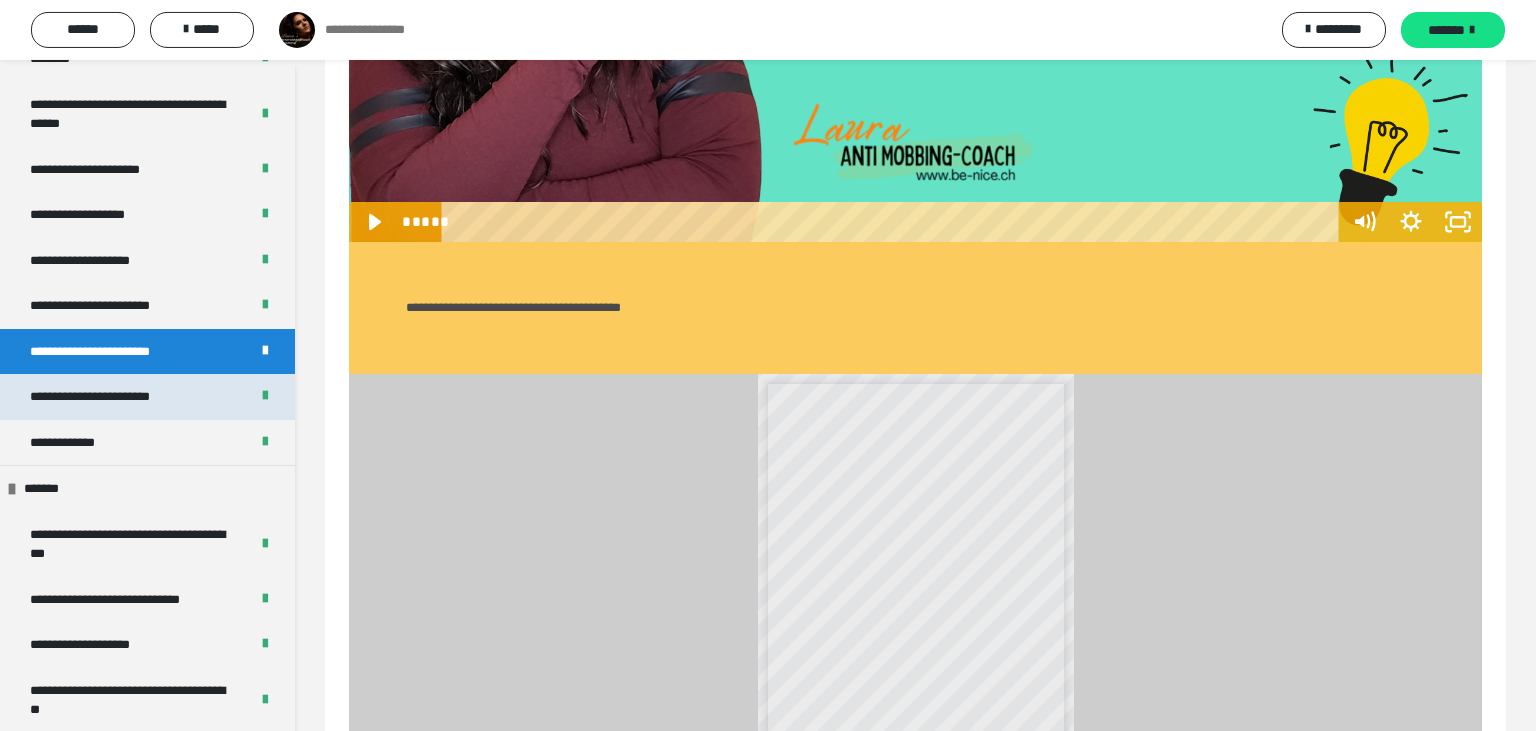 click on "**********" at bounding box center (110, 397) 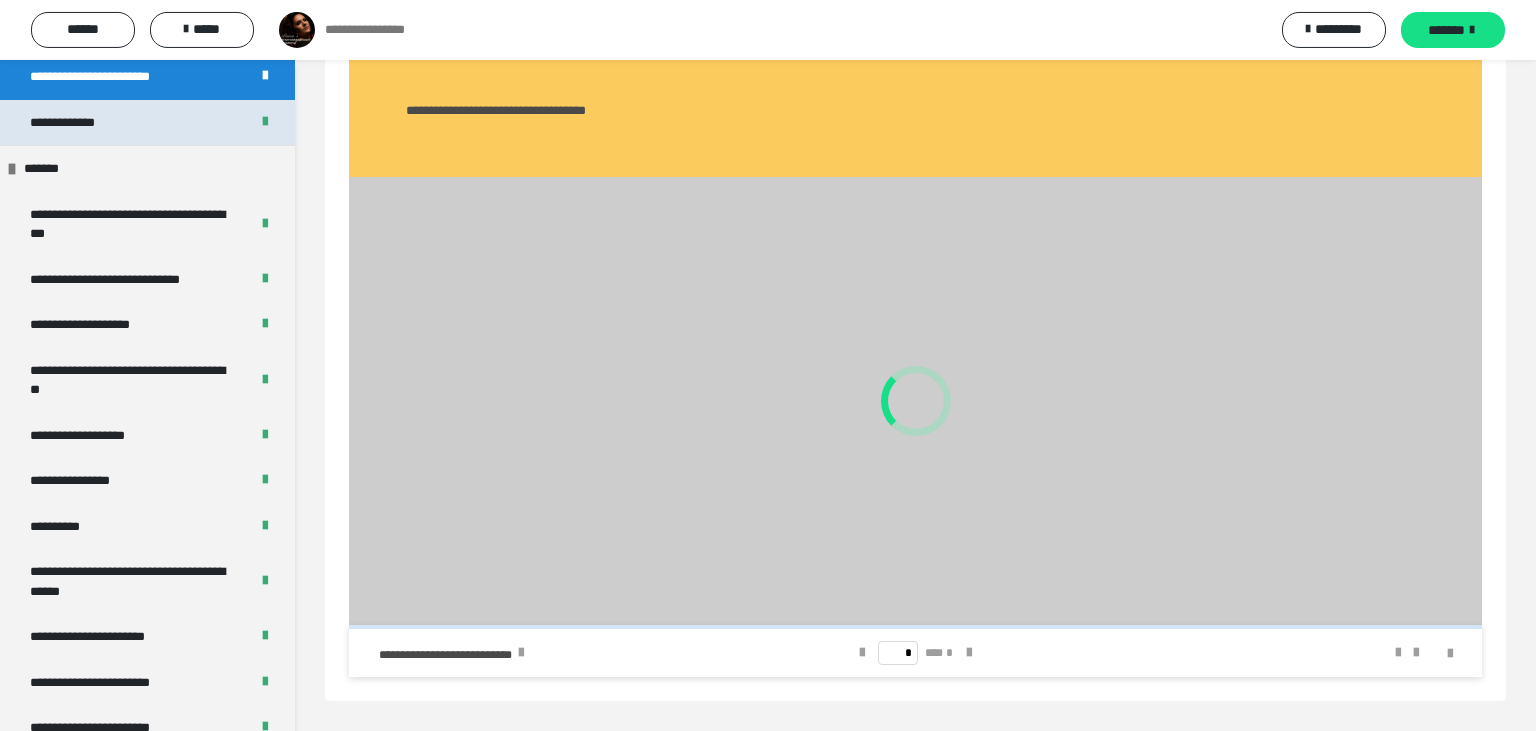 scroll, scrollTop: 2473, scrollLeft: 0, axis: vertical 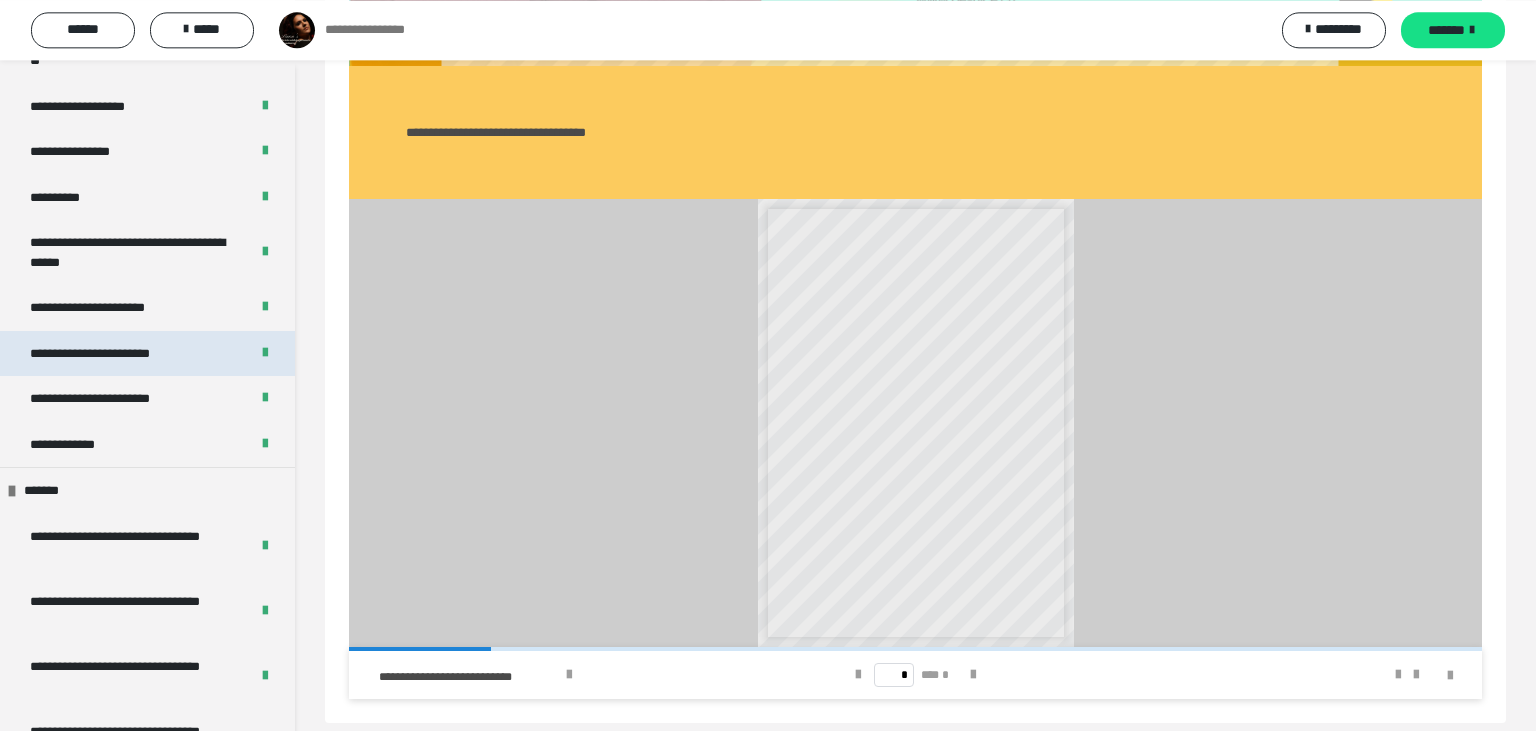 click on "**********" at bounding box center [147, 354] 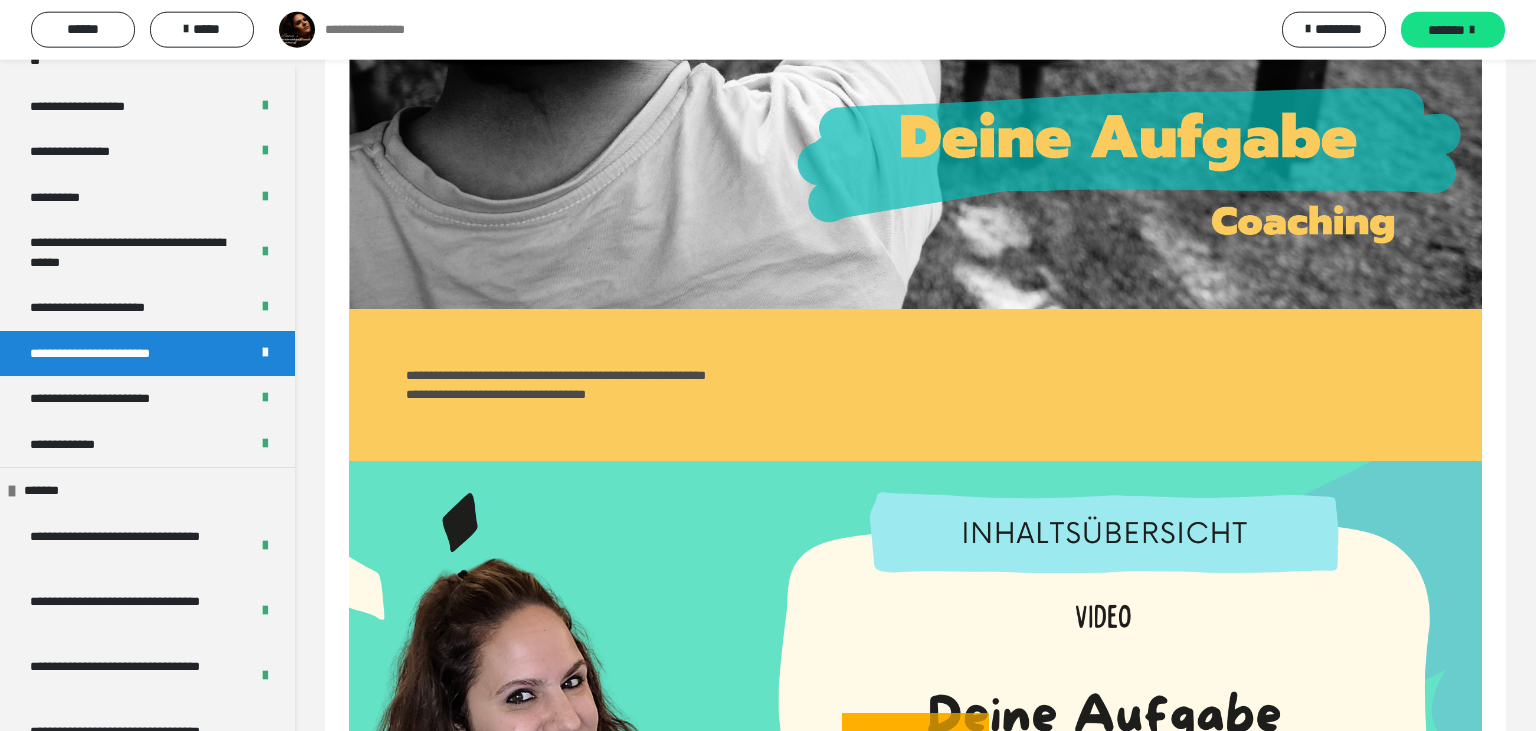 scroll, scrollTop: 433, scrollLeft: 0, axis: vertical 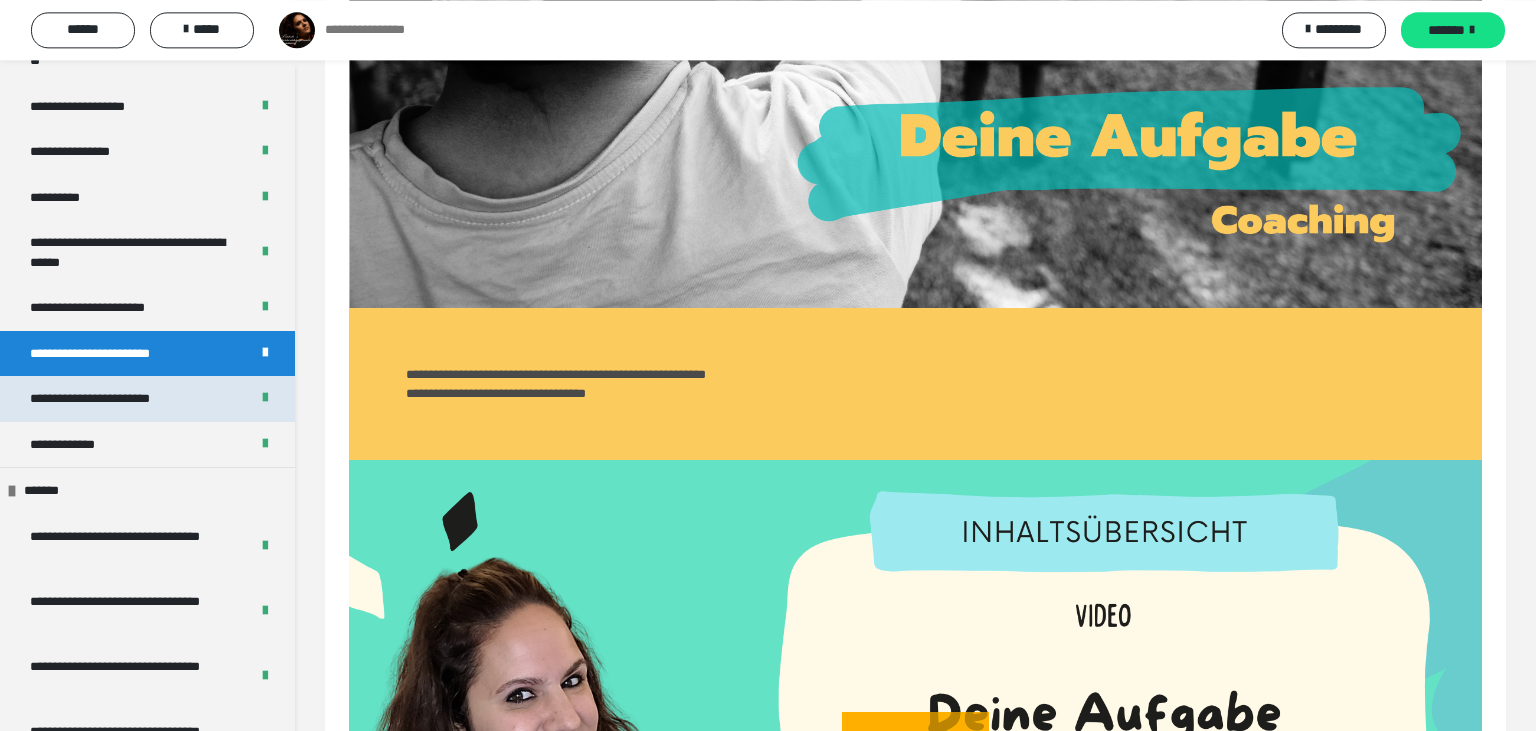 click on "**********" at bounding box center (110, 399) 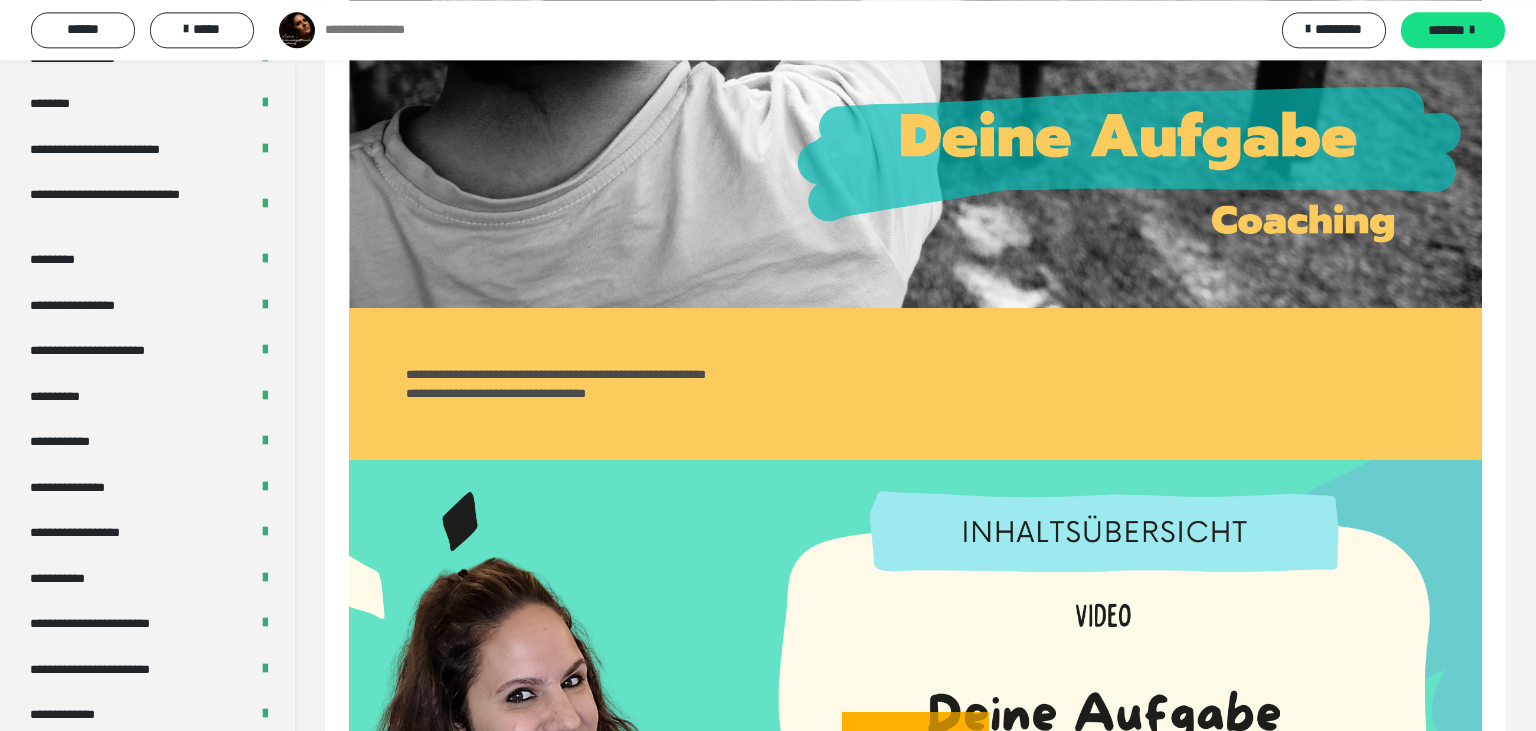 scroll, scrollTop: 3378, scrollLeft: 0, axis: vertical 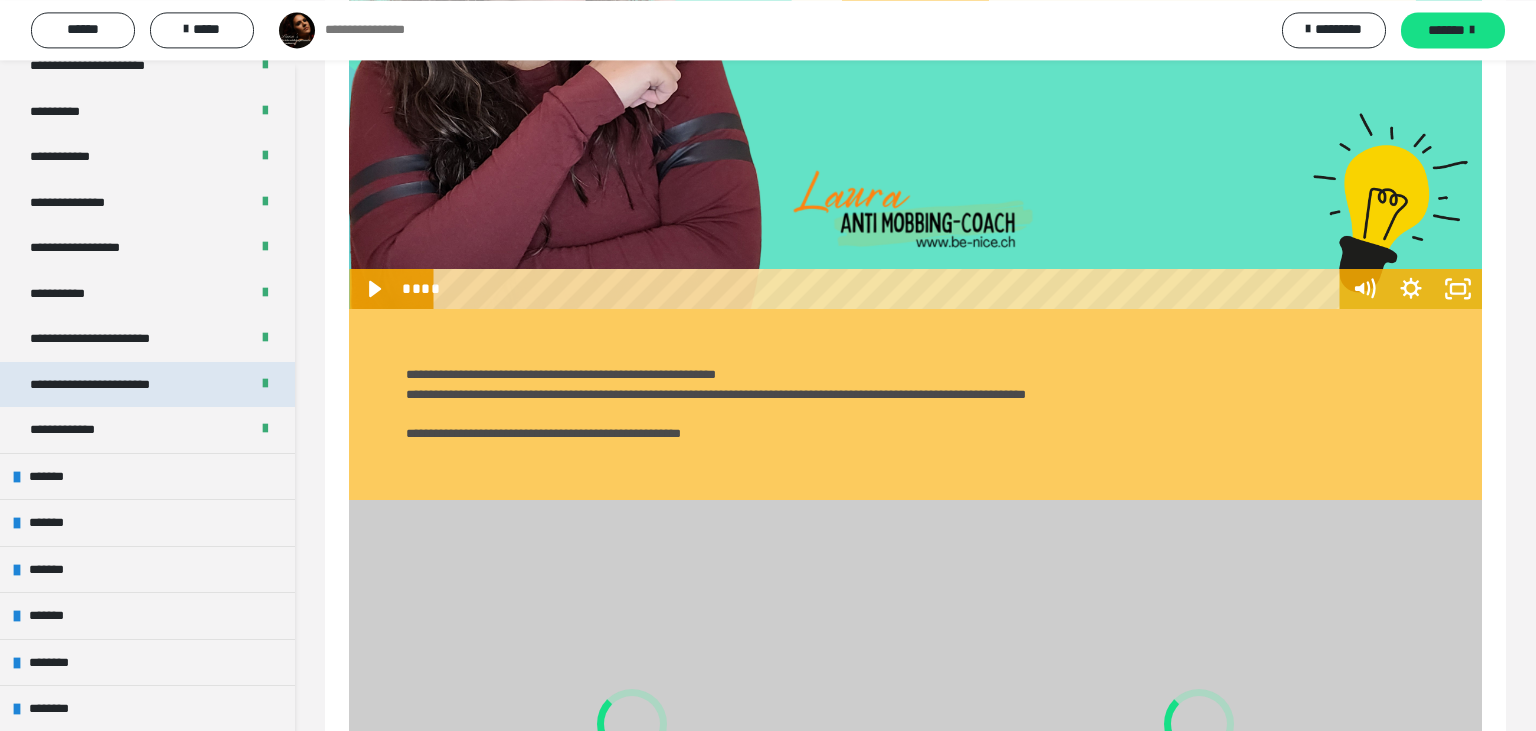 click on "**********" at bounding box center [116, 385] 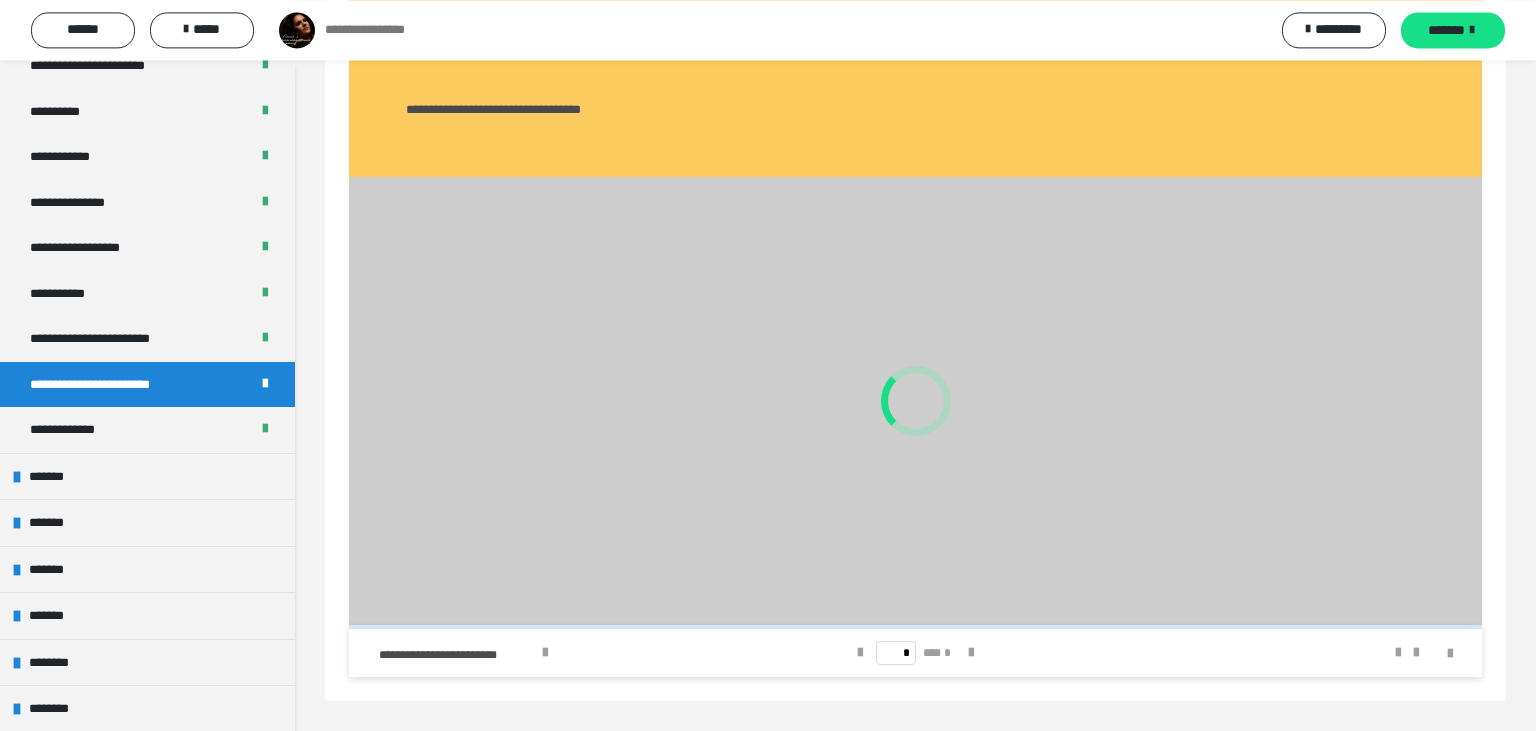 scroll, scrollTop: 982, scrollLeft: 0, axis: vertical 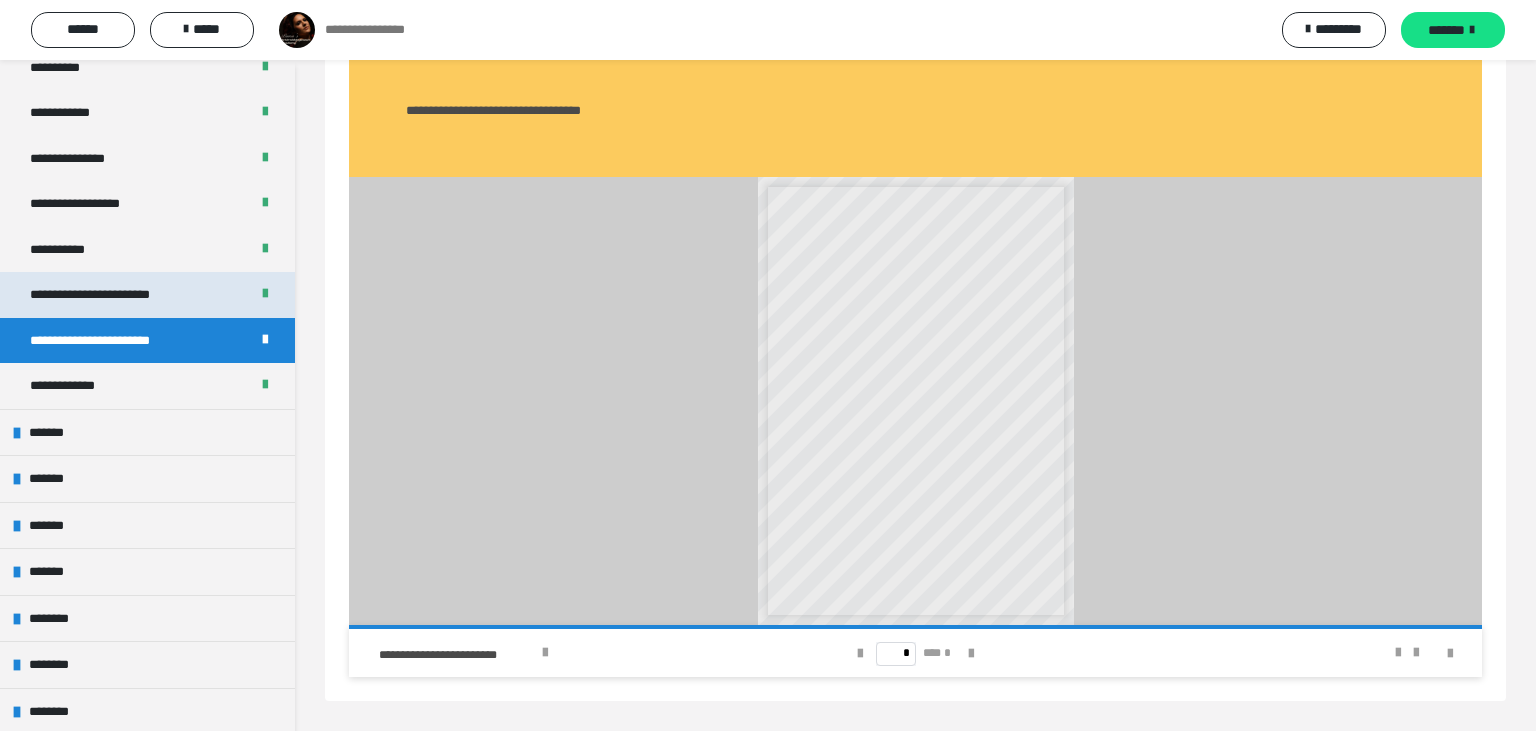 click on "**********" at bounding box center (110, 295) 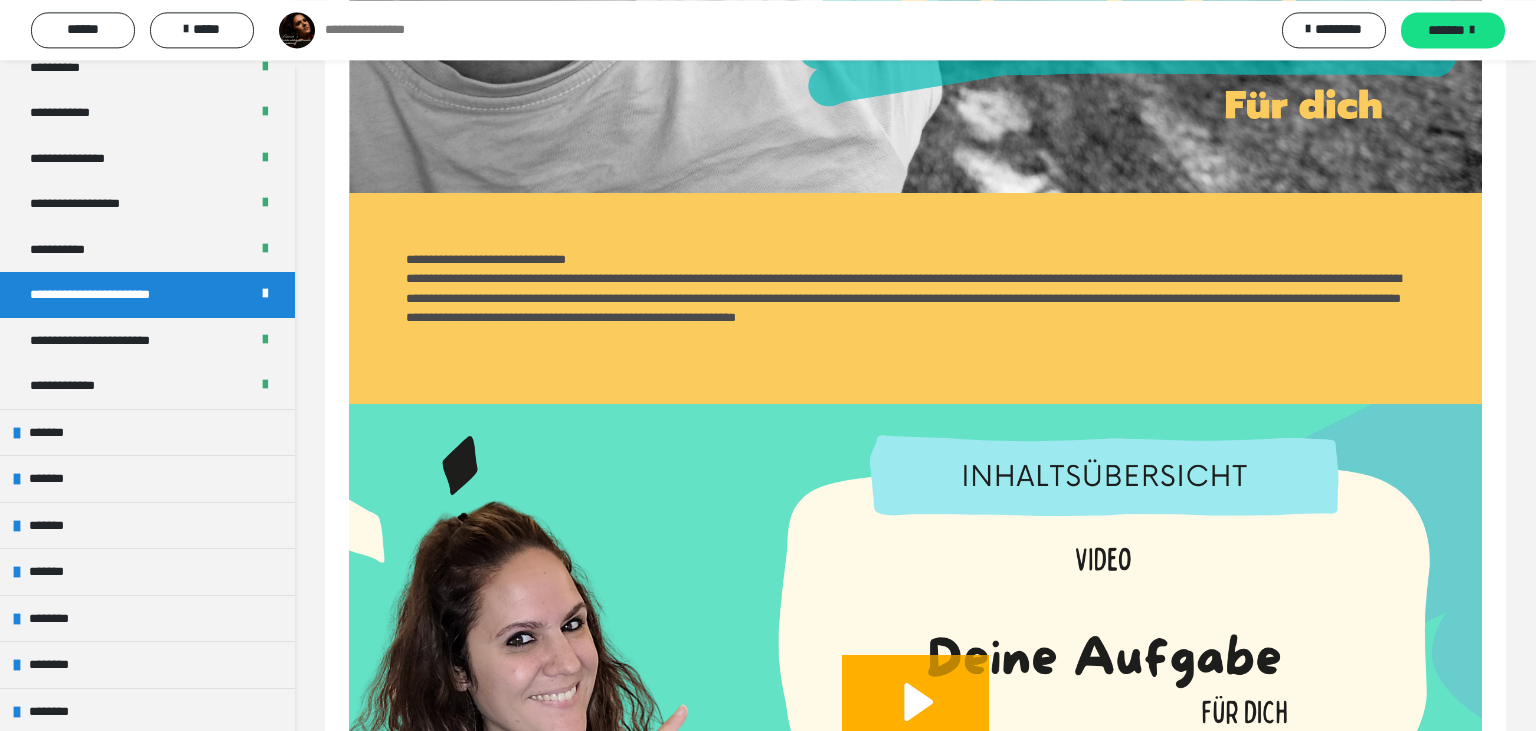 scroll, scrollTop: 549, scrollLeft: 0, axis: vertical 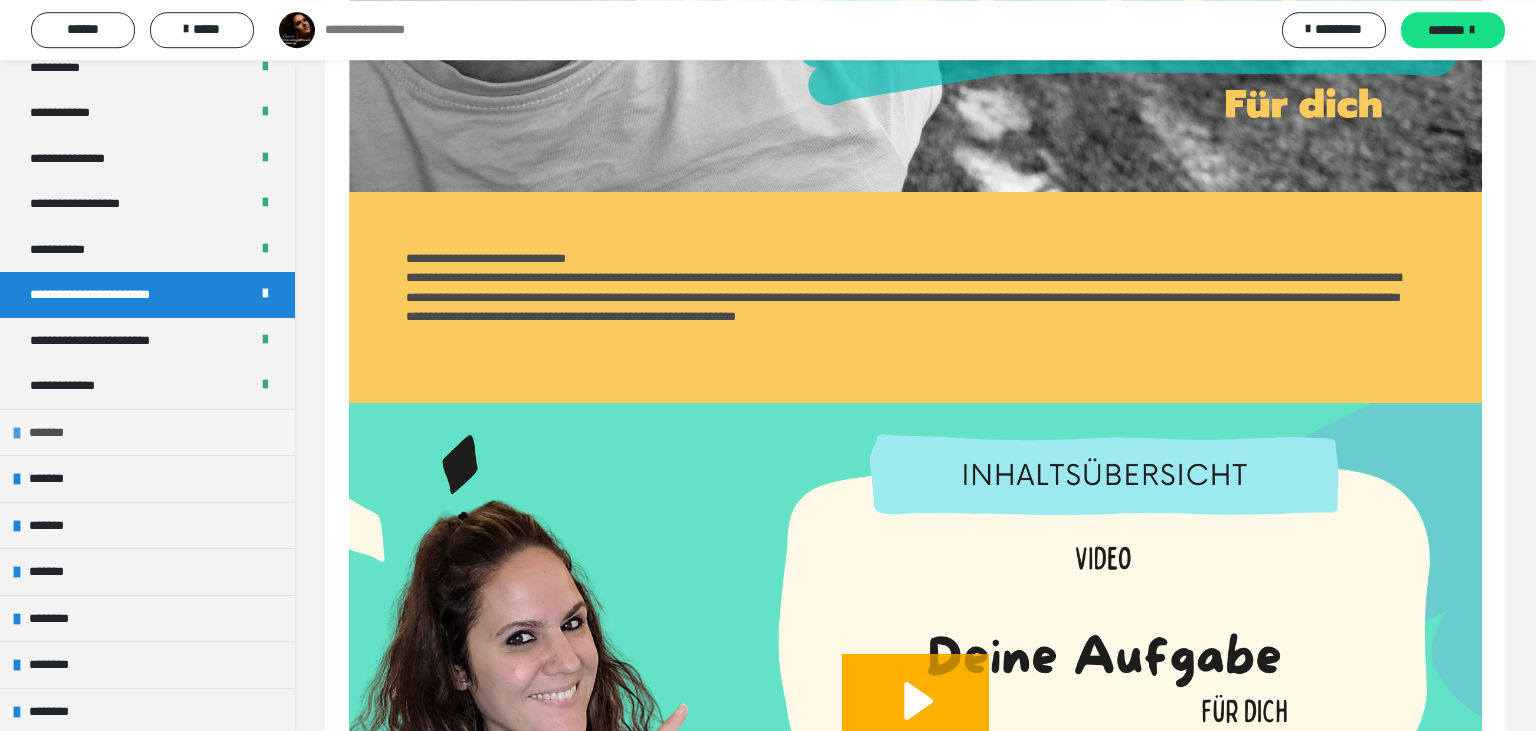 click at bounding box center (17, 433) 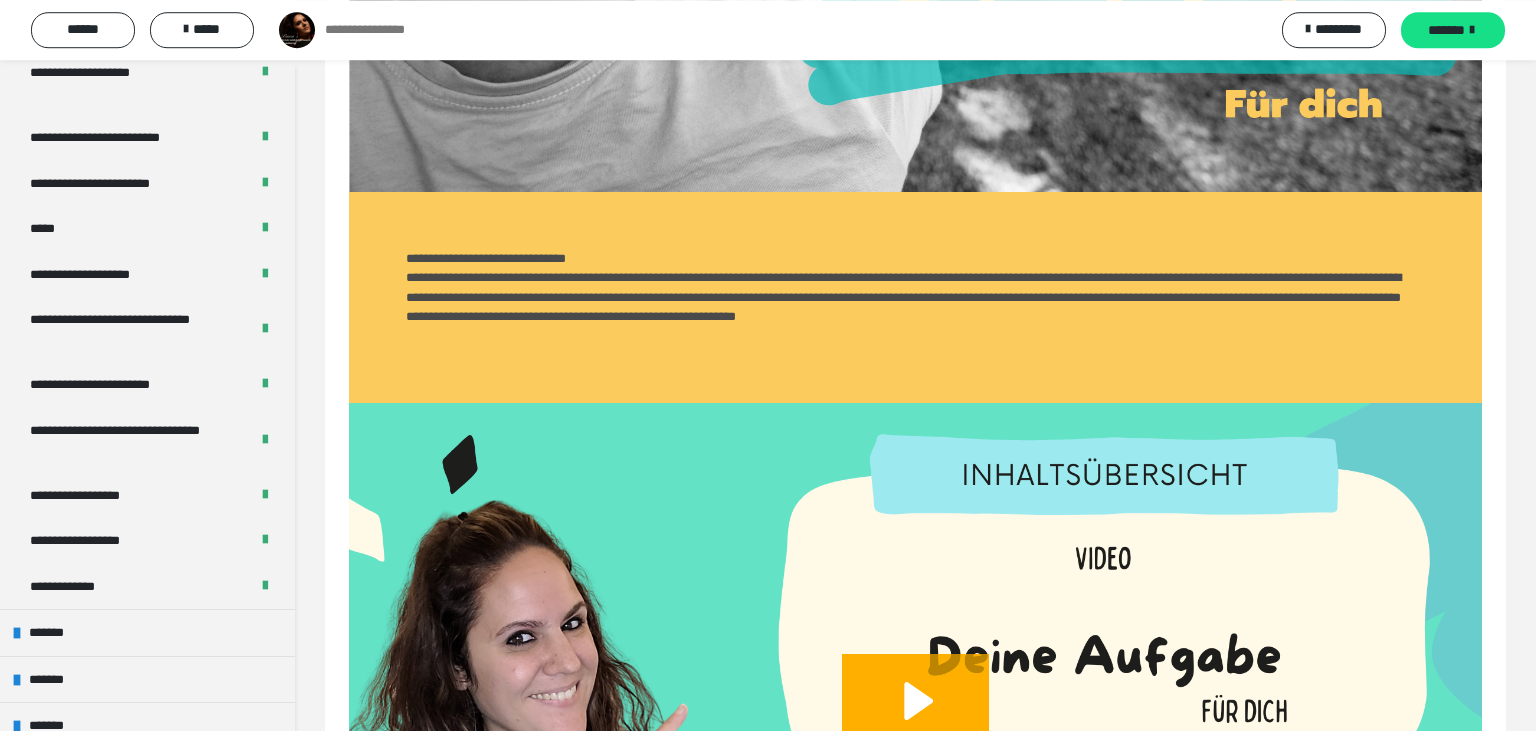 scroll, scrollTop: 4244, scrollLeft: 0, axis: vertical 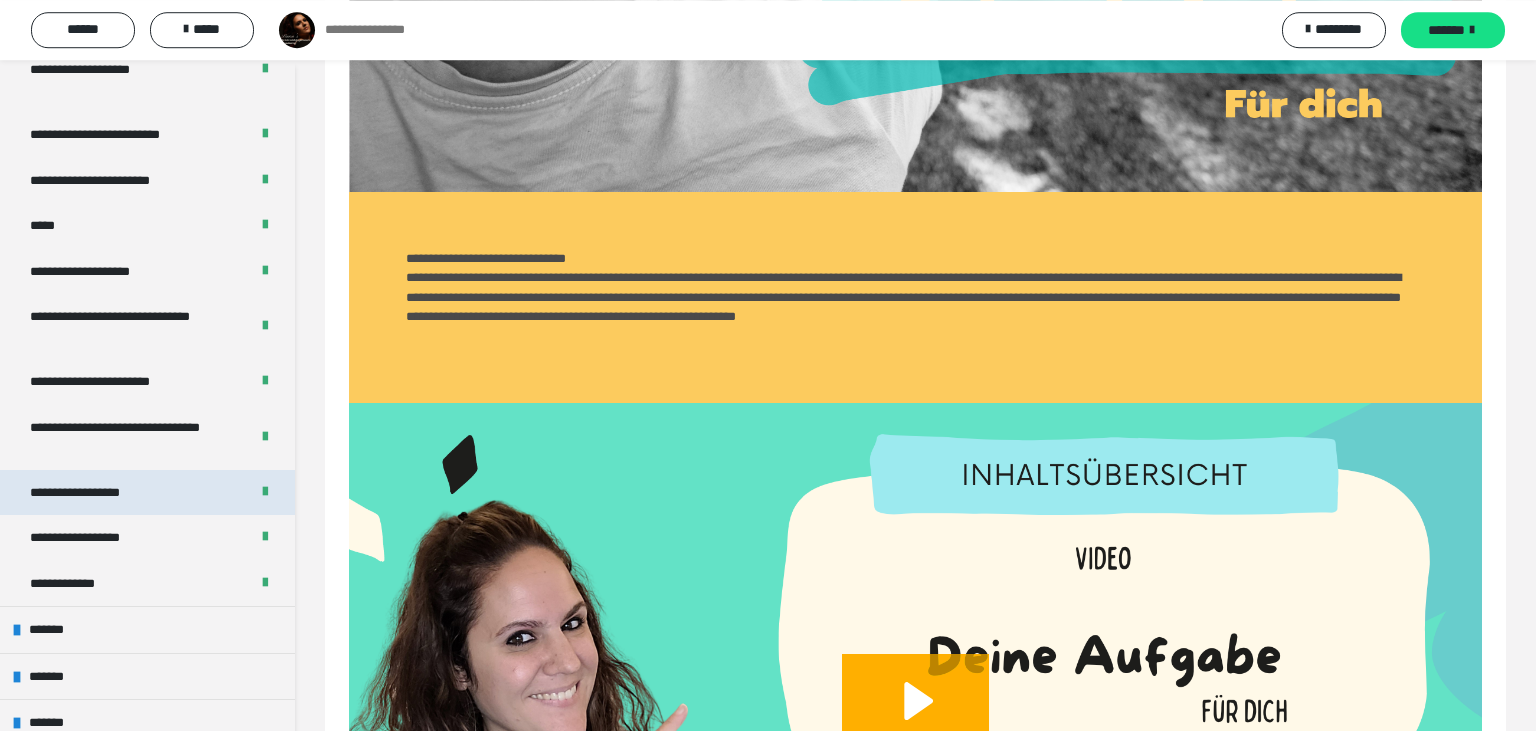 click on "**********" at bounding box center [88, 493] 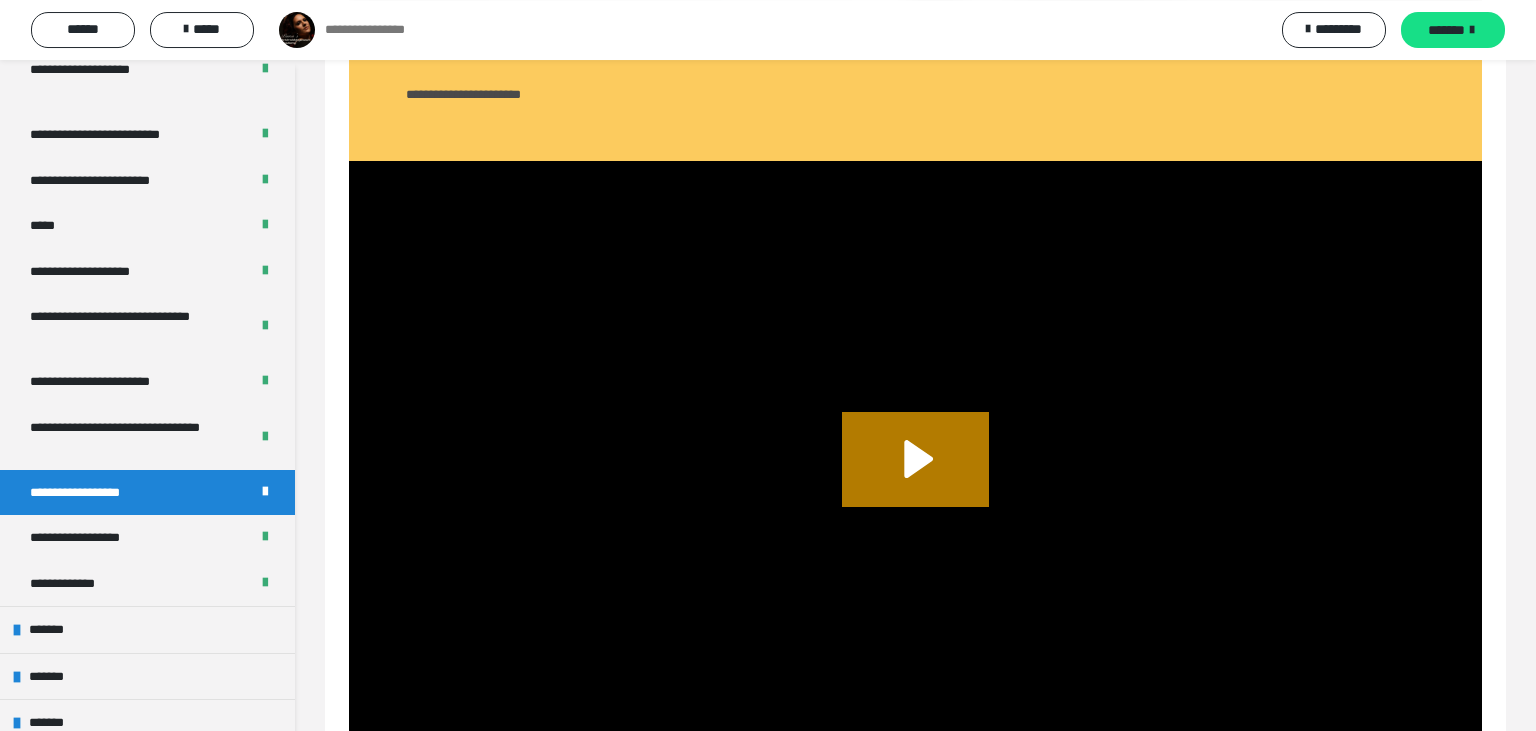 scroll, scrollTop: 716, scrollLeft: 0, axis: vertical 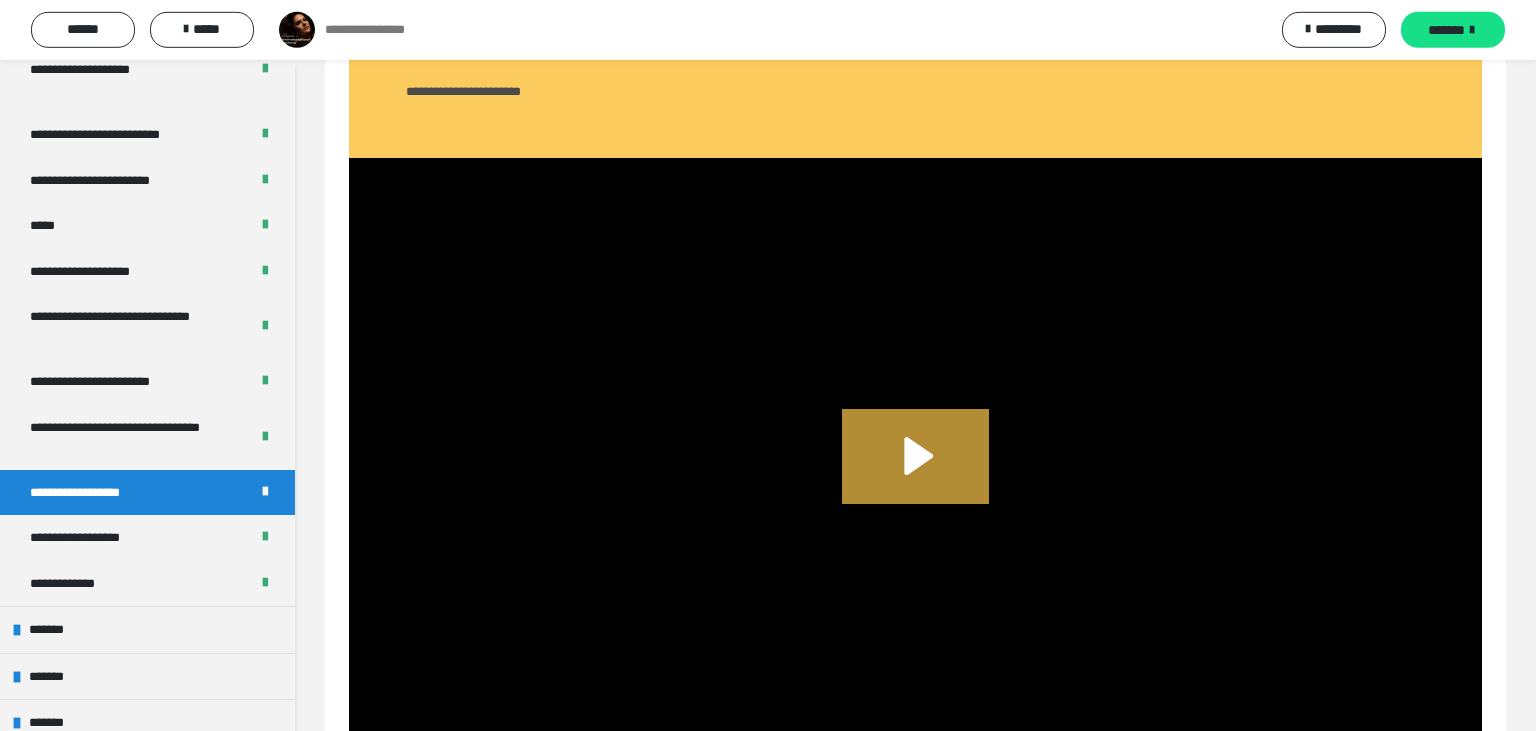 click 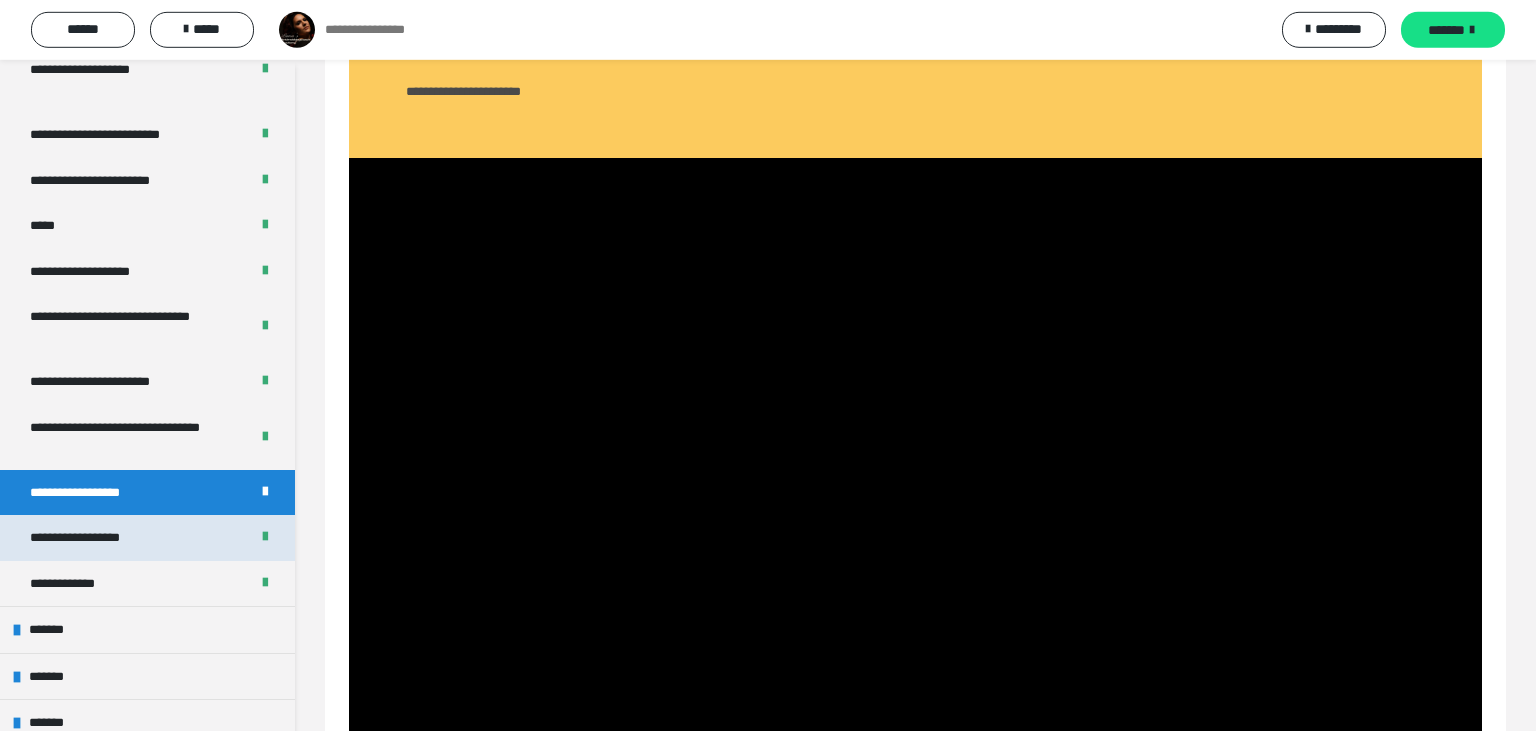 click on "**********" at bounding box center (94, 538) 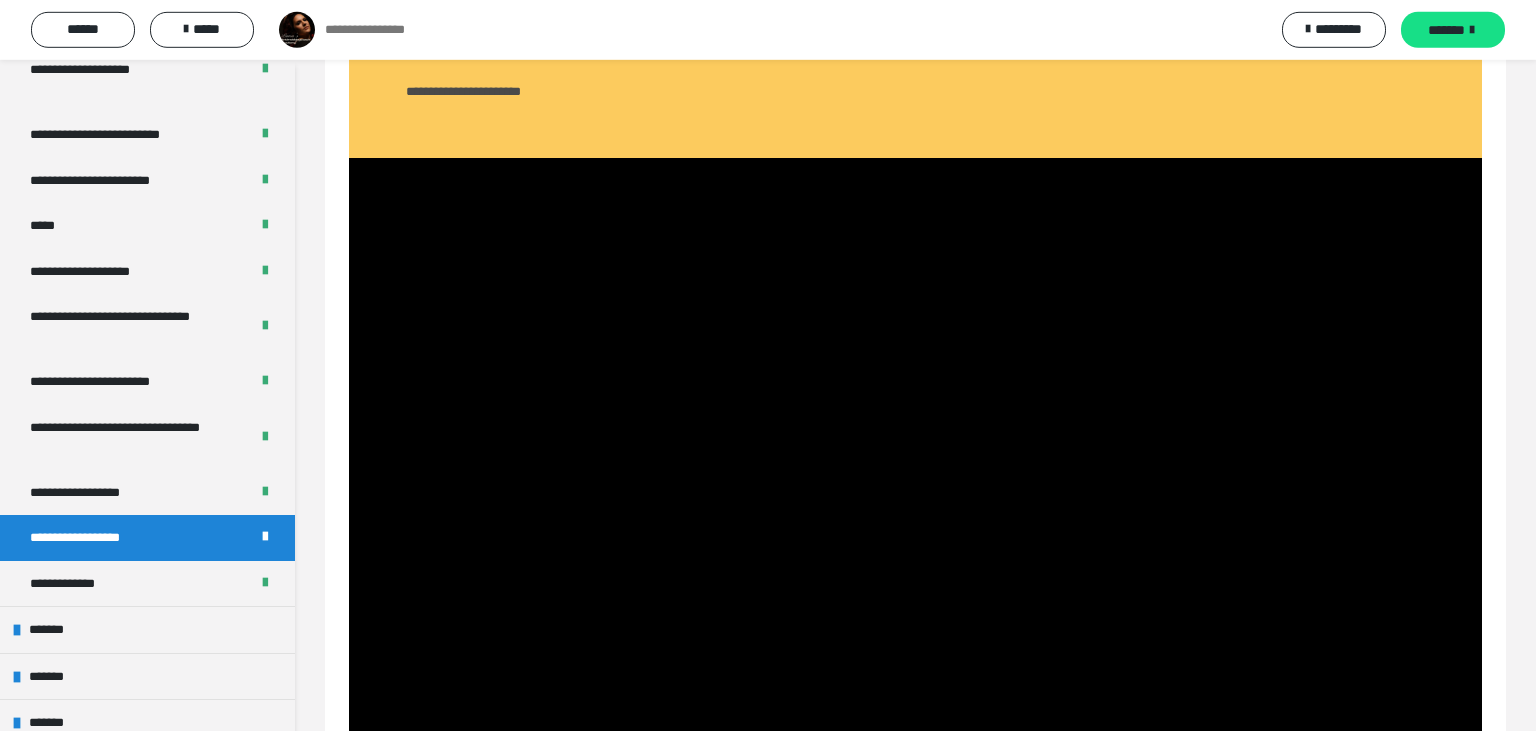 click on "**********" at bounding box center (94, 538) 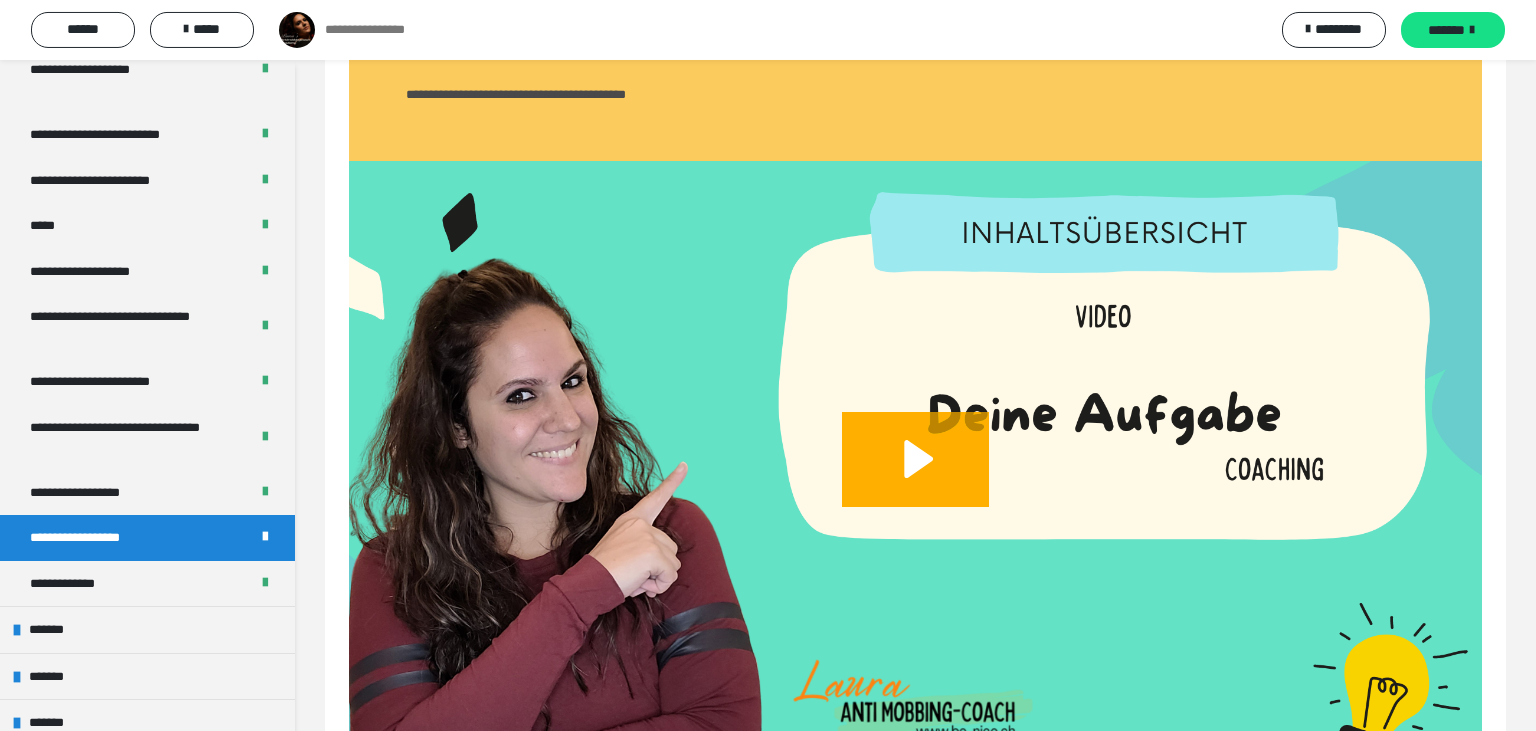 scroll, scrollTop: 716, scrollLeft: 0, axis: vertical 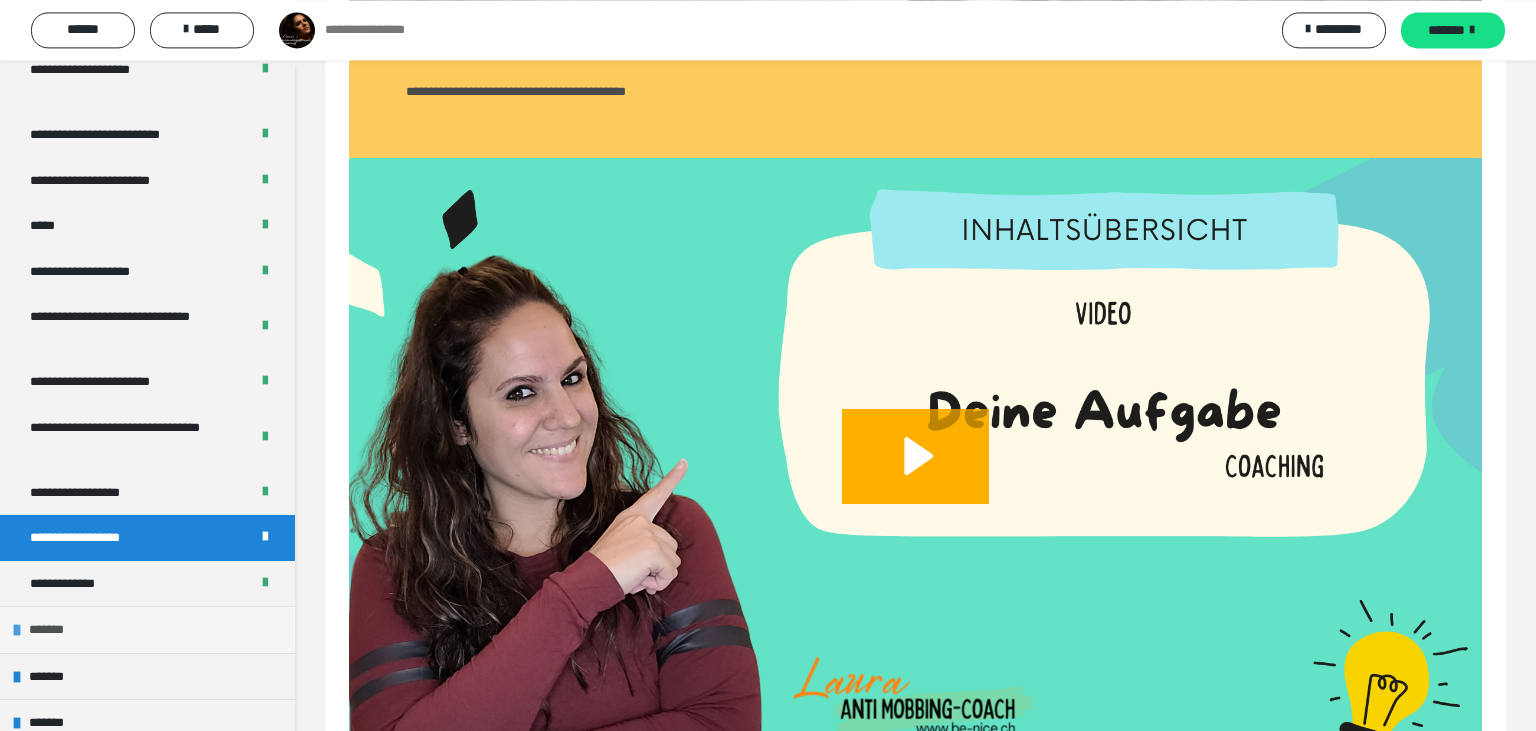 click at bounding box center (17, 630) 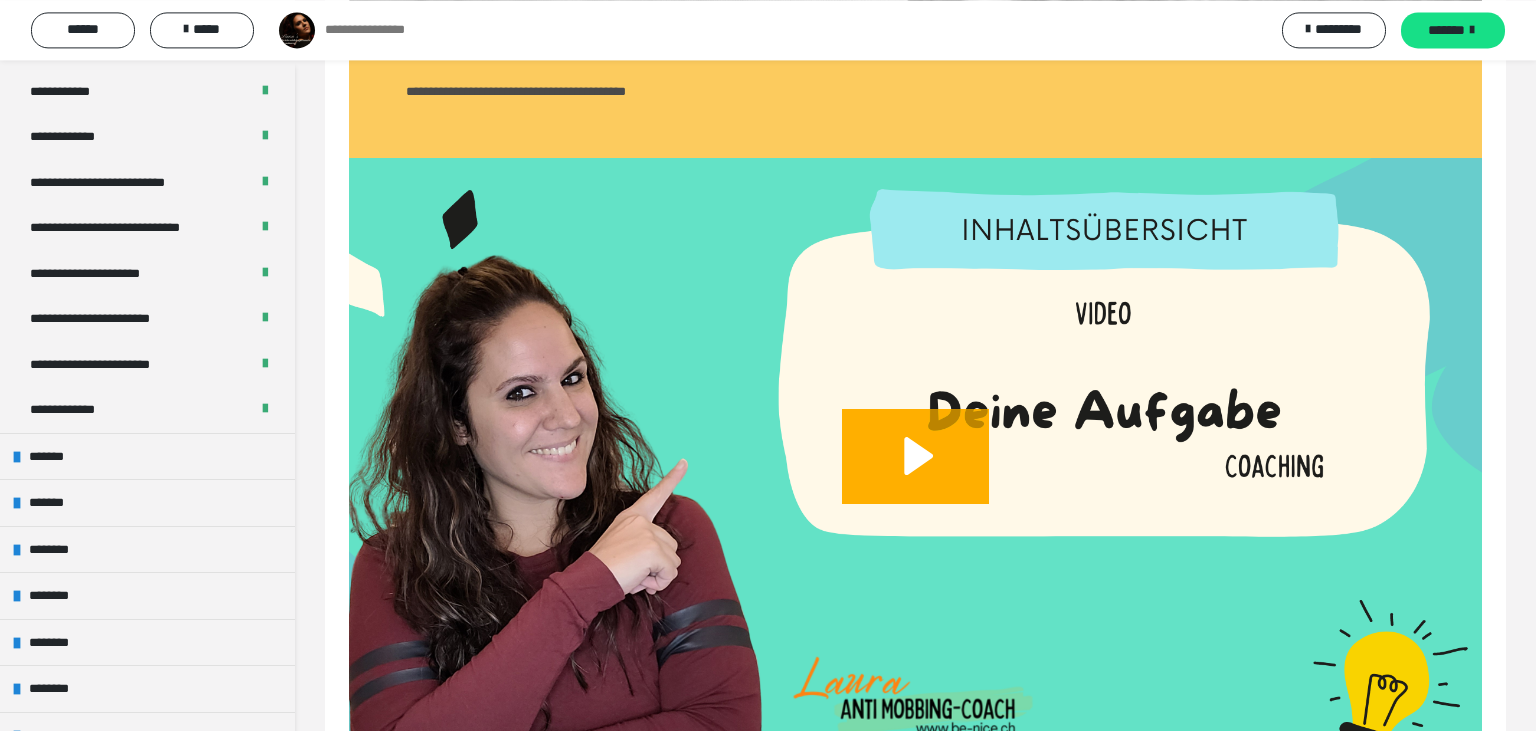 scroll, scrollTop: 5168, scrollLeft: 0, axis: vertical 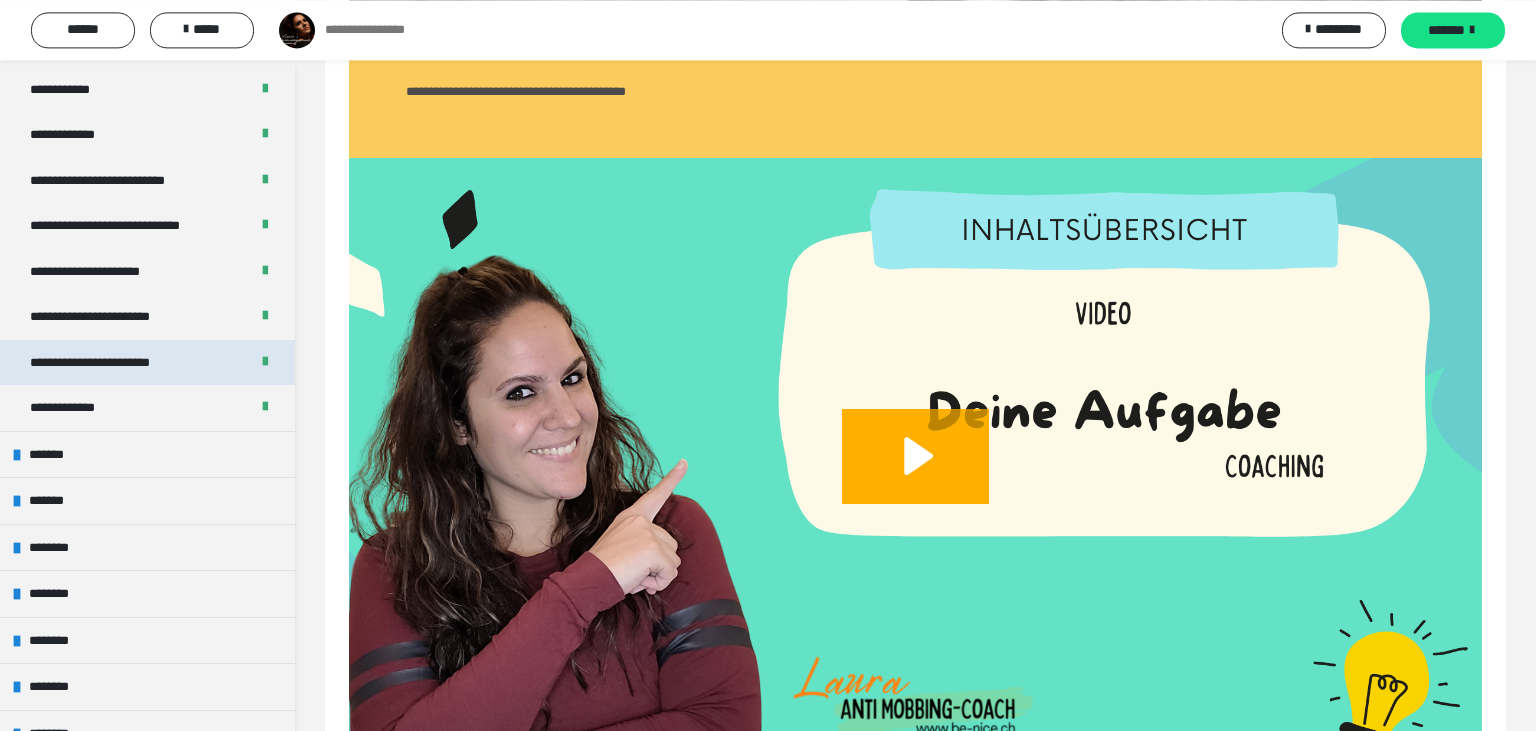 click on "**********" at bounding box center (116, 363) 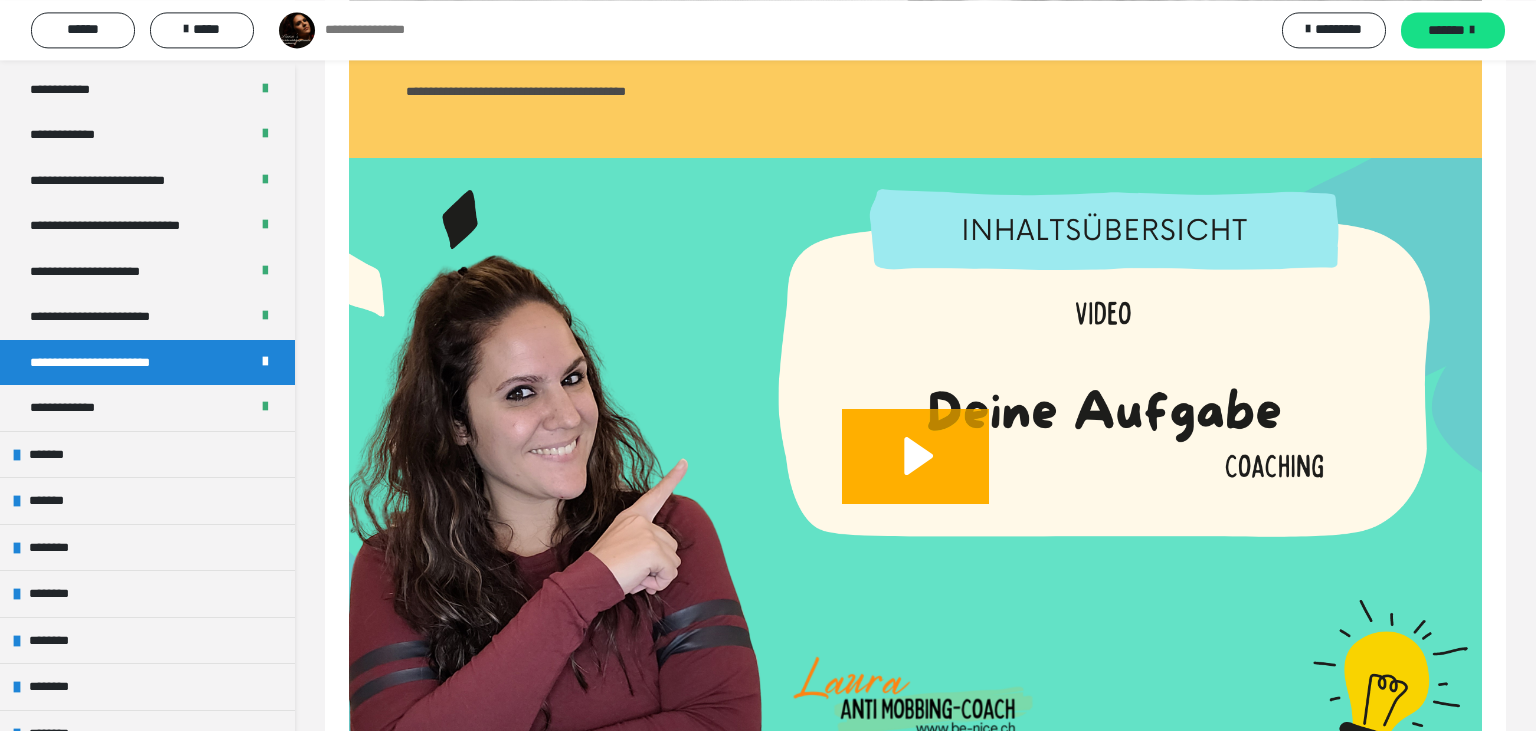 scroll, scrollTop: 5427, scrollLeft: 0, axis: vertical 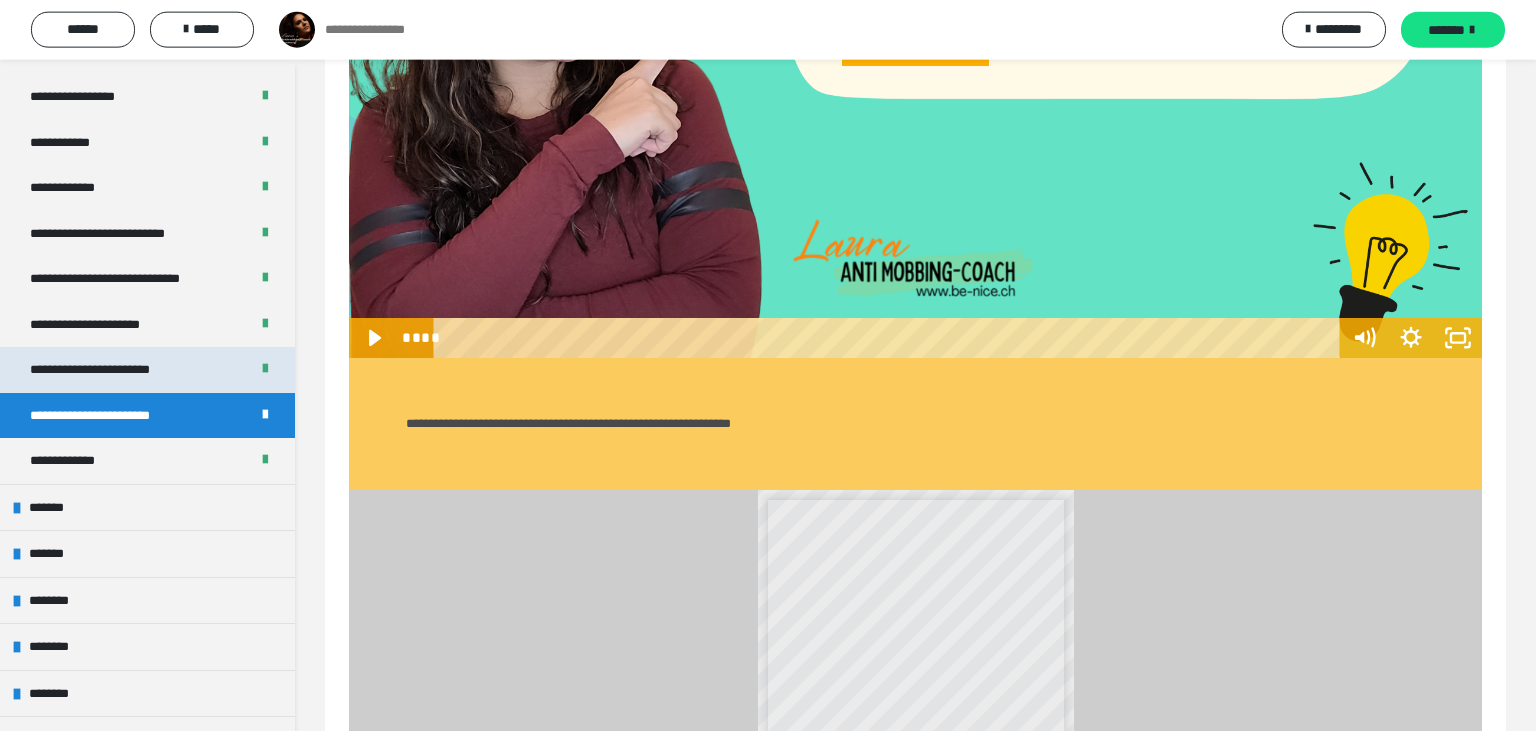 click on "**********" at bounding box center [110, 370] 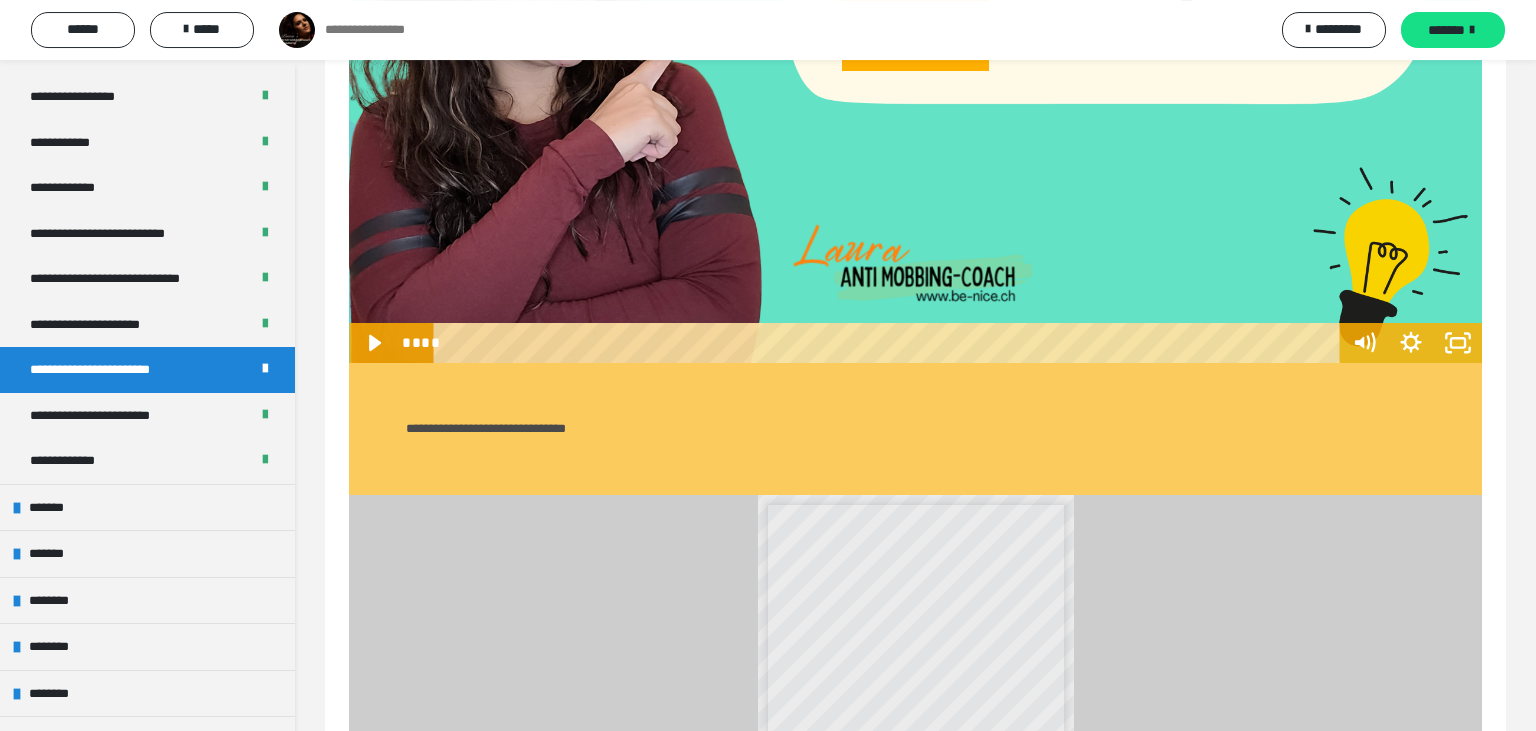 scroll, scrollTop: 1187, scrollLeft: 0, axis: vertical 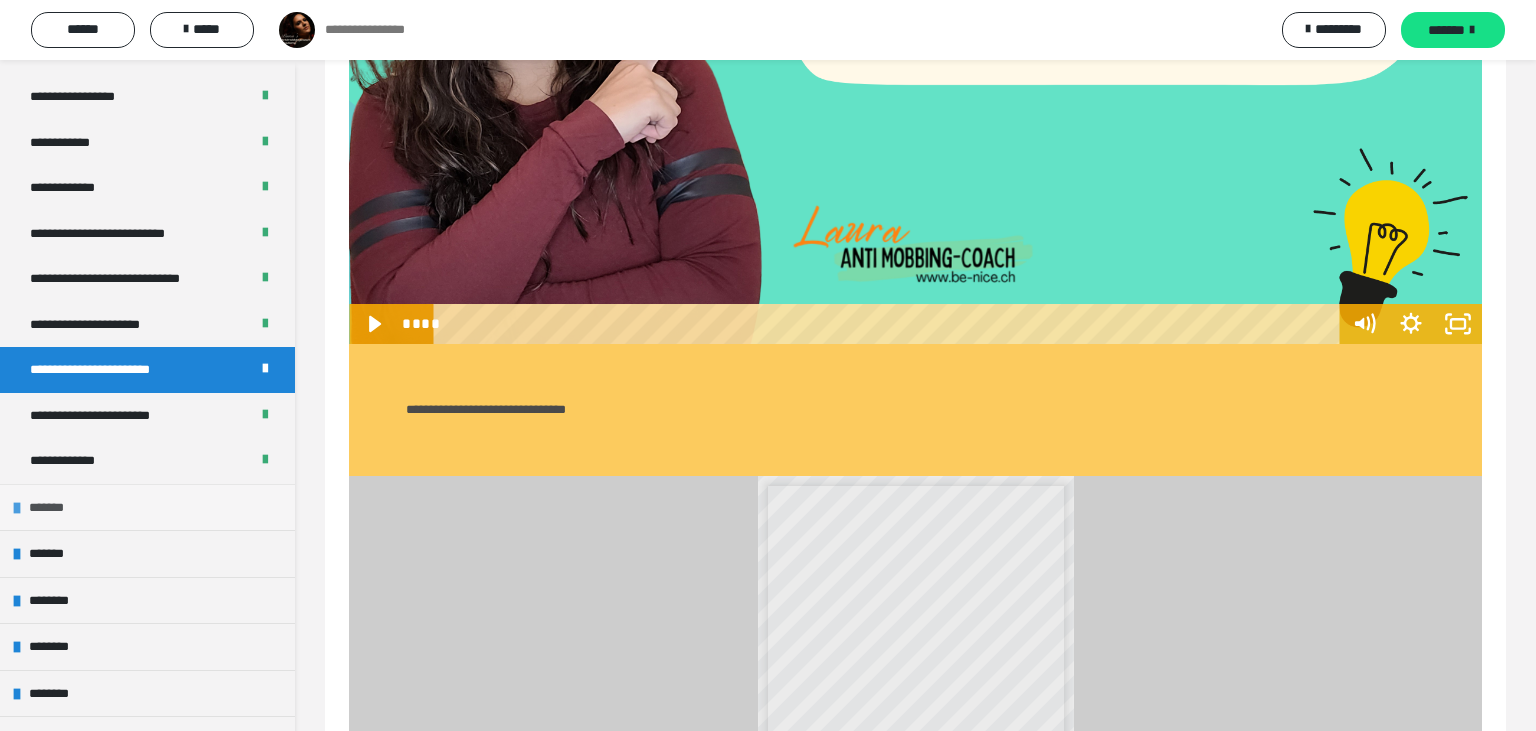 click at bounding box center [17, 508] 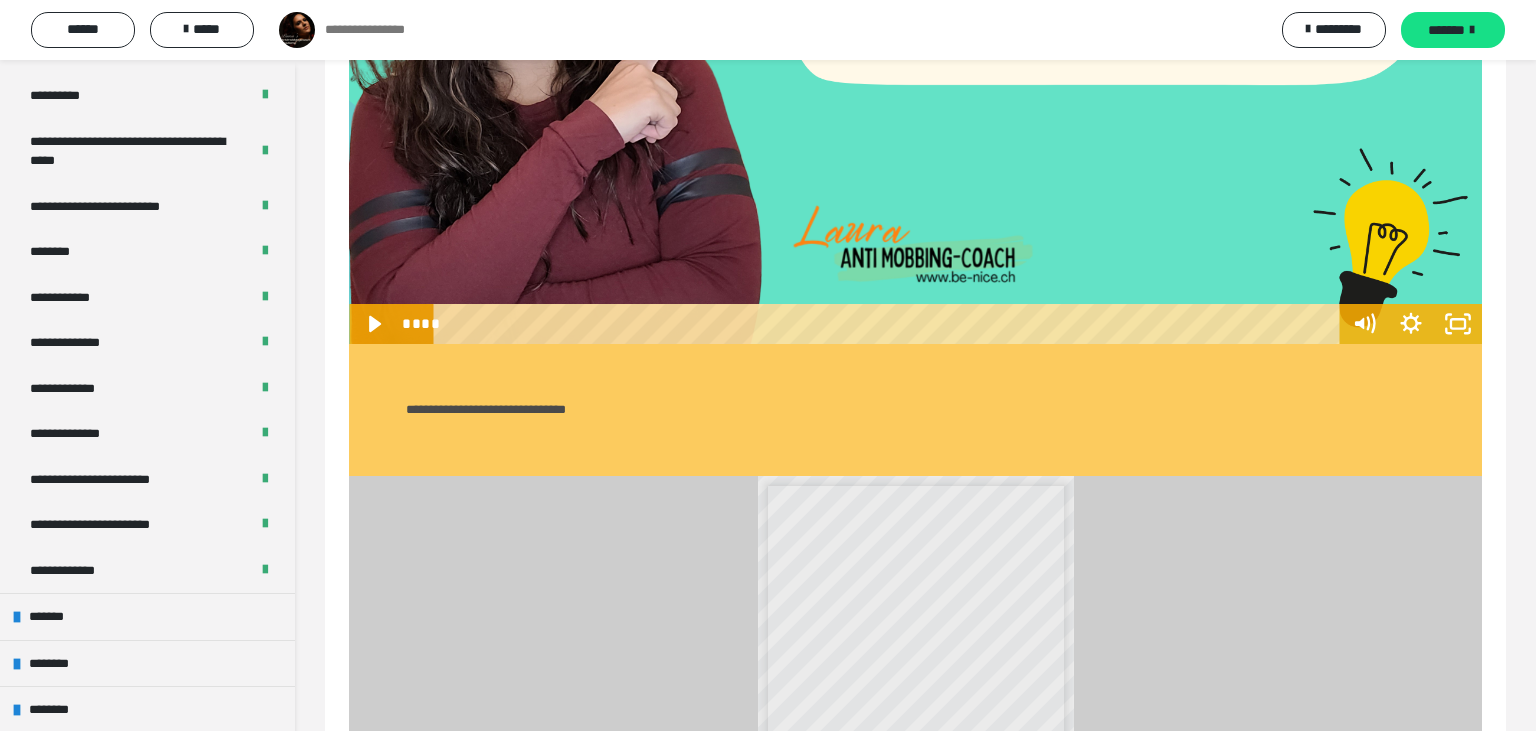 scroll, scrollTop: 5645, scrollLeft: 0, axis: vertical 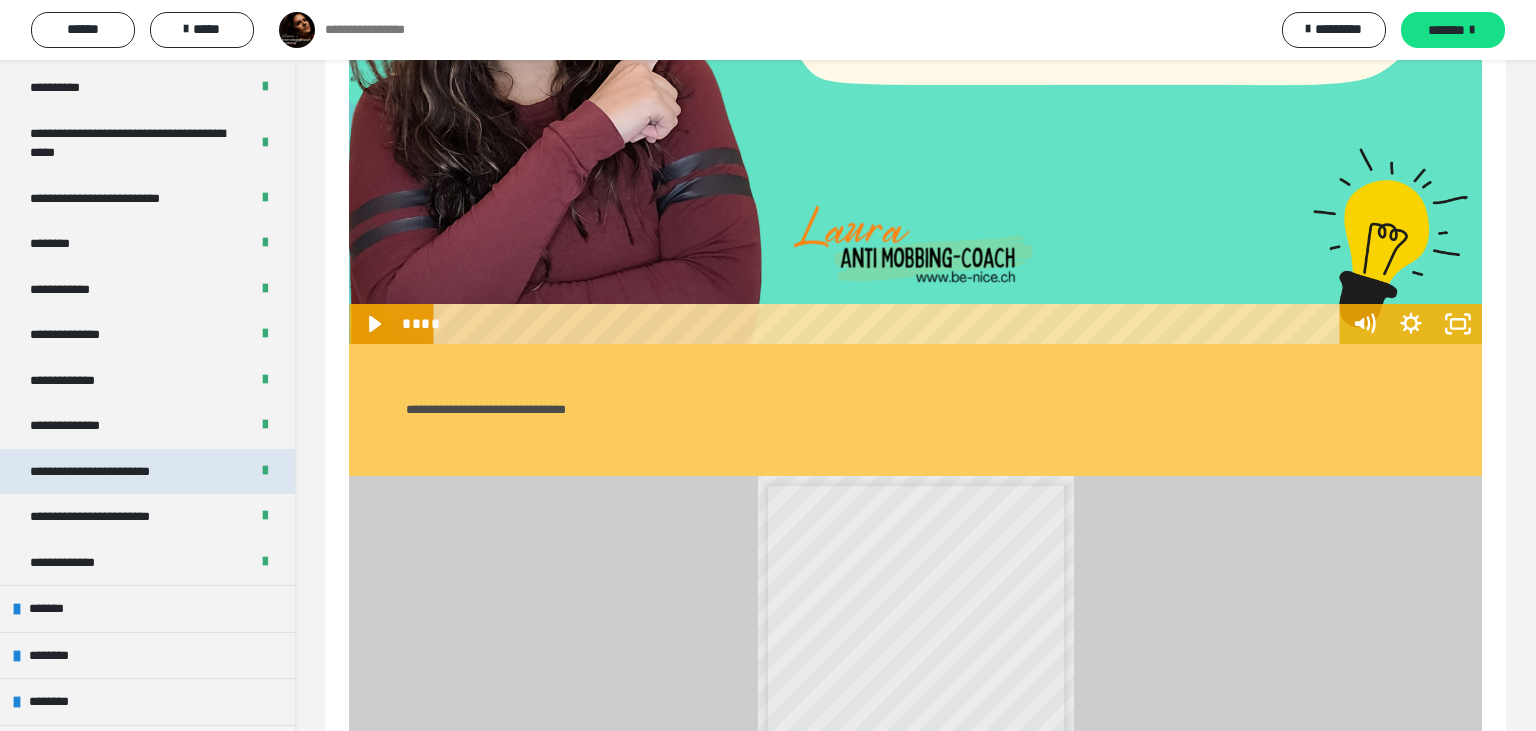 click on "**********" at bounding box center [147, 472] 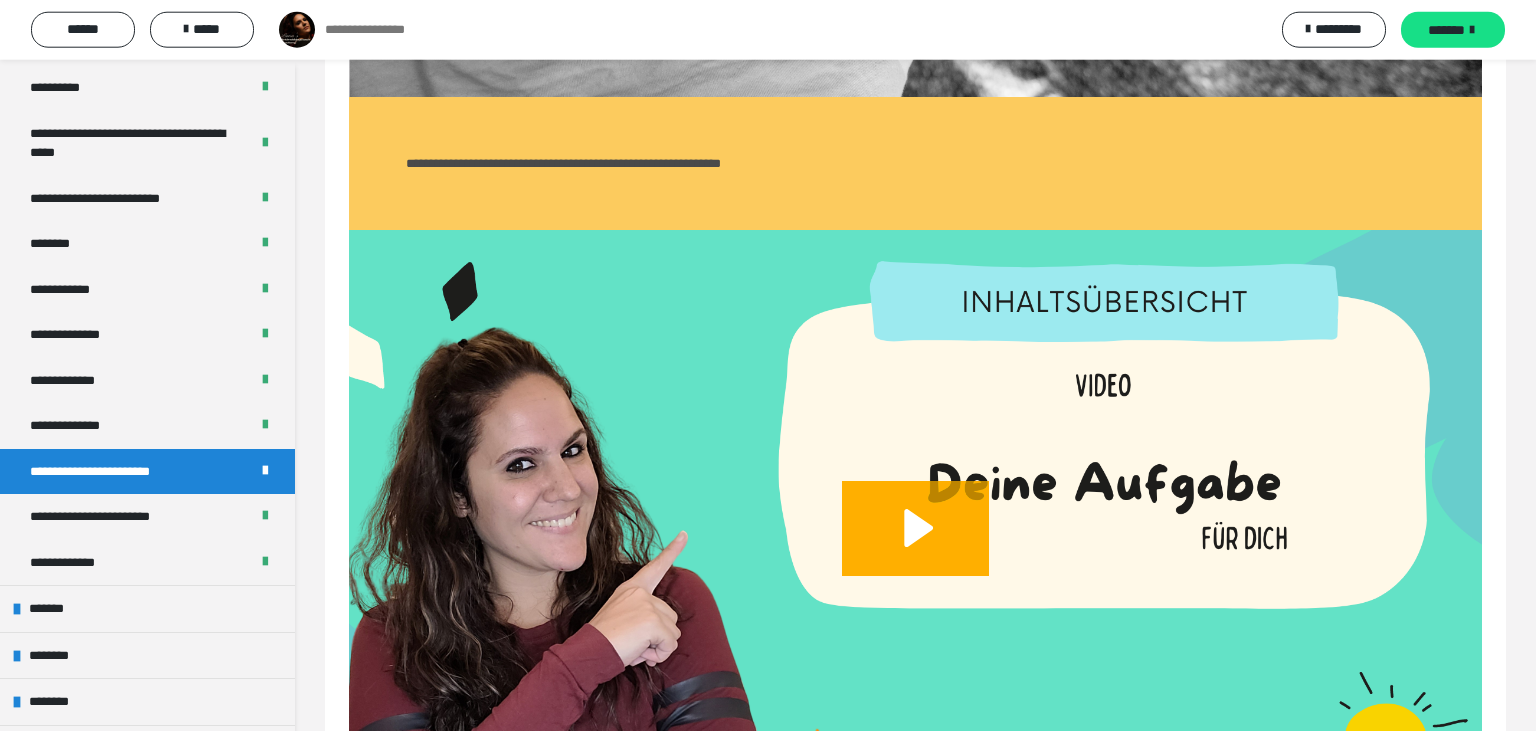 scroll, scrollTop: 647, scrollLeft: 0, axis: vertical 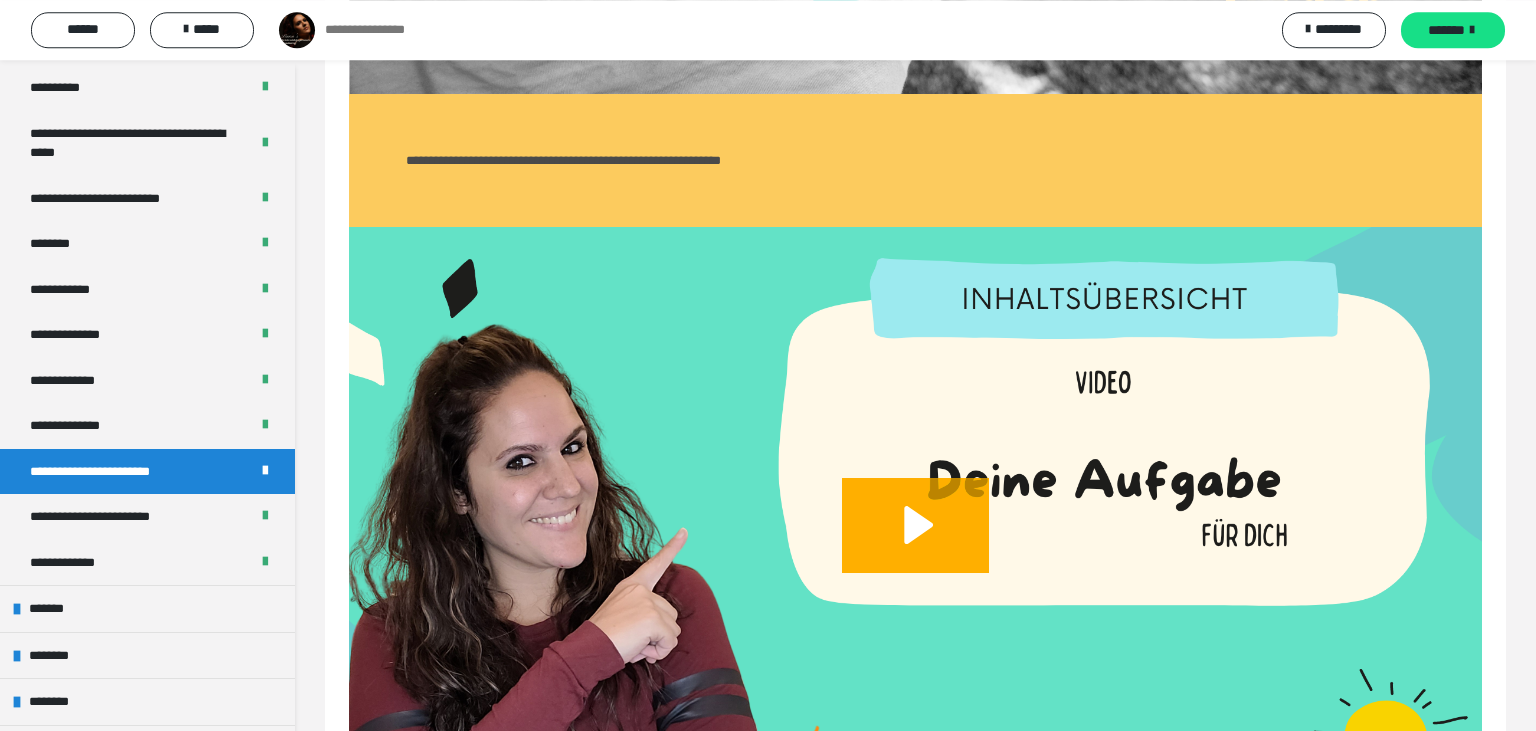 click at bounding box center [915, 545] 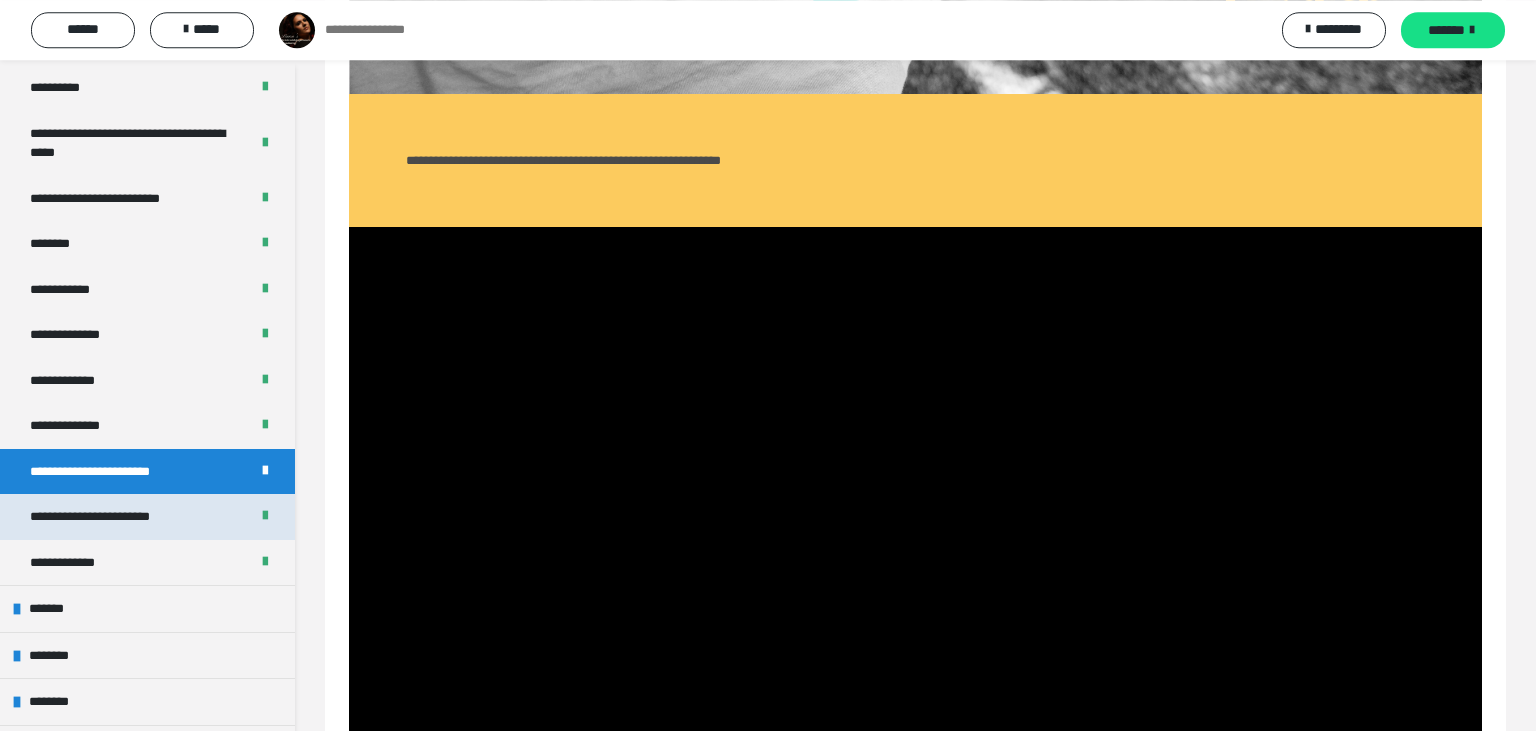 click on "**********" at bounding box center (116, 517) 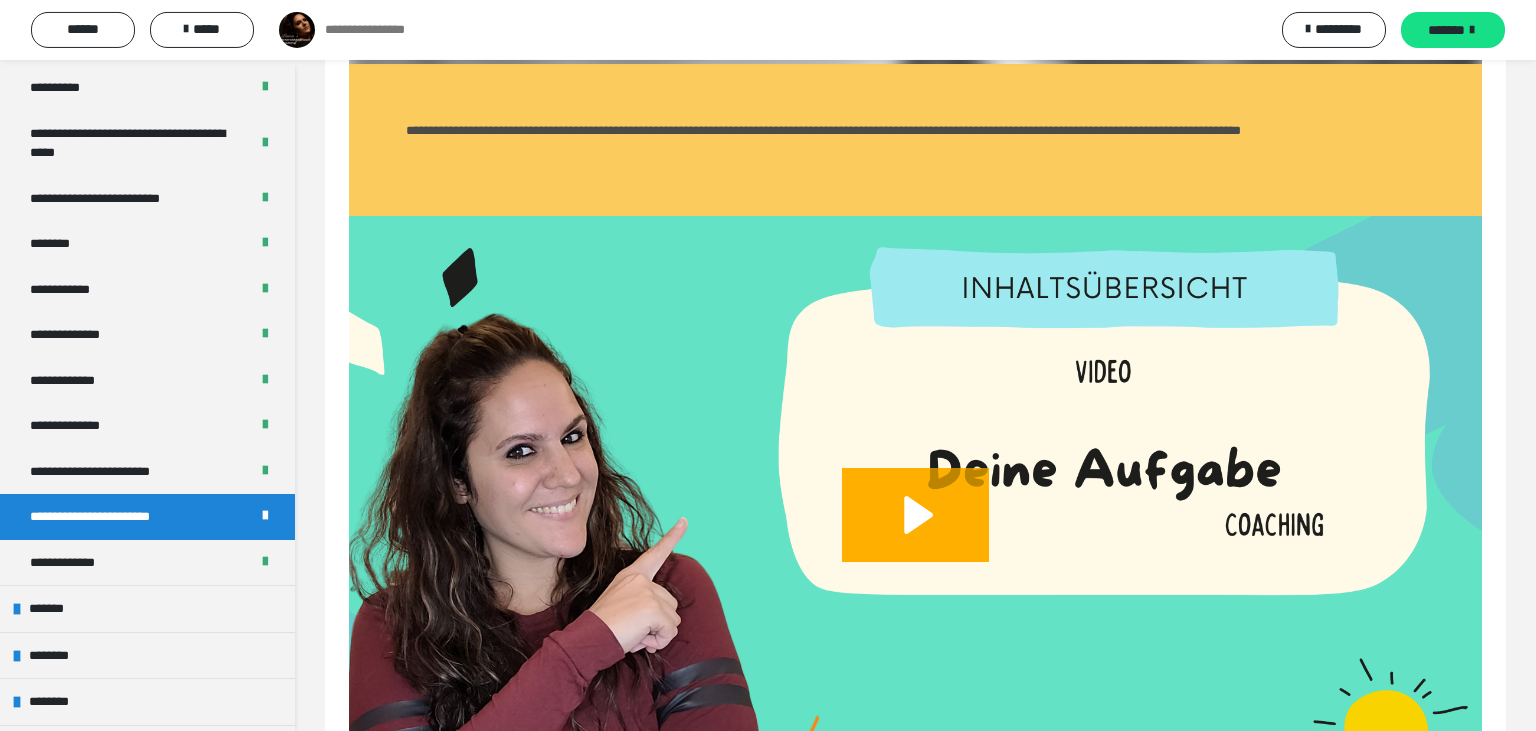 scroll, scrollTop: 679, scrollLeft: 0, axis: vertical 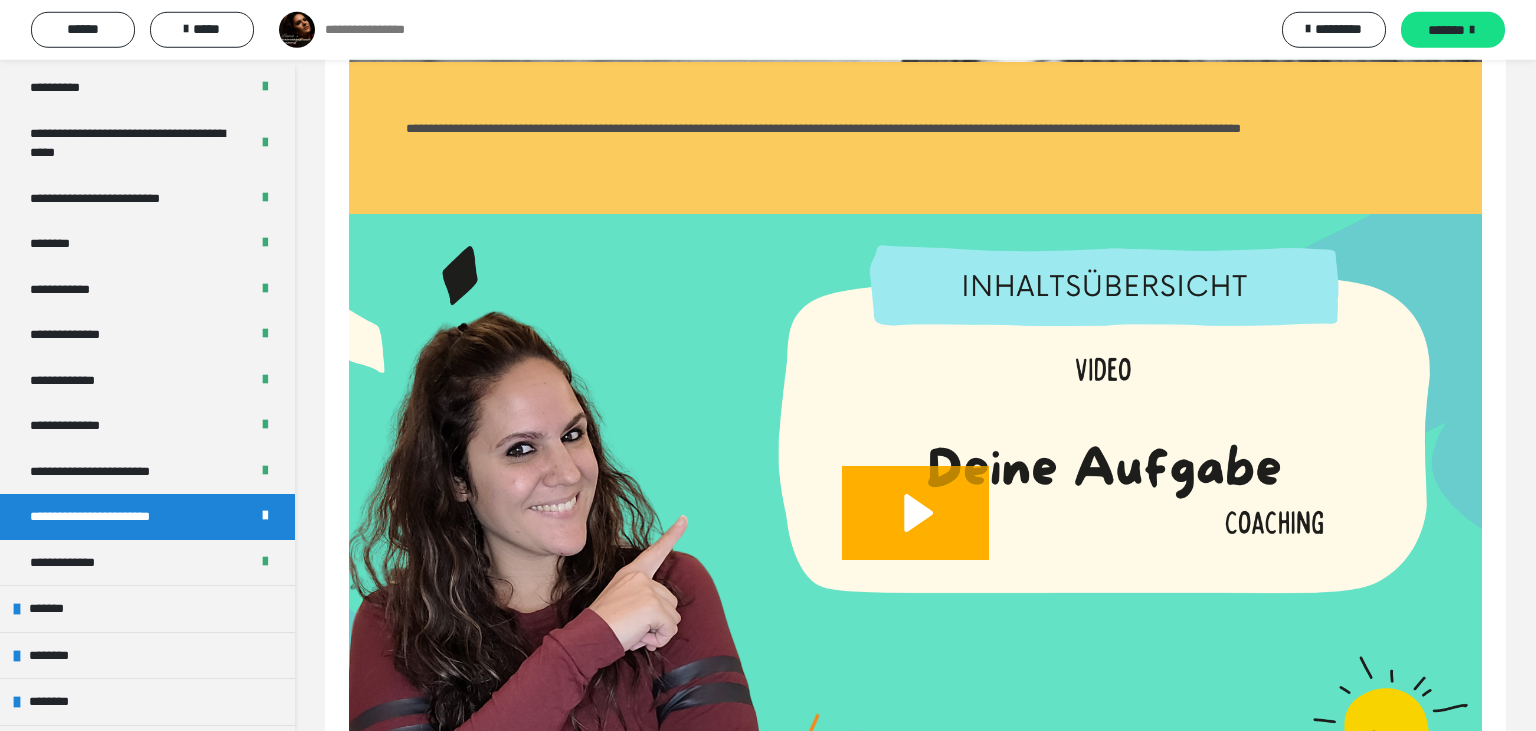 click at bounding box center [915, 532] 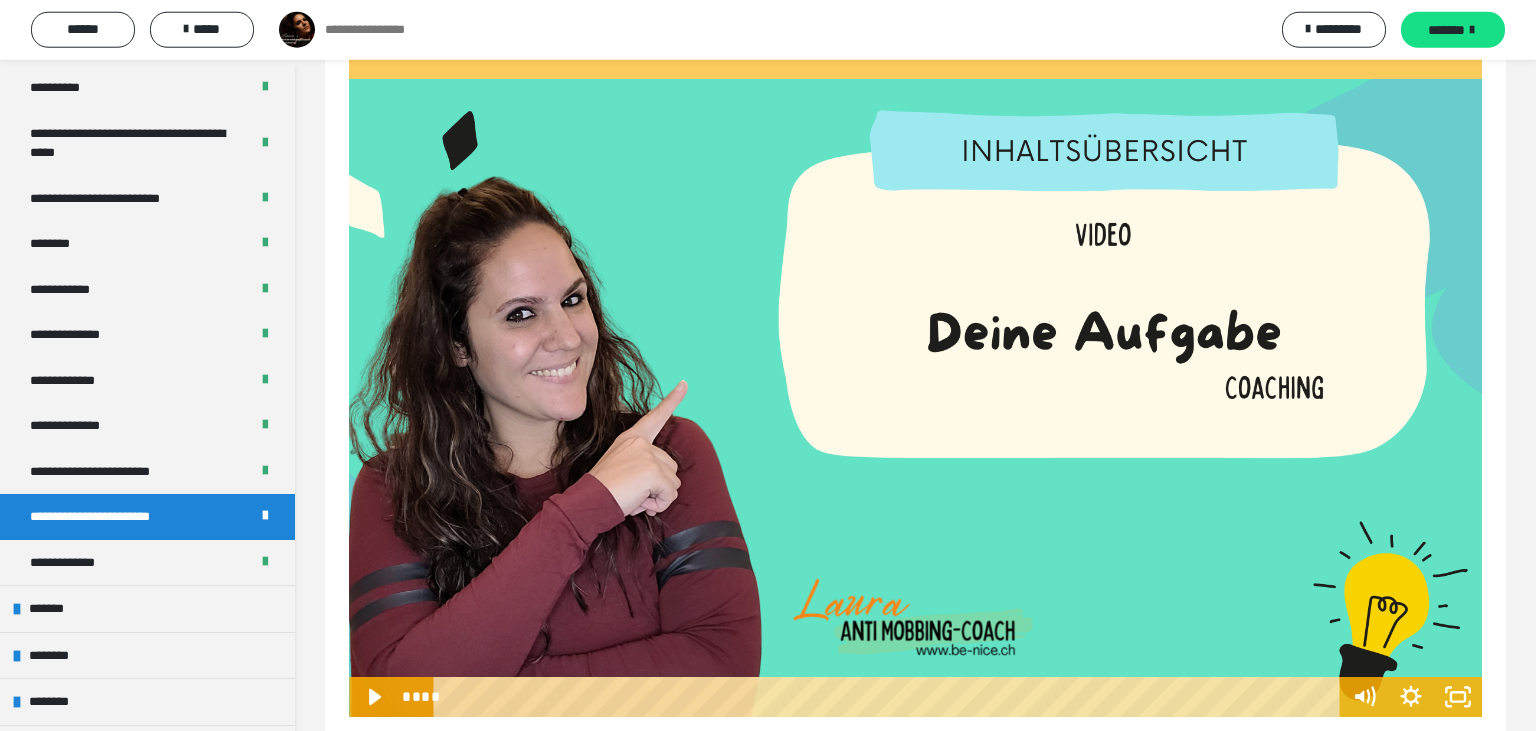 scroll, scrollTop: 853, scrollLeft: 0, axis: vertical 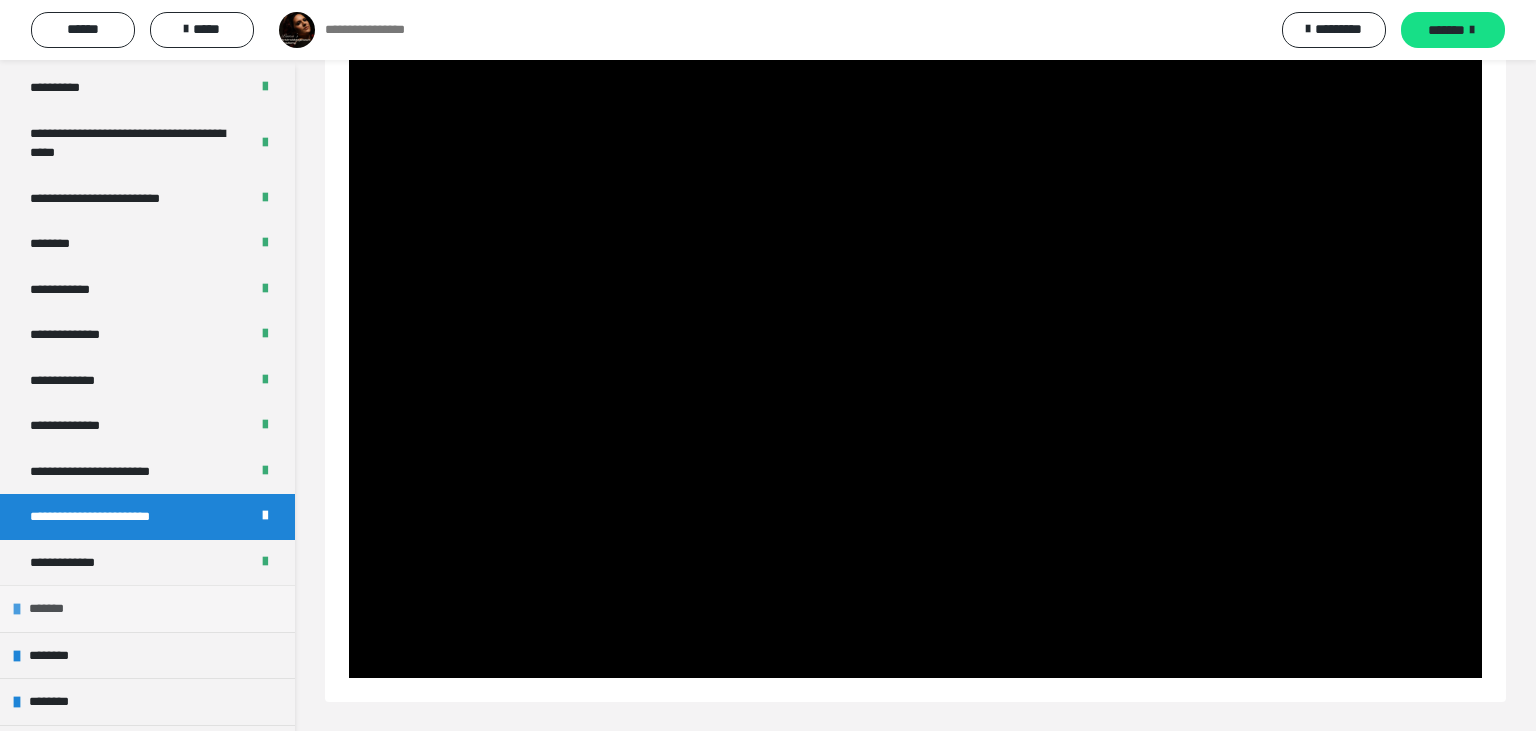 click at bounding box center (17, 609) 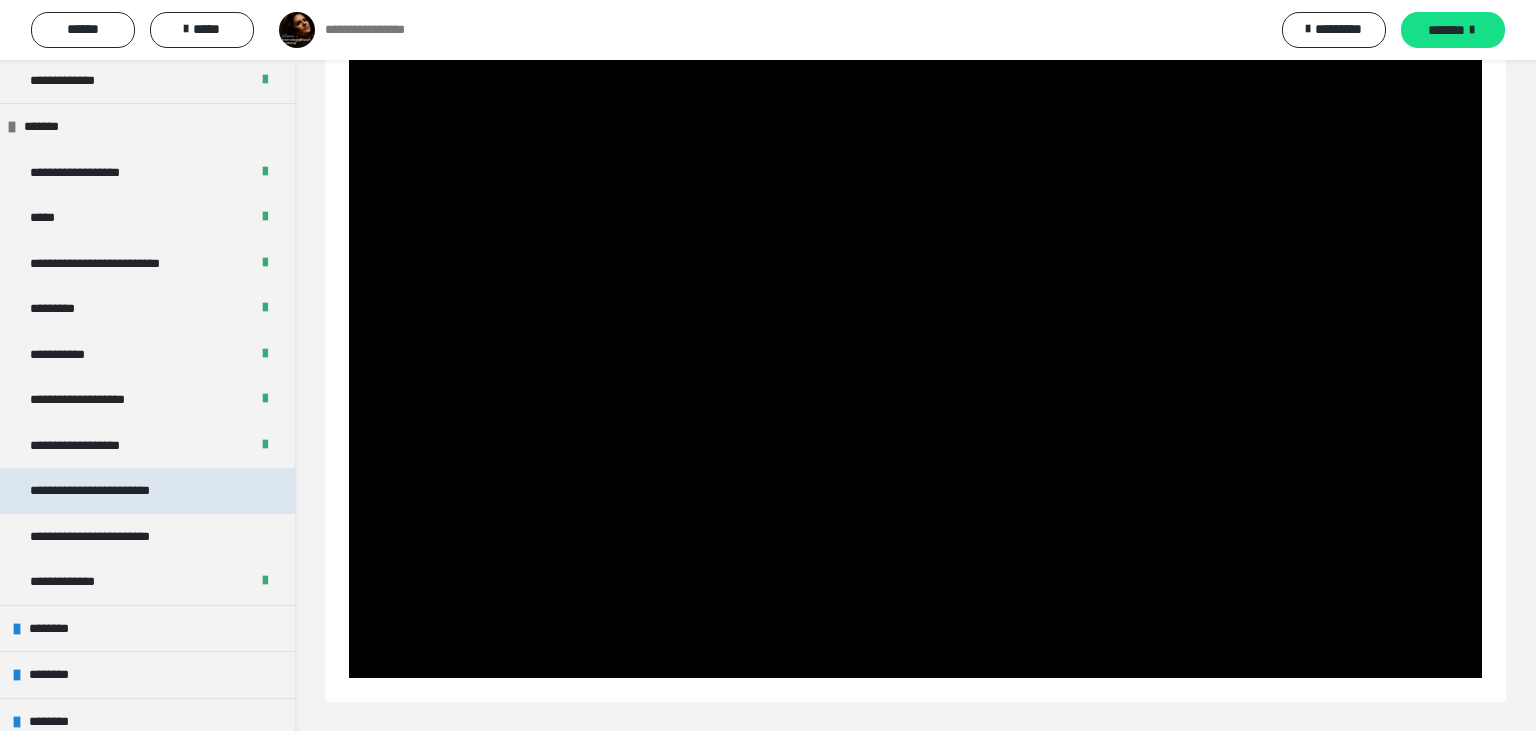 scroll, scrollTop: 6128, scrollLeft: 0, axis: vertical 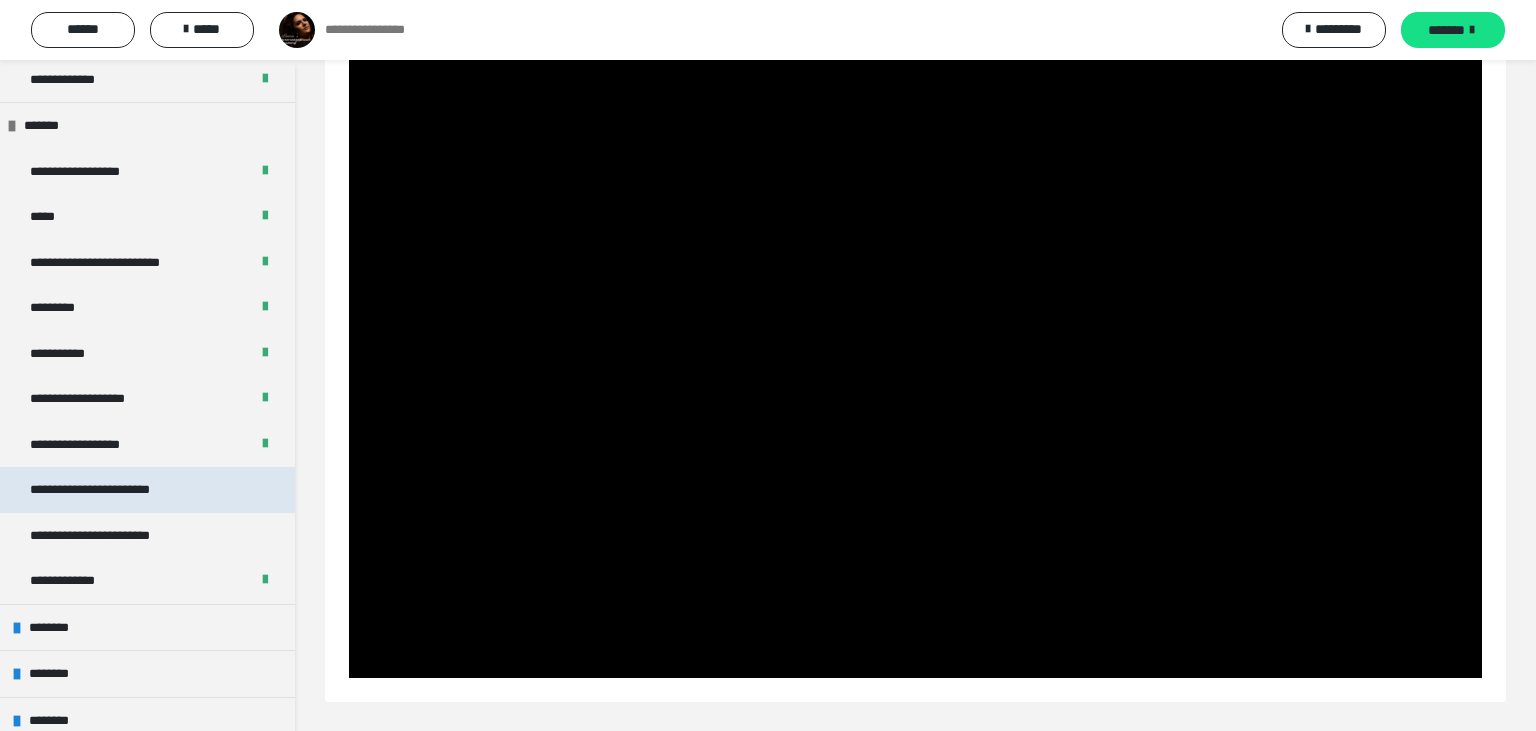 click on "**********" at bounding box center (110, 490) 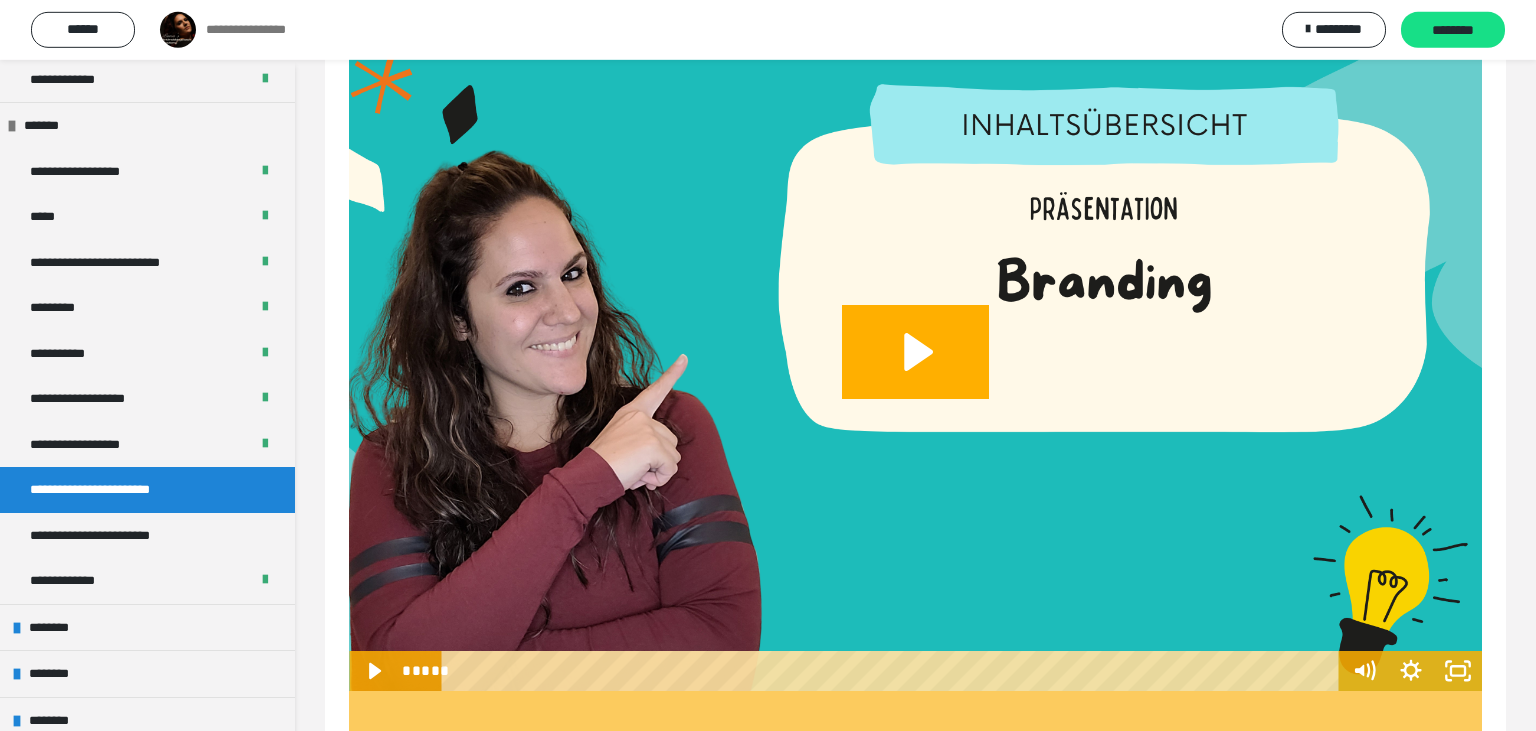 scroll, scrollTop: 3172, scrollLeft: 0, axis: vertical 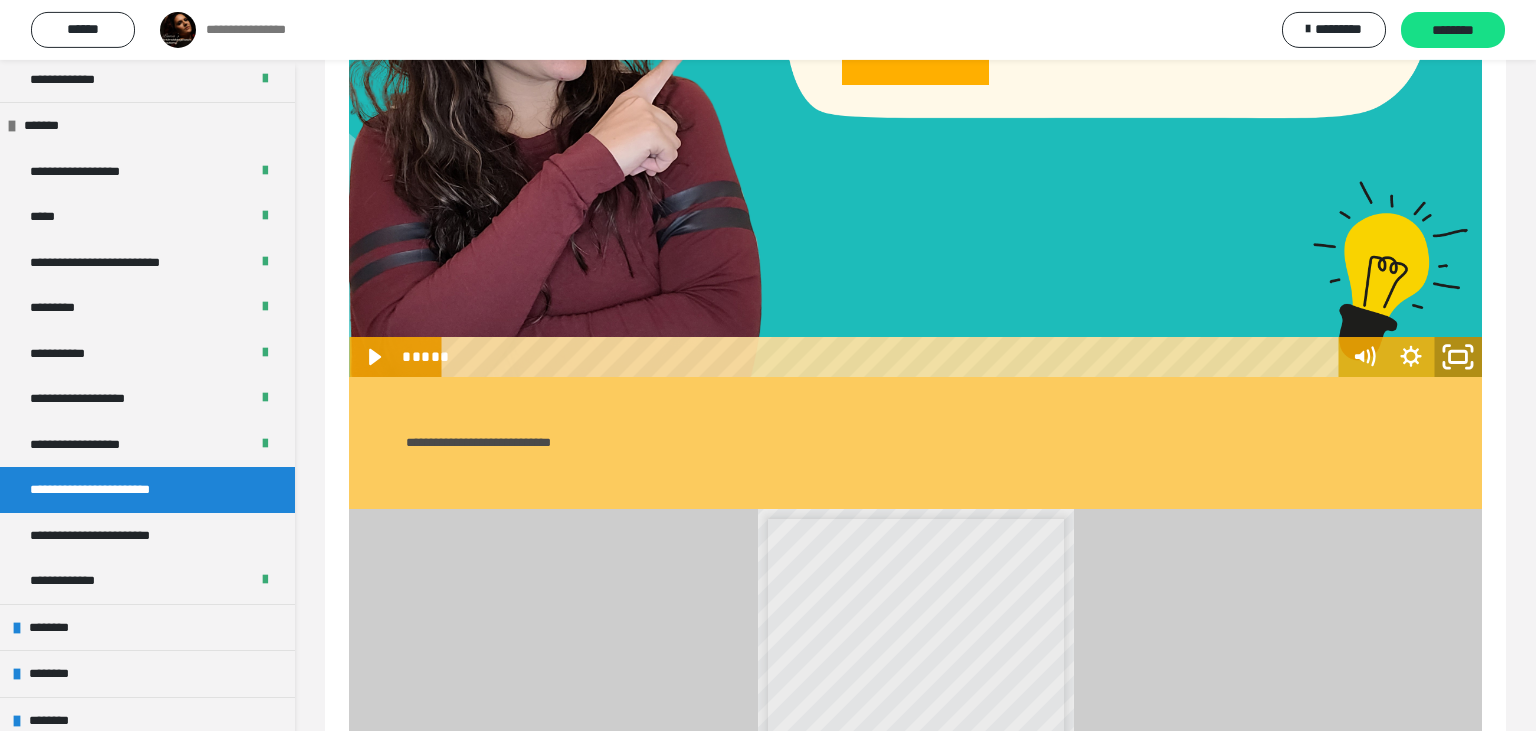 click 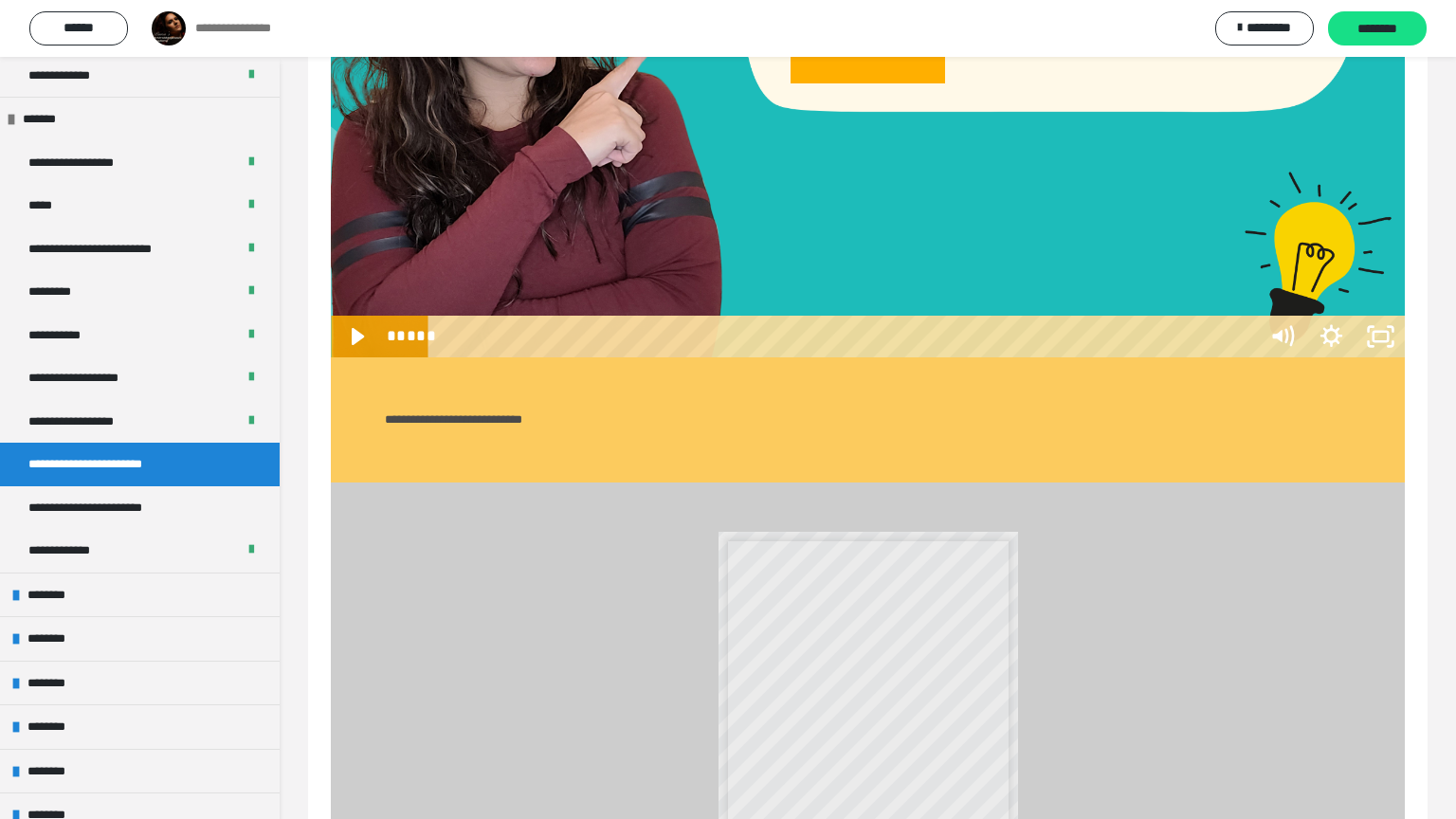 type 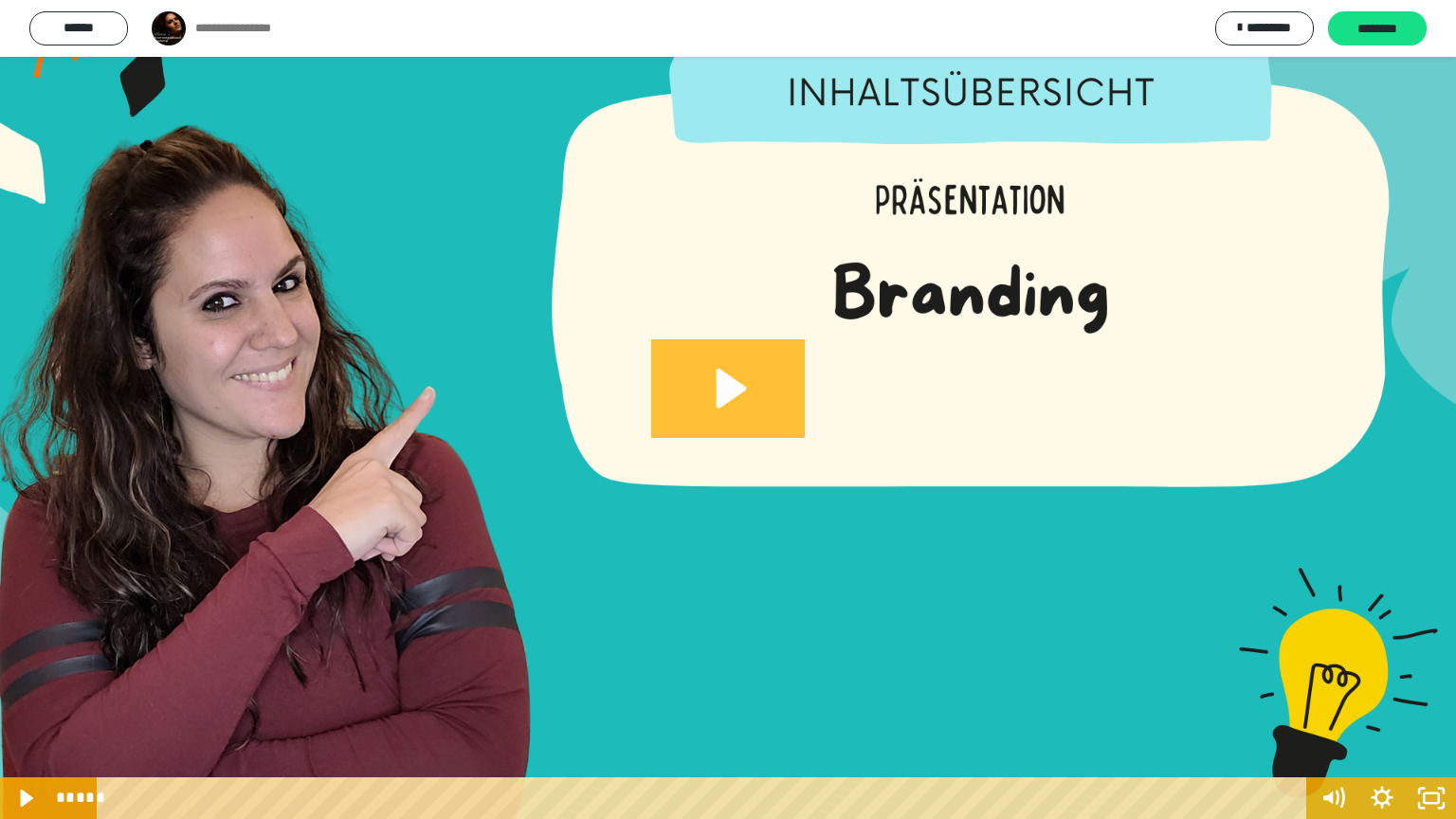 click 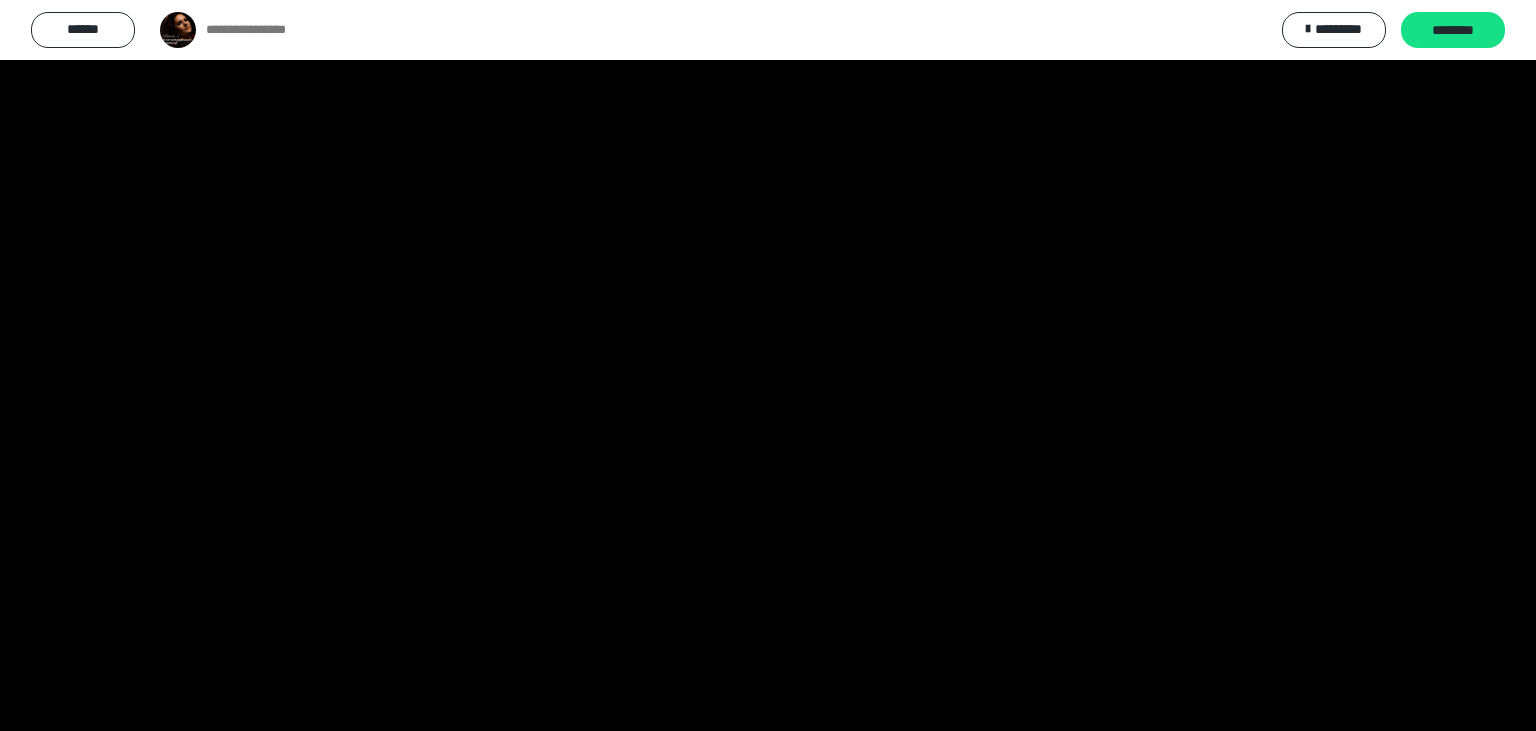 scroll, scrollTop: 26, scrollLeft: 0, axis: vertical 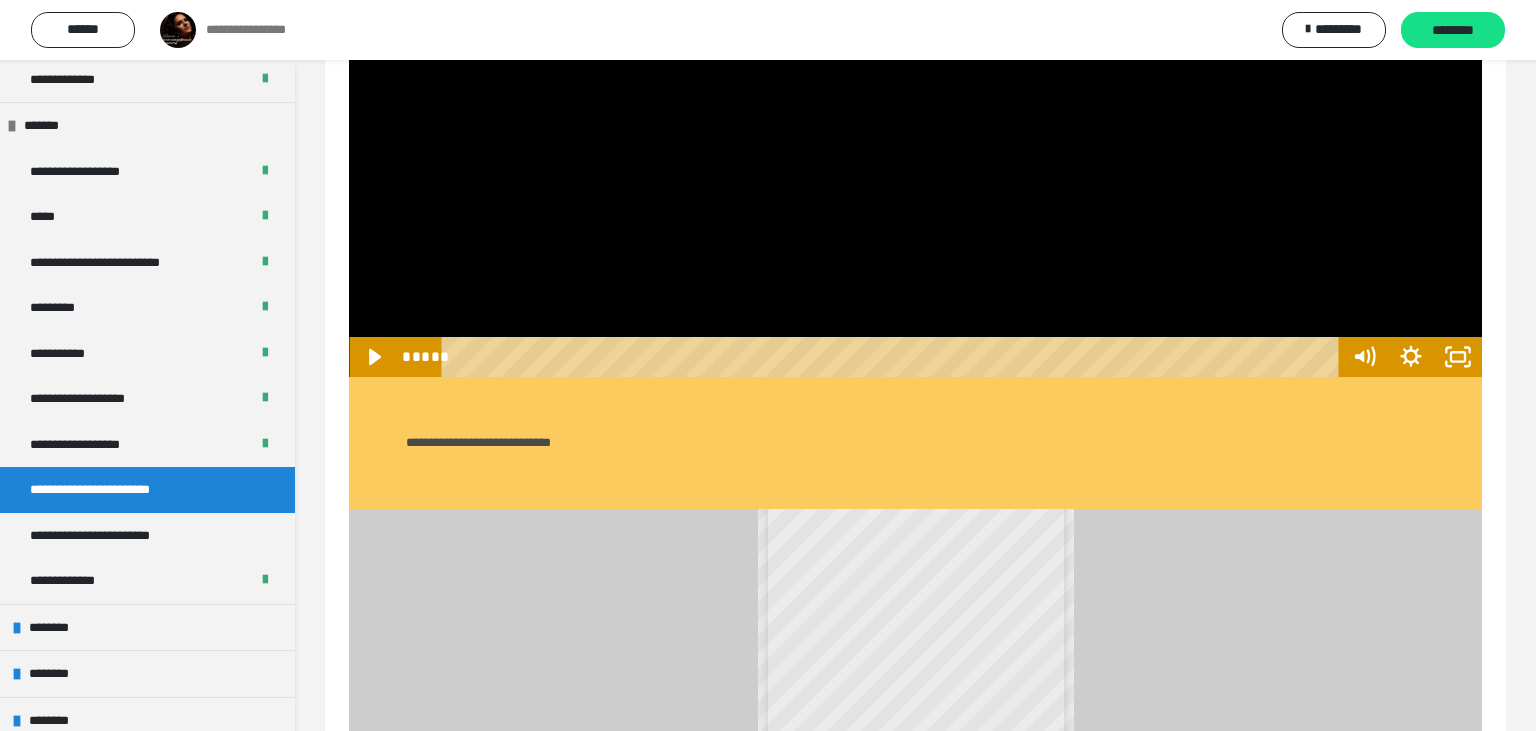 drag, startPoint x: 1436, startPoint y: 14, endPoint x: 561, endPoint y: 459, distance: 981.65674 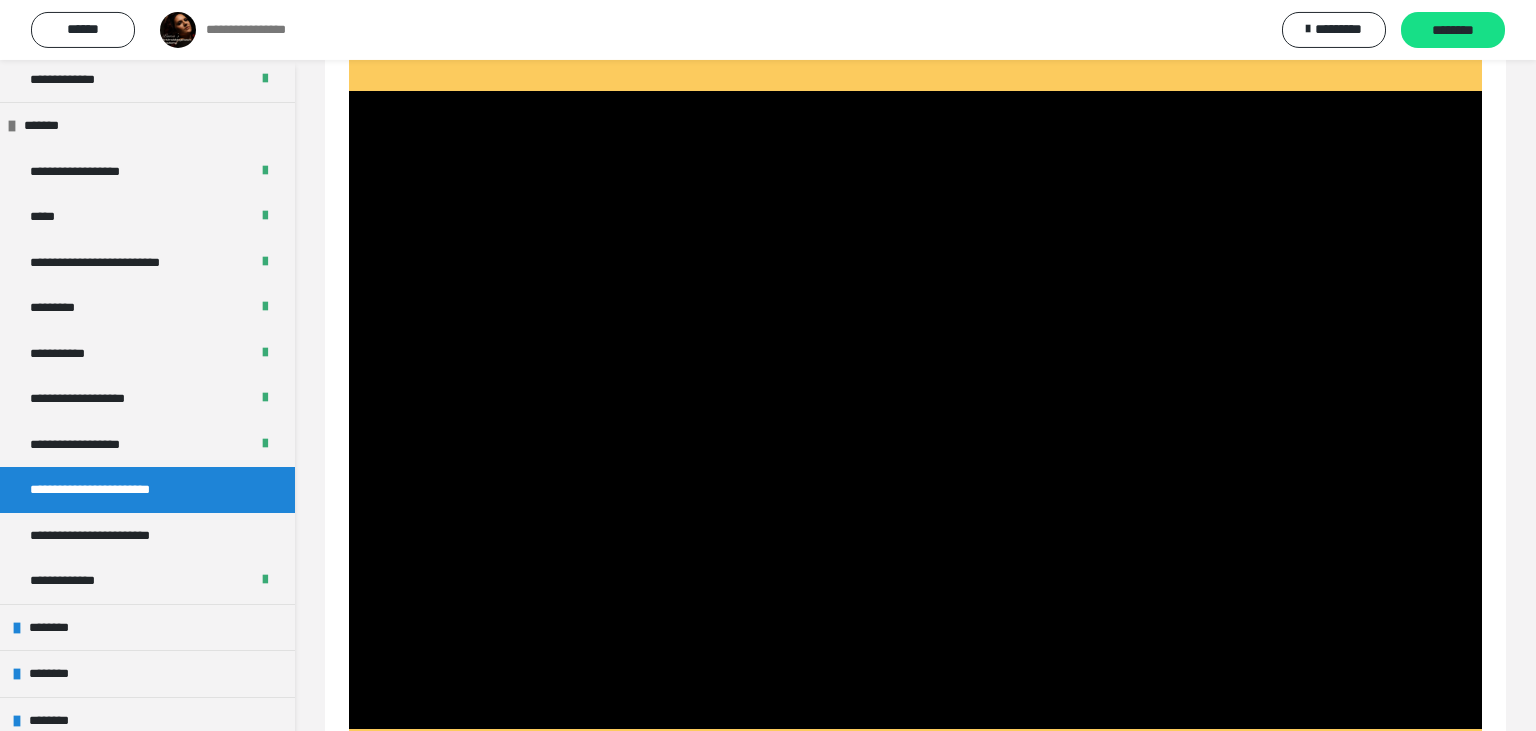 scroll, scrollTop: 2982, scrollLeft: 0, axis: vertical 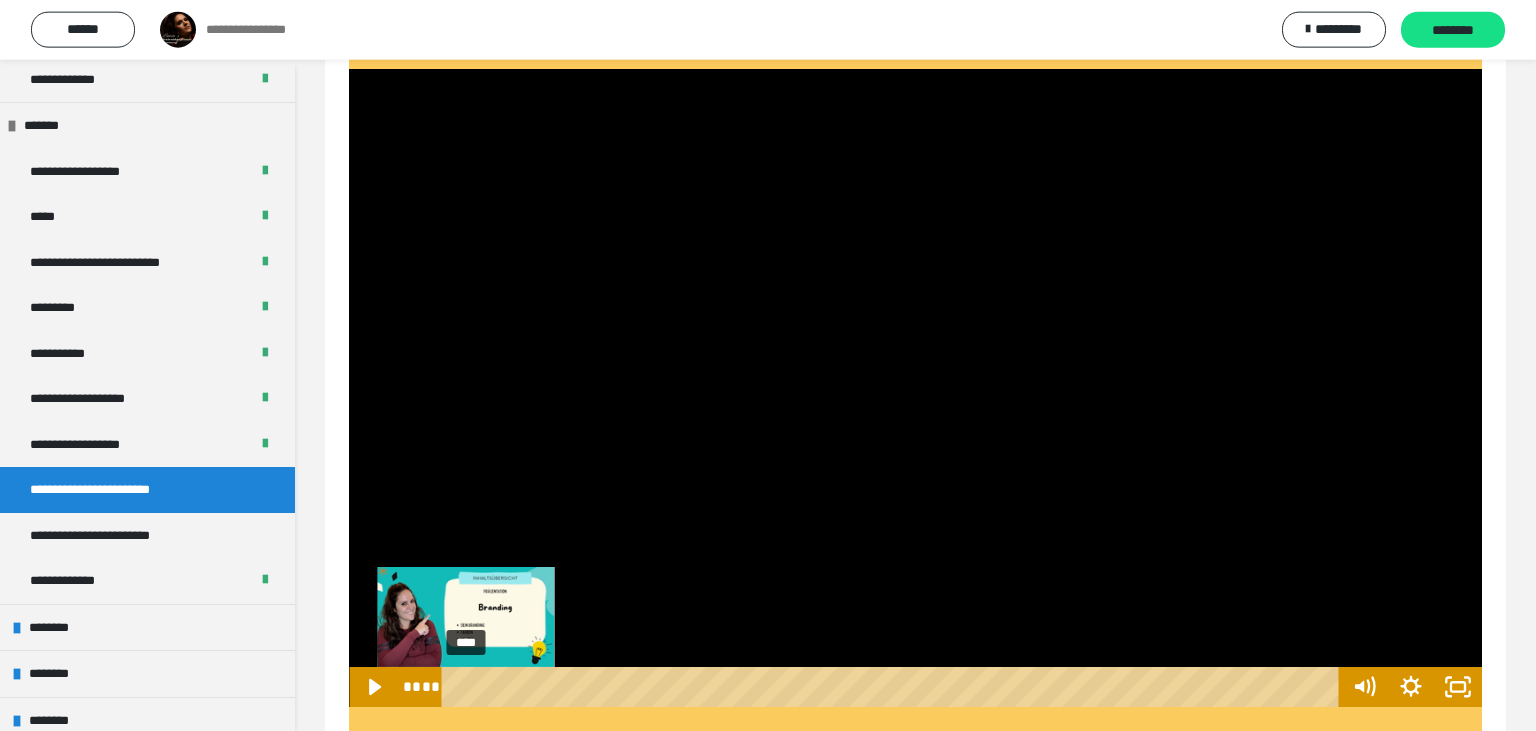 click on "****" at bounding box center [894, 687] 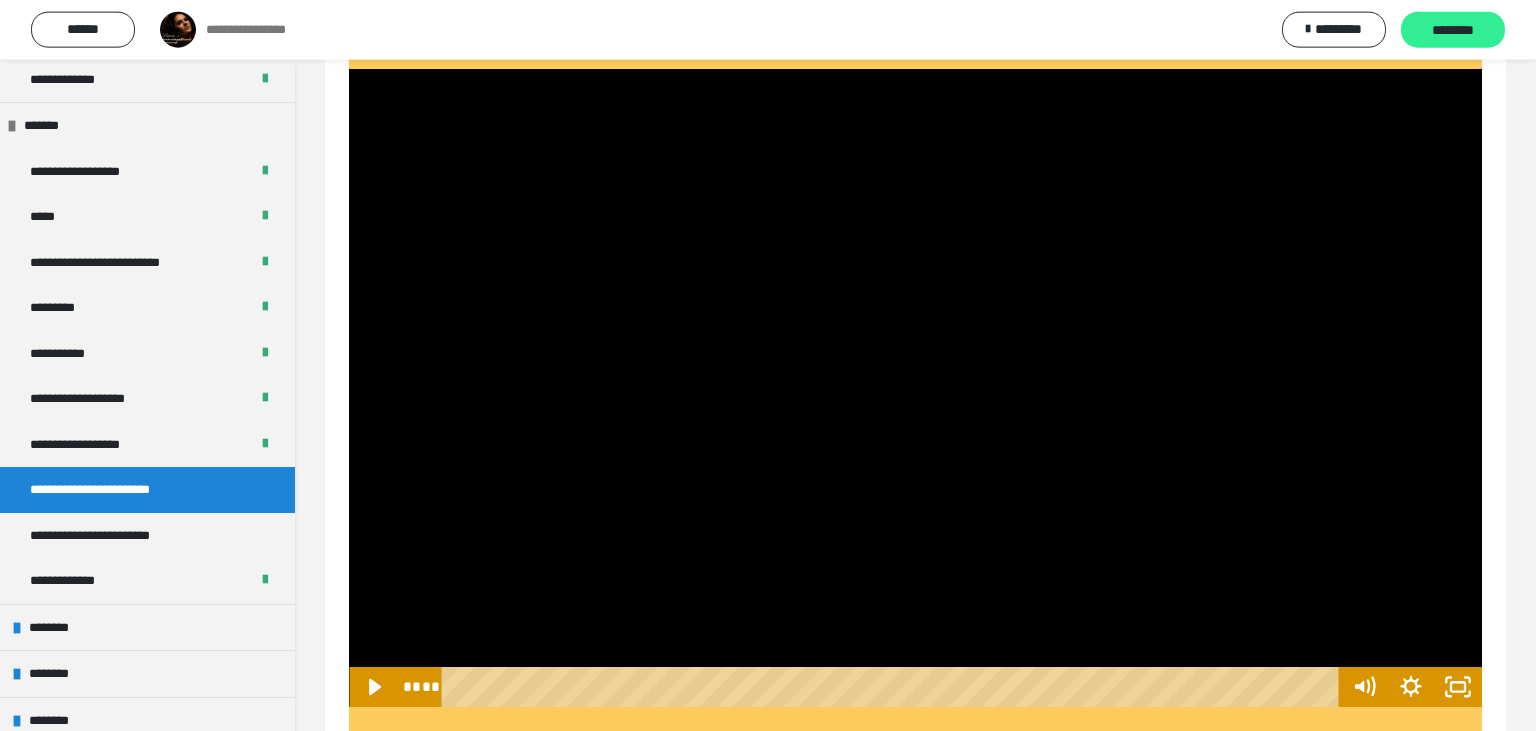 click on "********" at bounding box center [1453, 31] 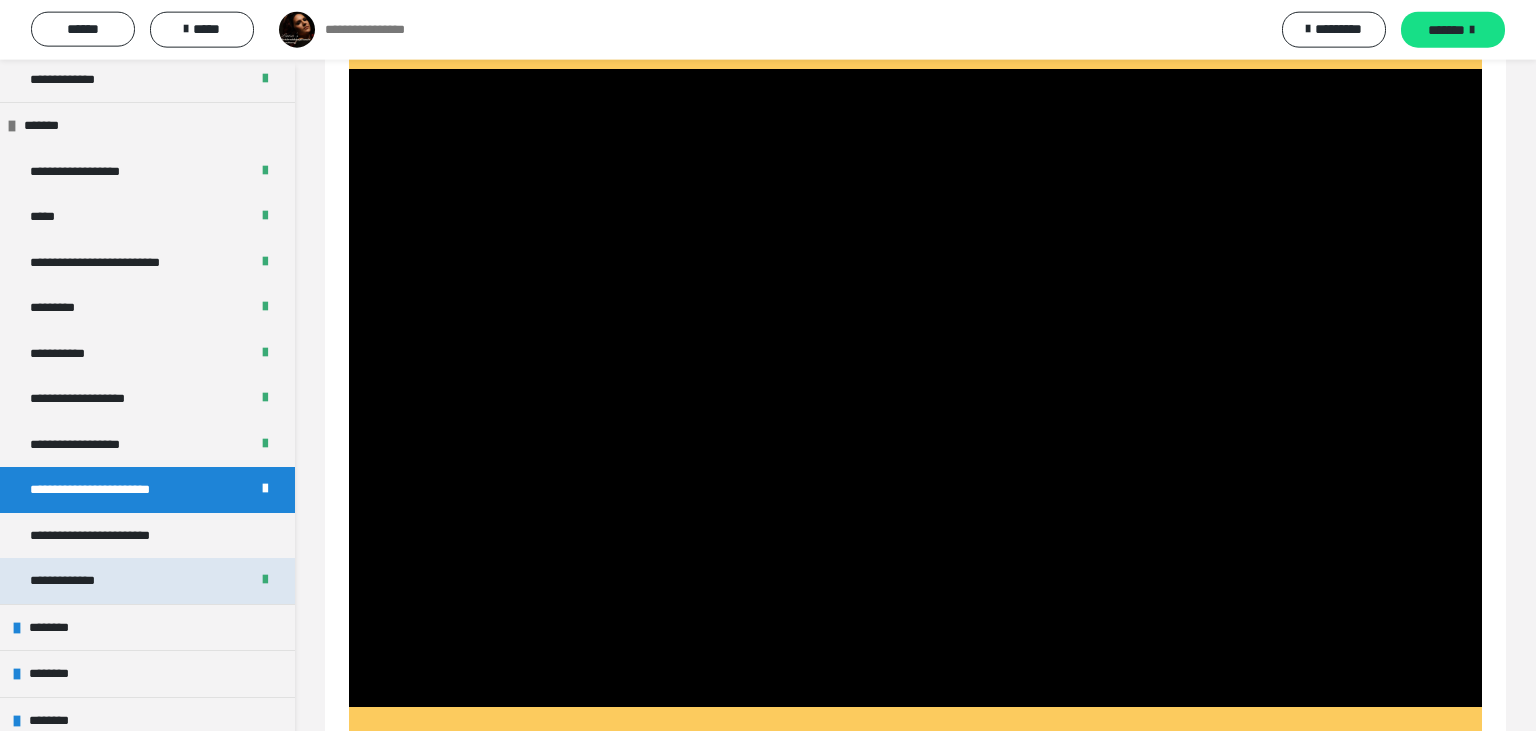 scroll, scrollTop: 0, scrollLeft: 0, axis: both 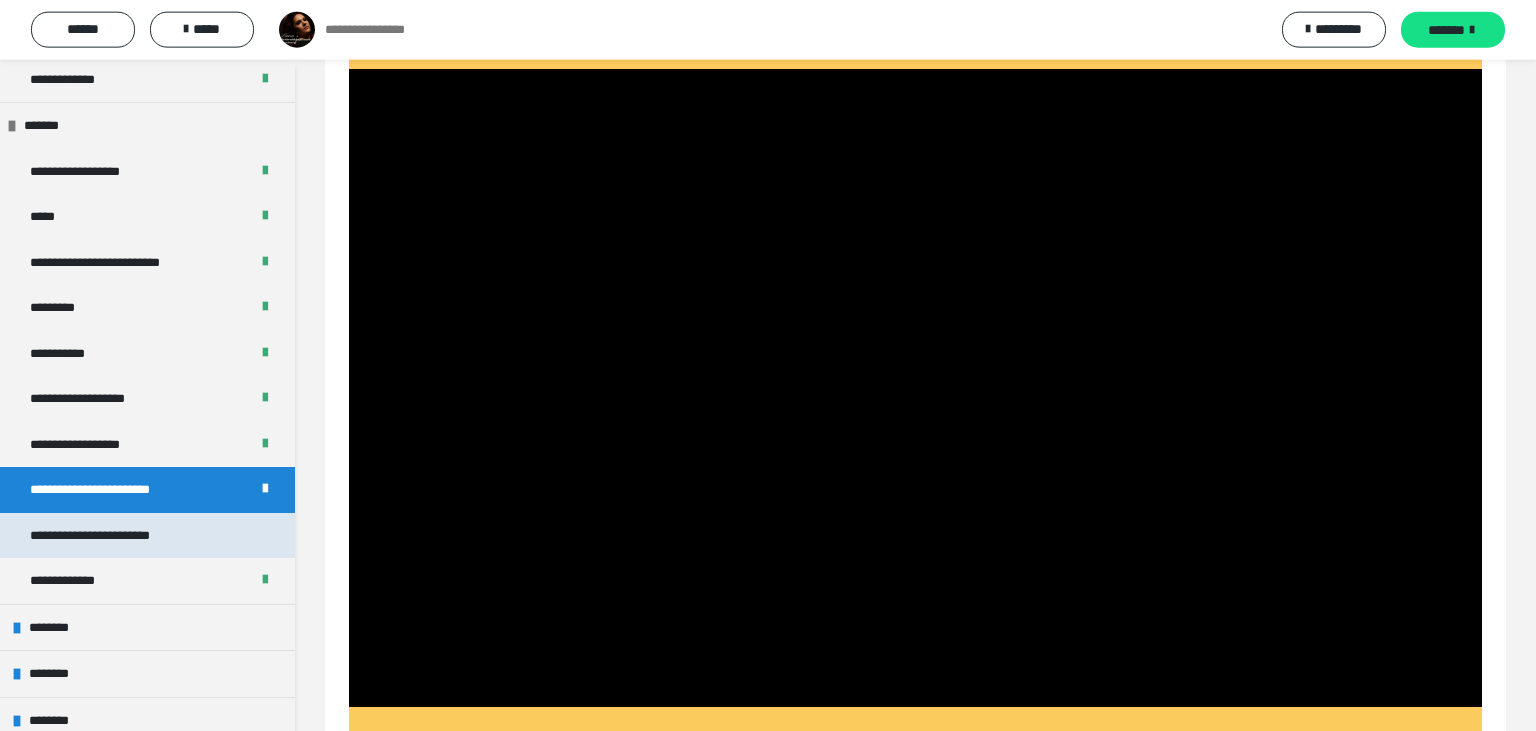 click on "**********" at bounding box center [116, 536] 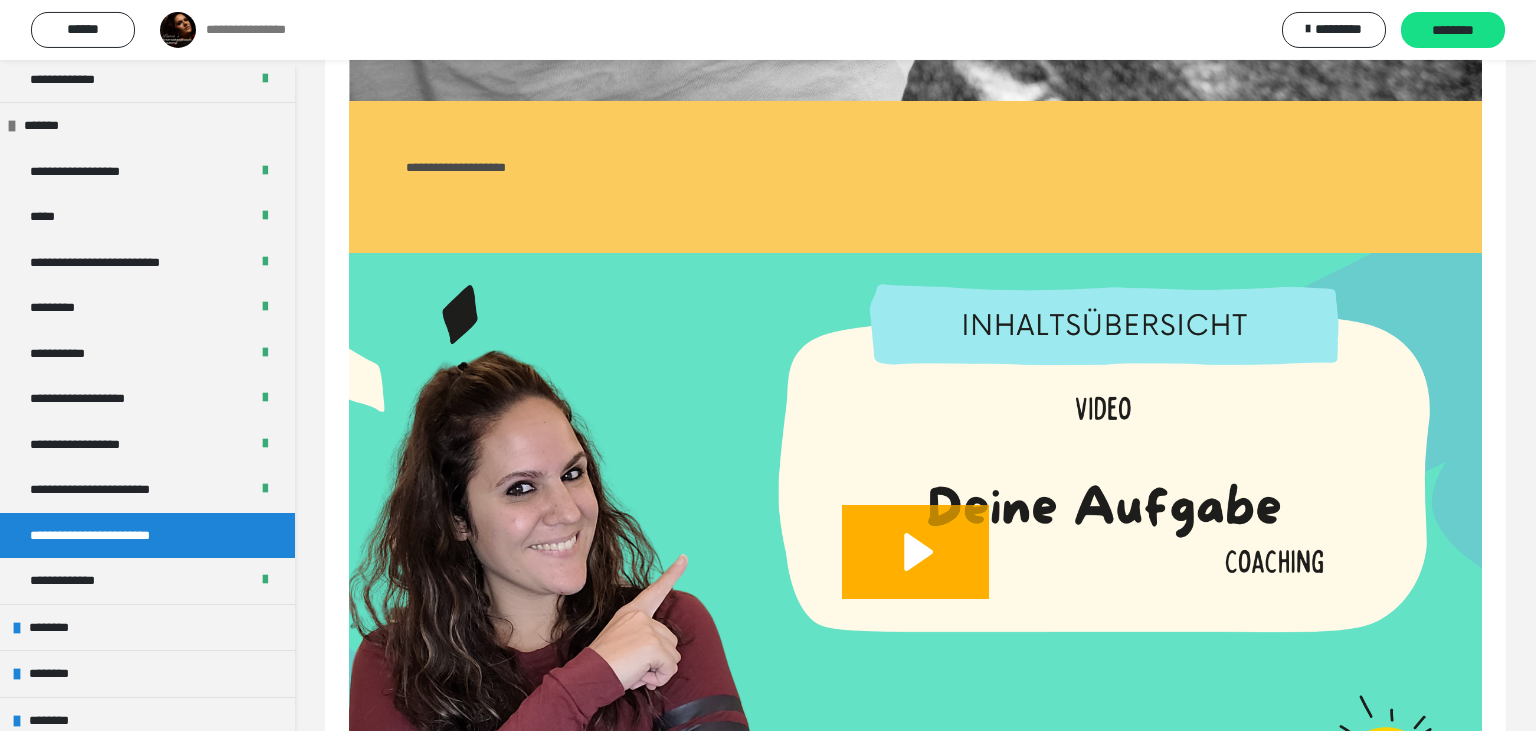 scroll, scrollTop: 656, scrollLeft: 0, axis: vertical 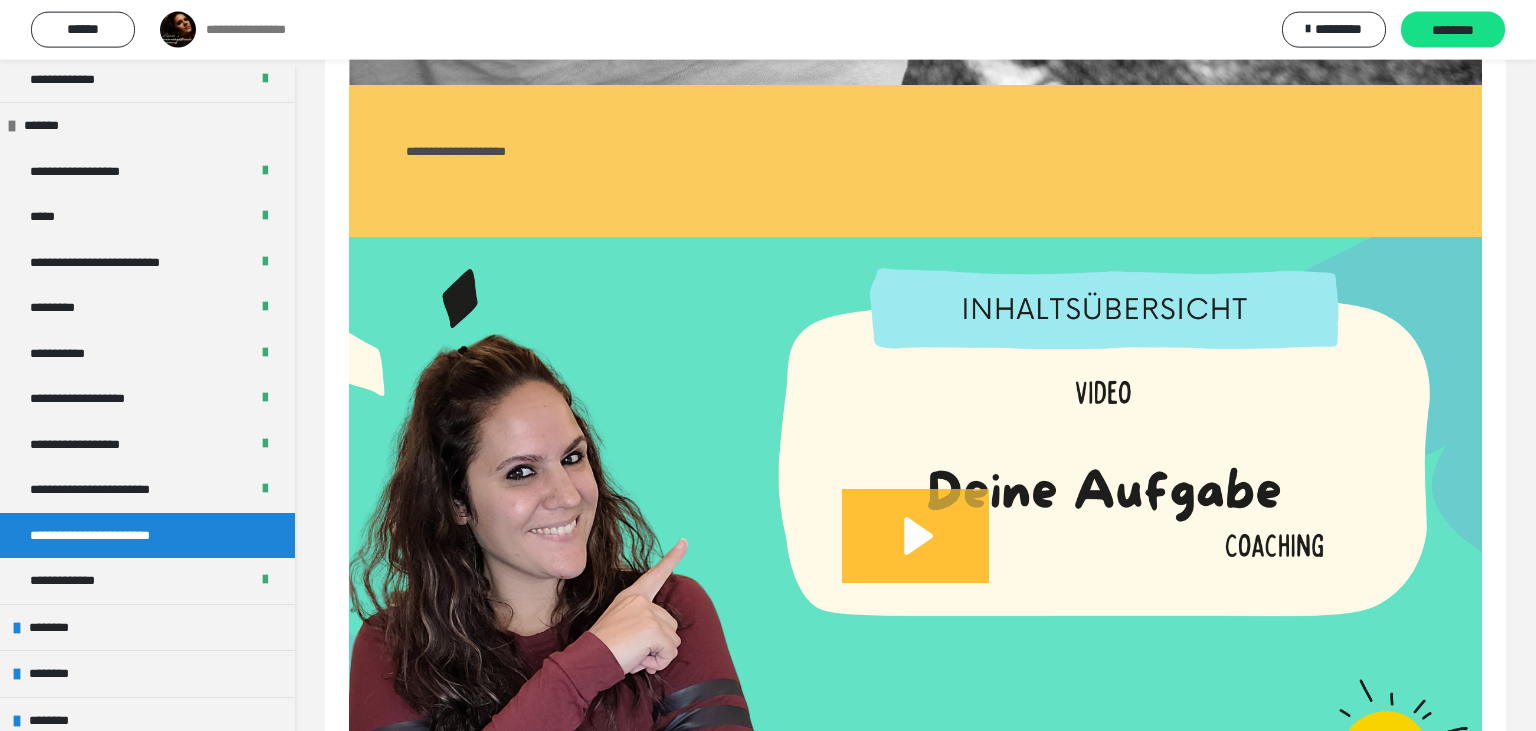 click 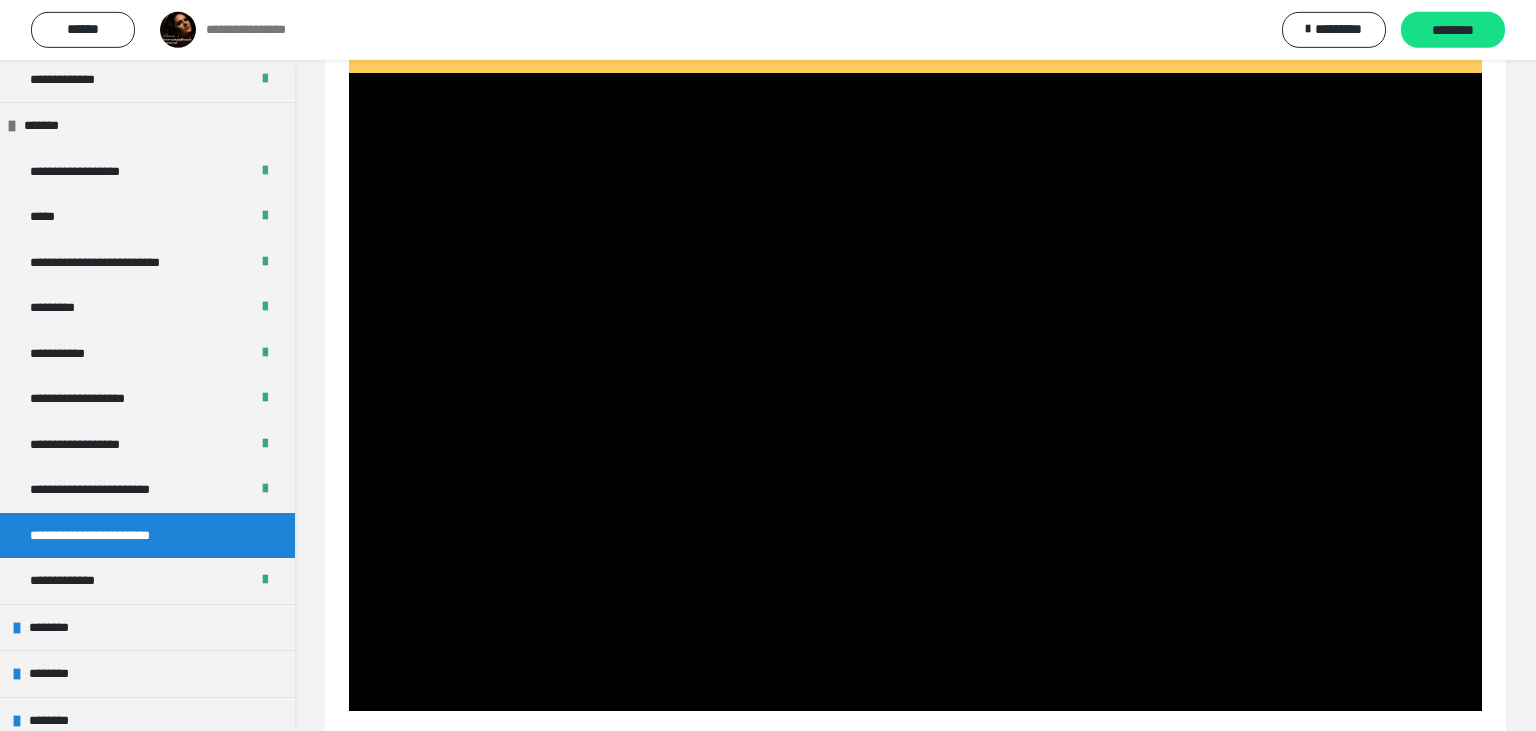 scroll, scrollTop: 822, scrollLeft: 0, axis: vertical 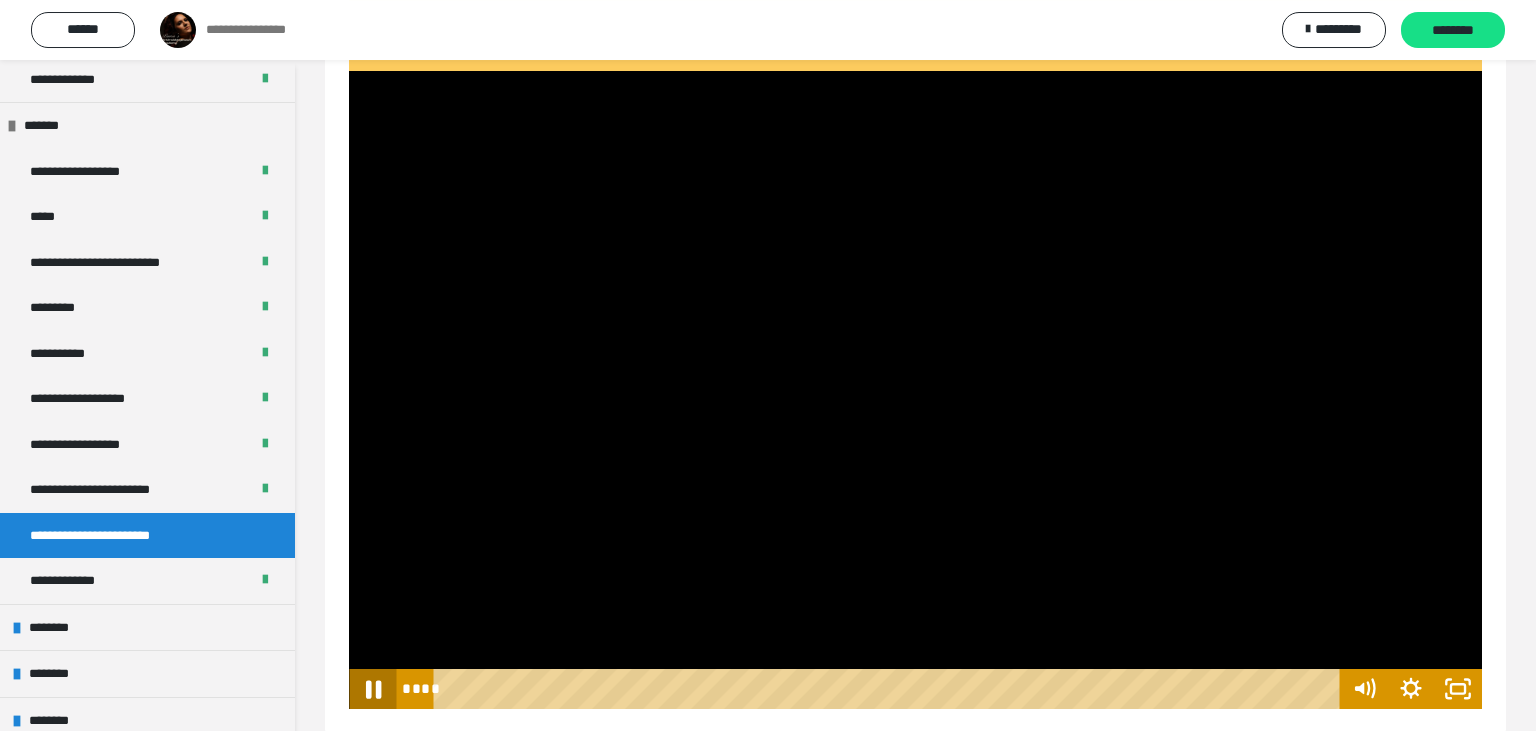 click 